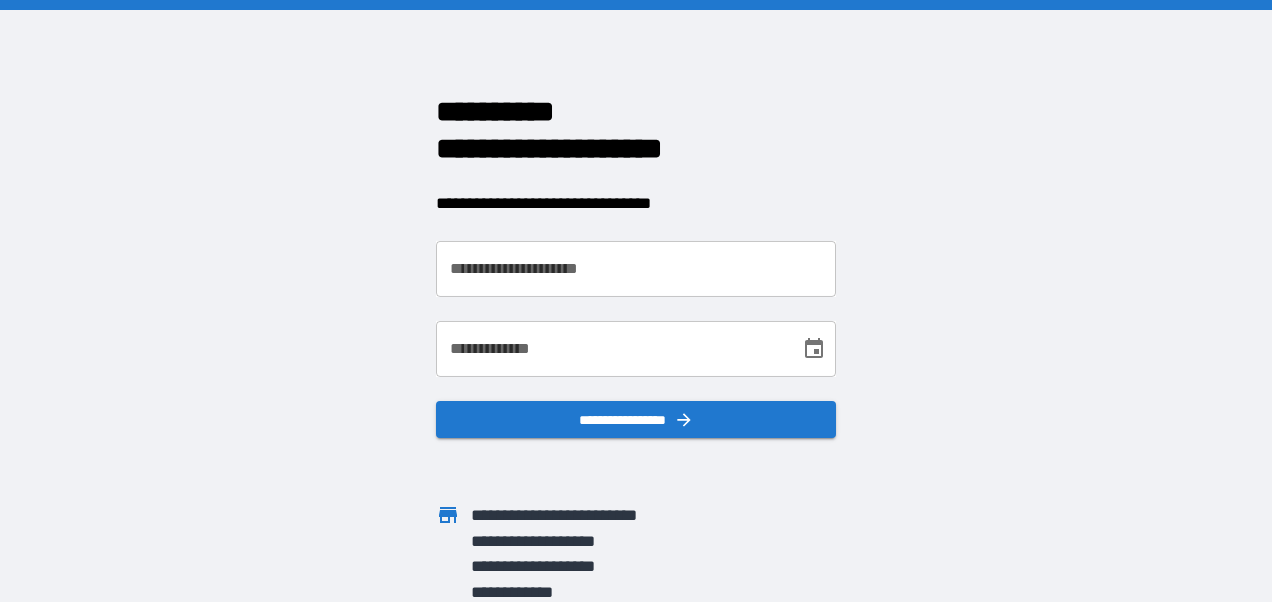 scroll, scrollTop: 0, scrollLeft: 0, axis: both 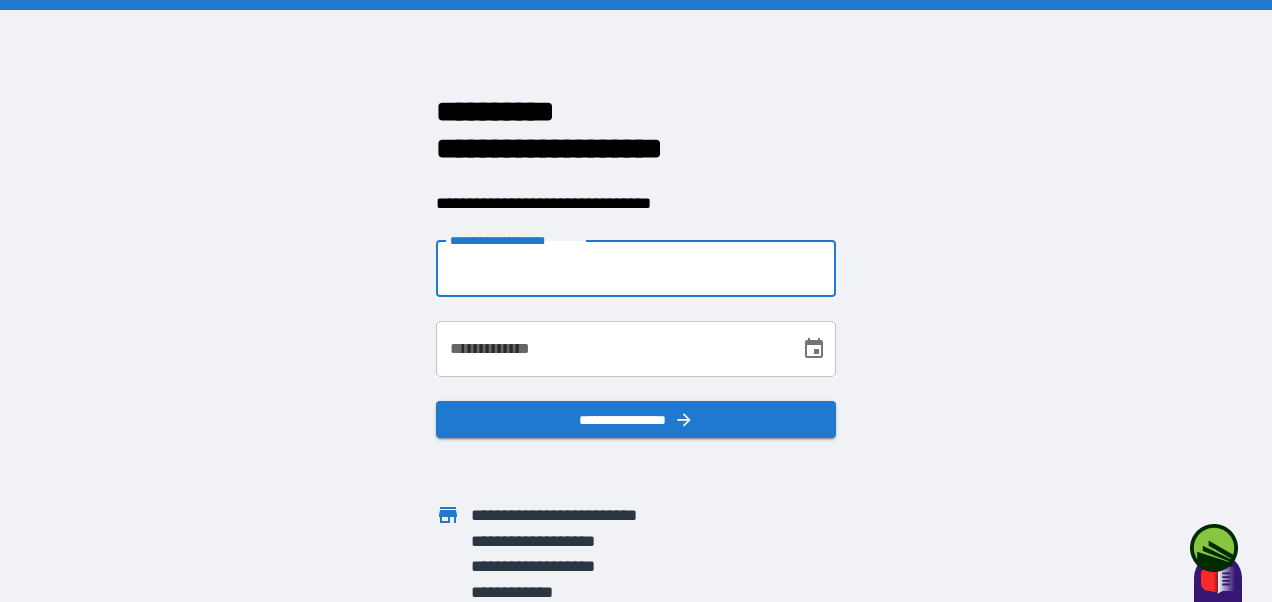 click on "**********" at bounding box center (636, 269) 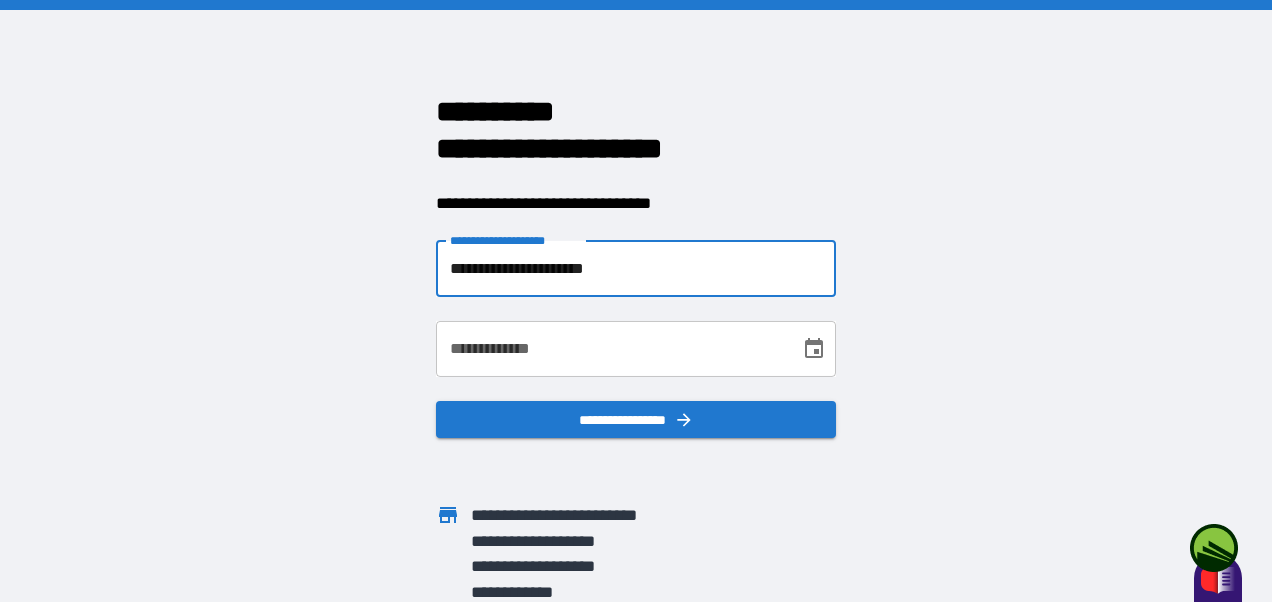 type on "**********" 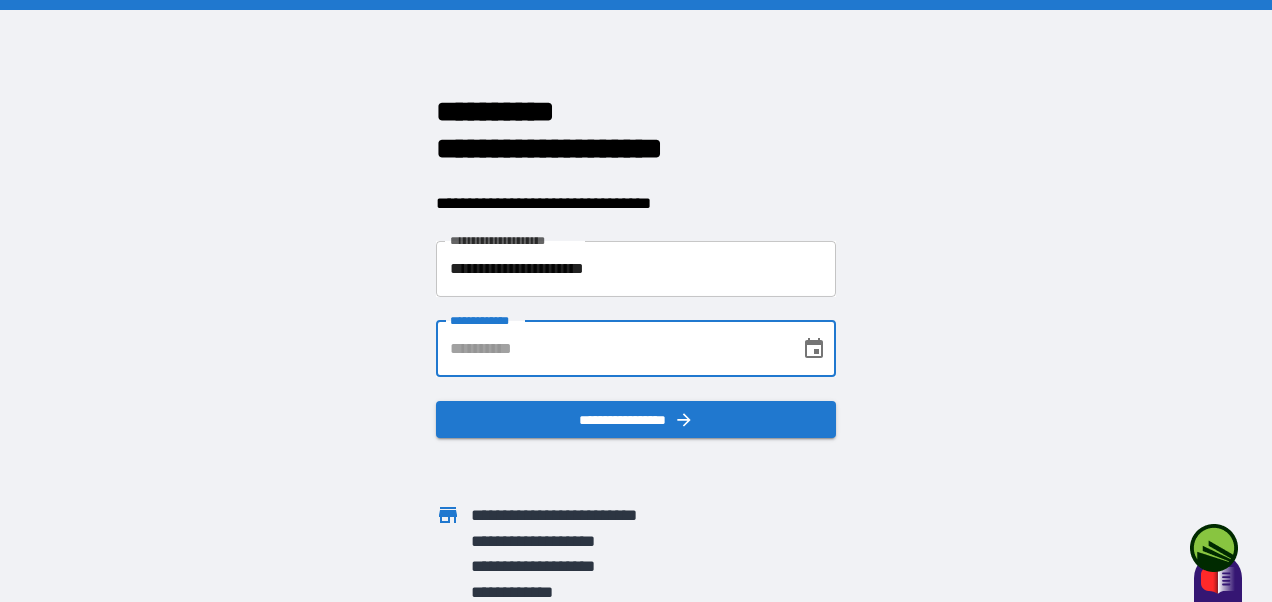 click on "**********" at bounding box center (611, 349) 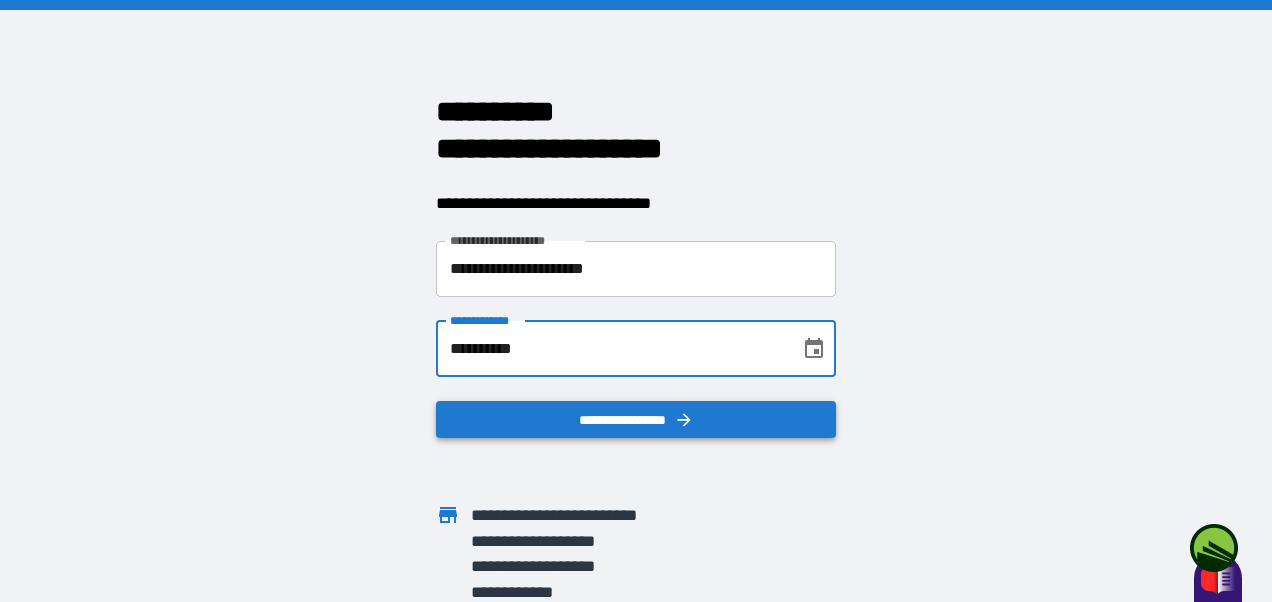 type on "**********" 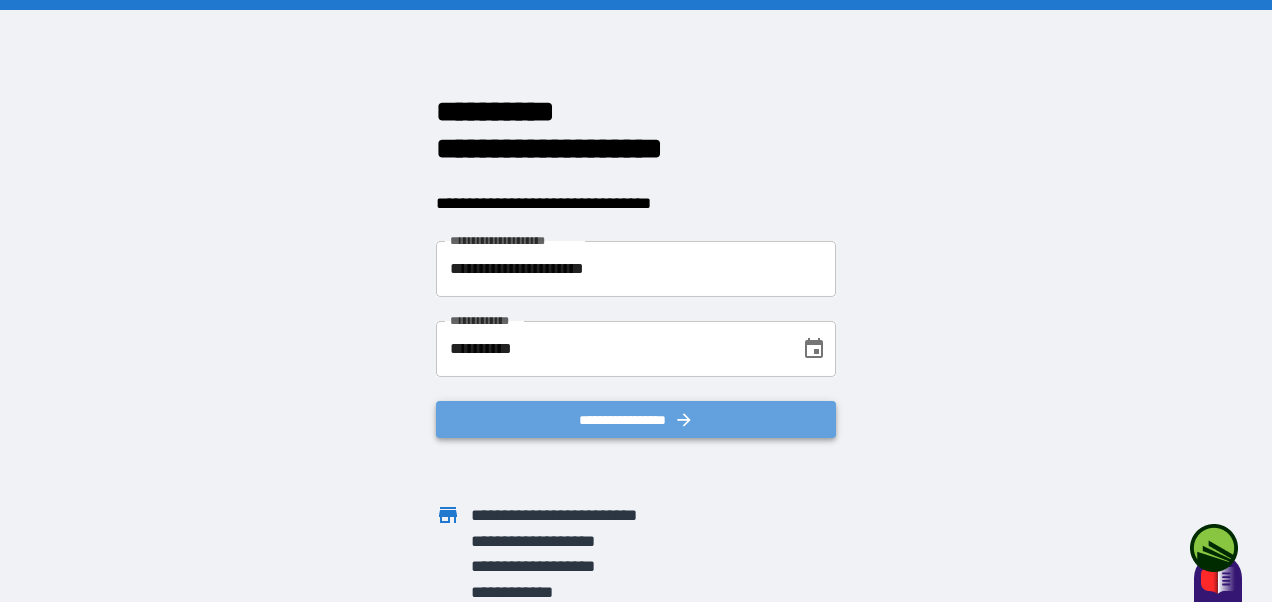 click on "**********" at bounding box center (636, 420) 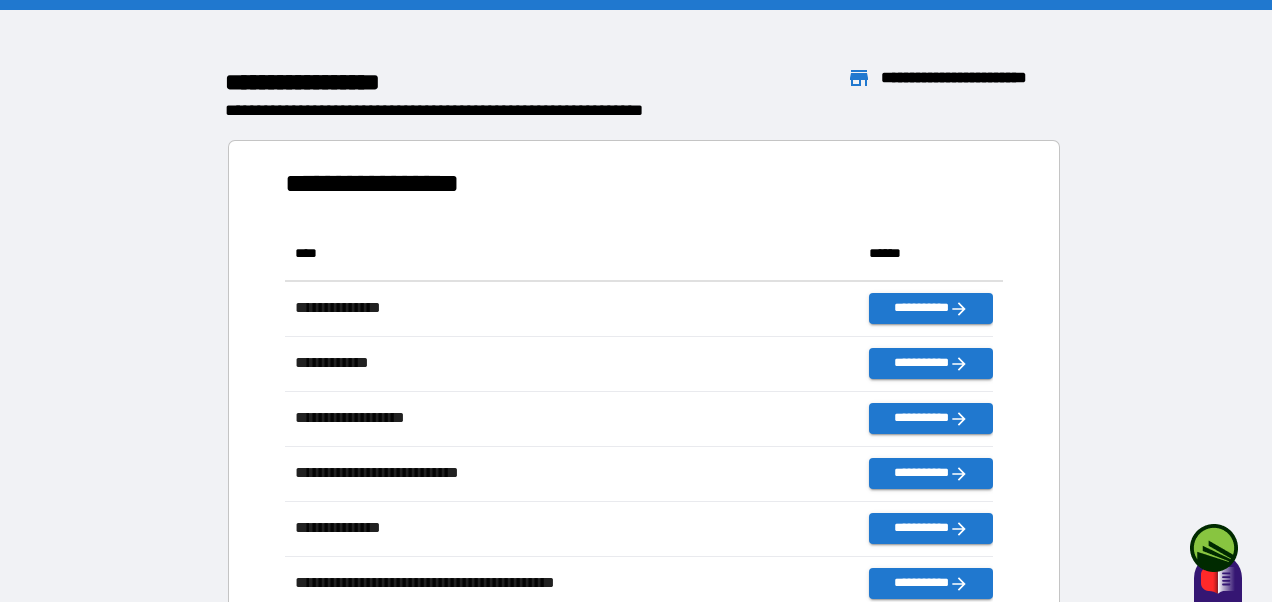 scroll, scrollTop: 811, scrollLeft: 693, axis: both 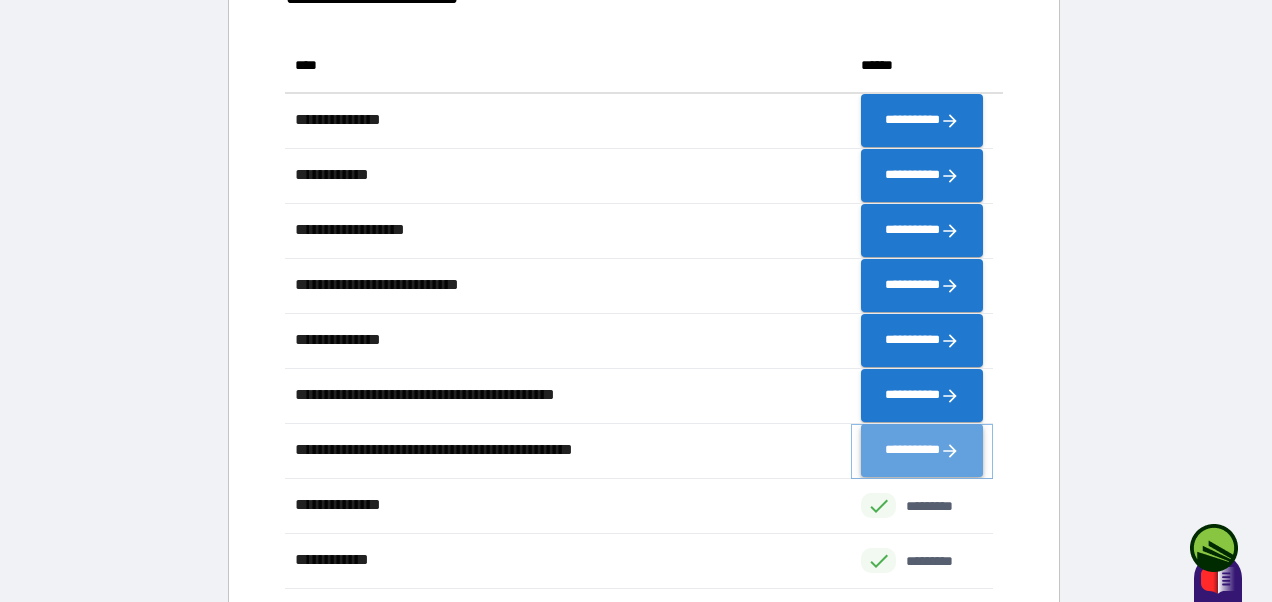 click on "**********" at bounding box center (922, 451) 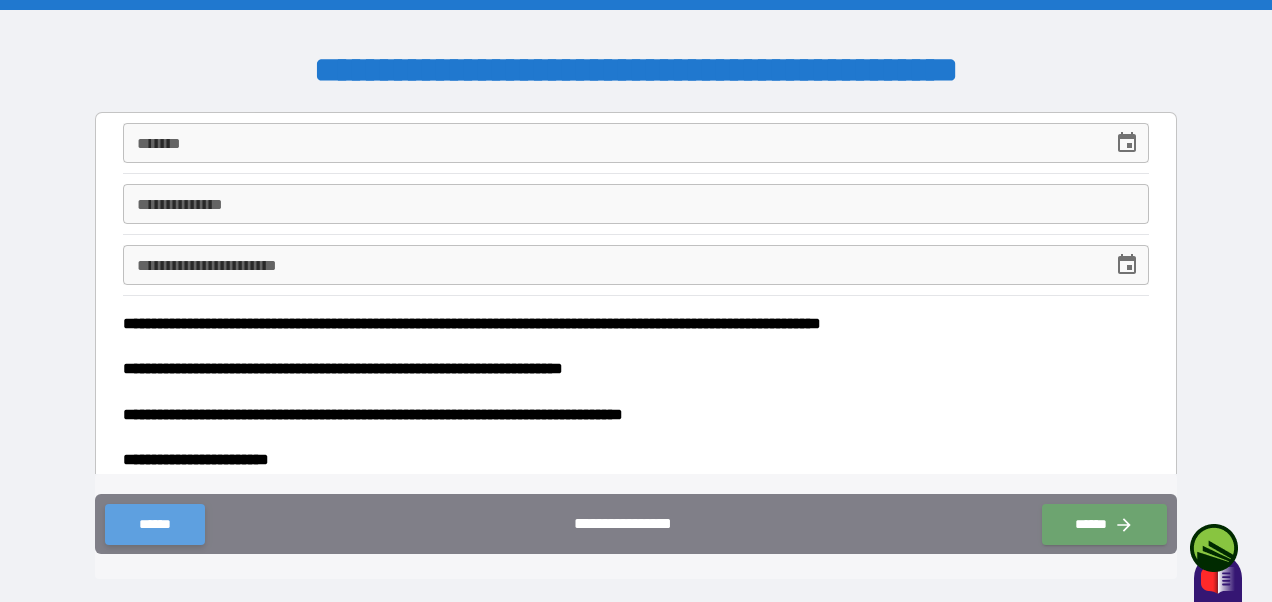 click on "******" at bounding box center (154, 524) 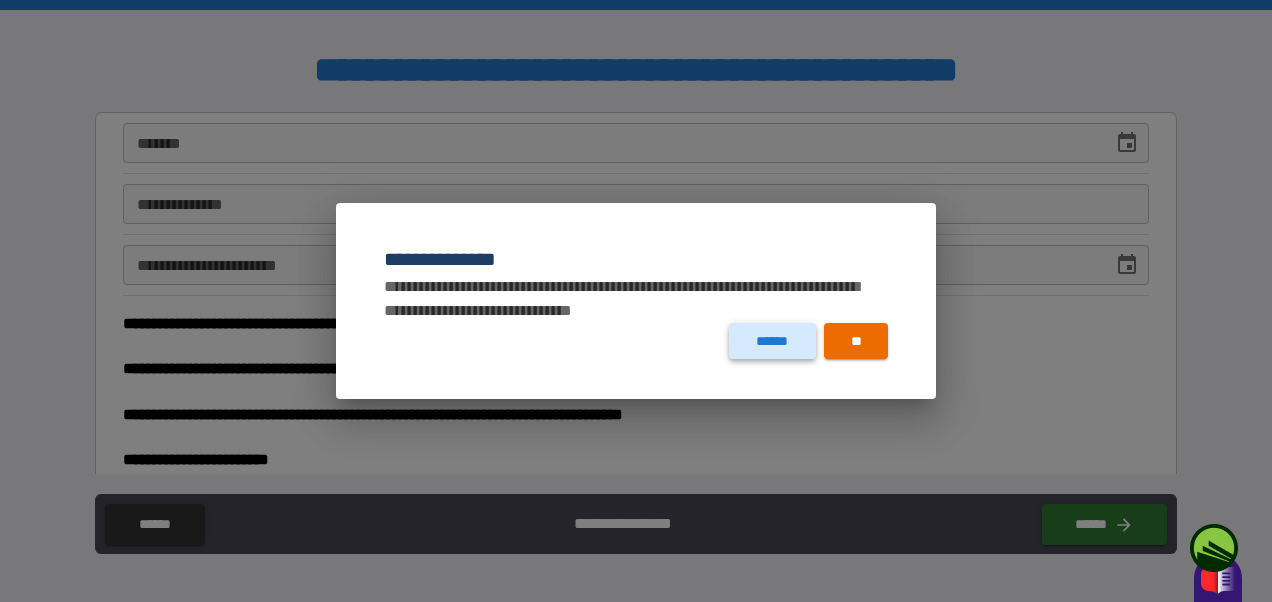 click on "******" at bounding box center (772, 341) 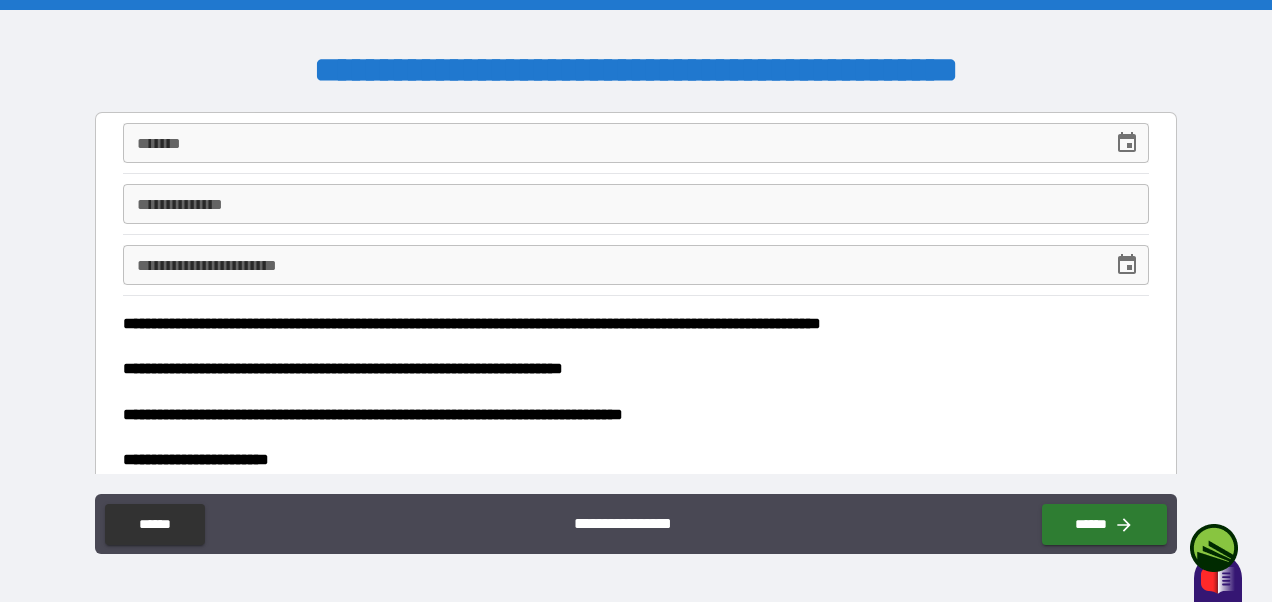 type on "*" 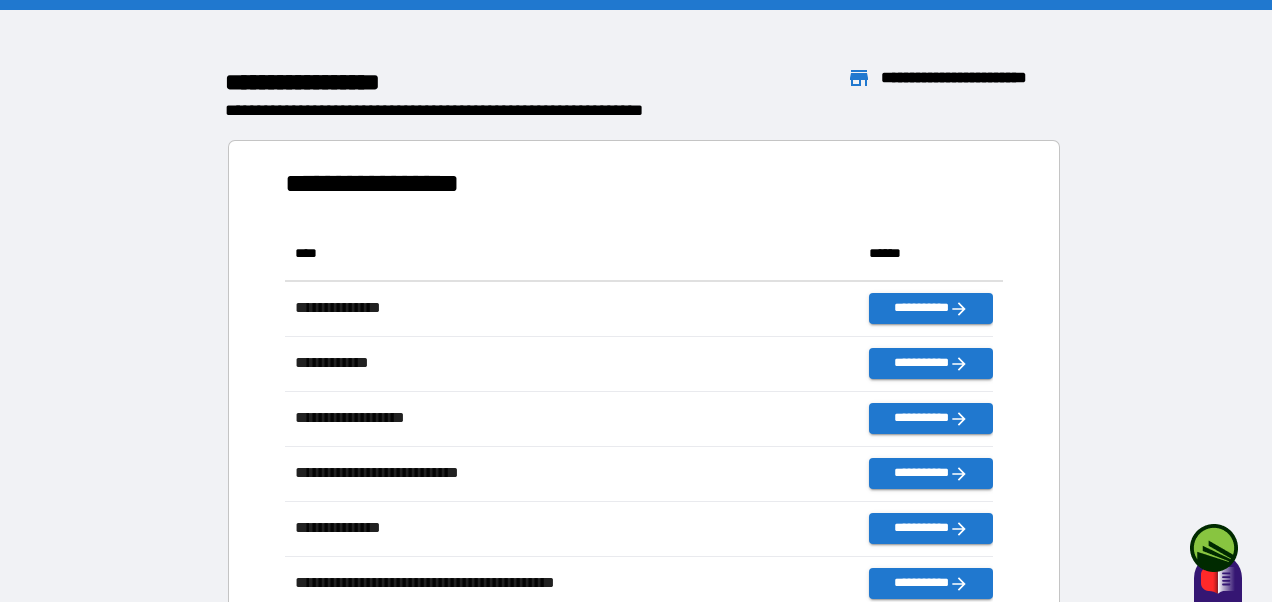 scroll, scrollTop: 16, scrollLeft: 16, axis: both 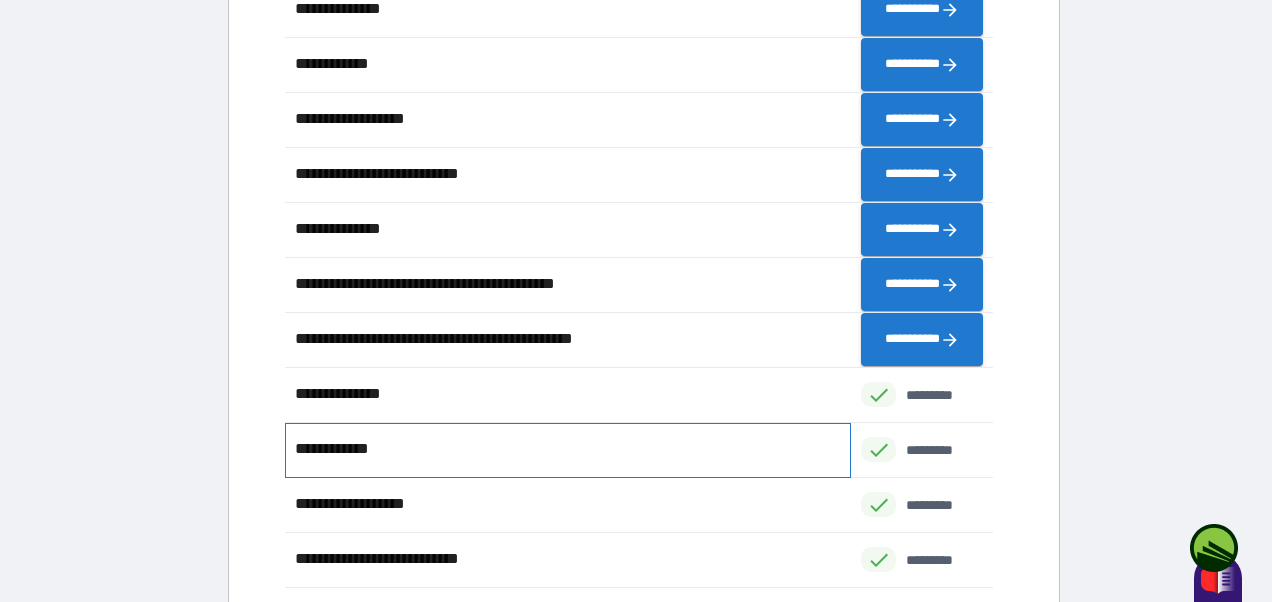 click on "**********" at bounding box center (337, 449) 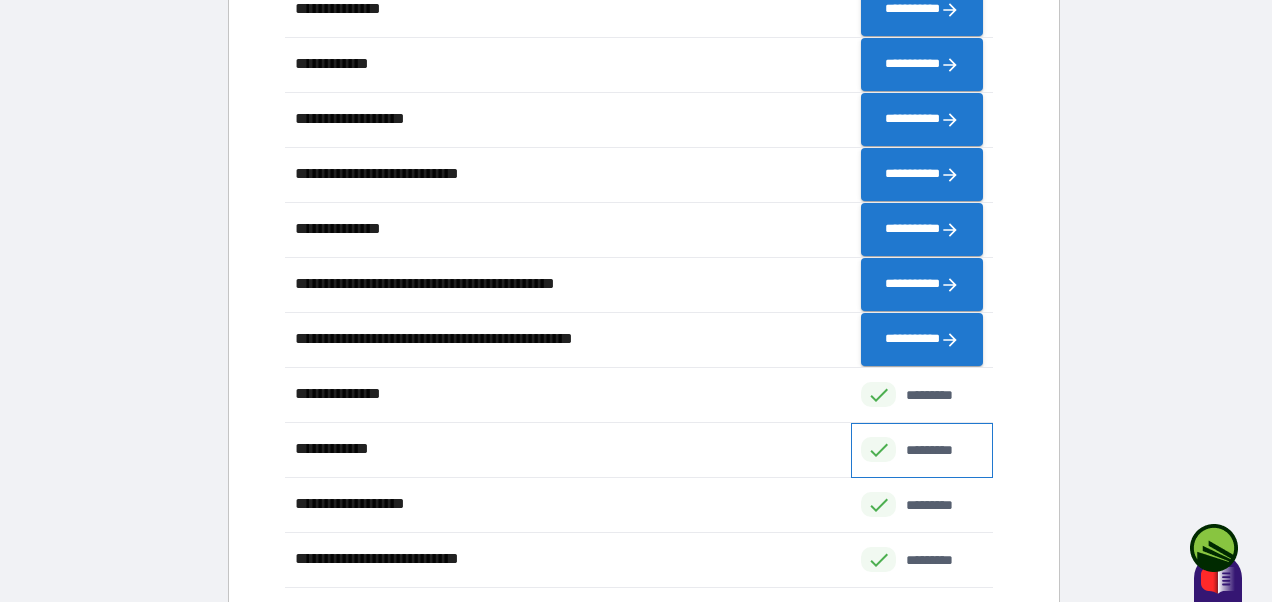 click on "*********" at bounding box center (940, 450) 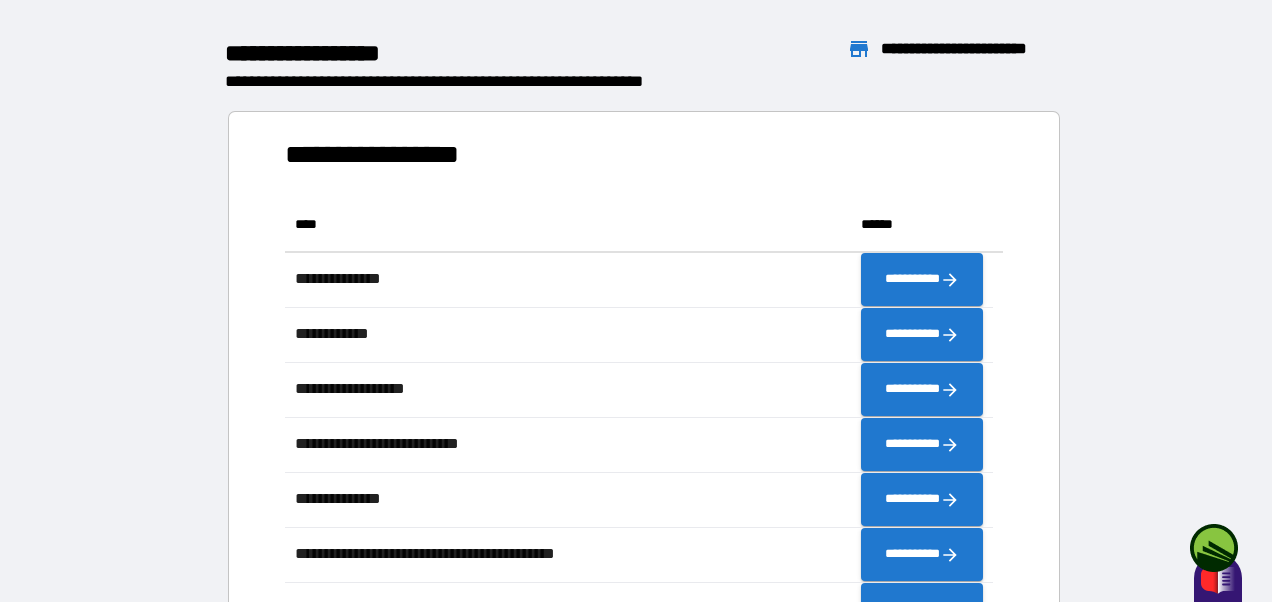scroll, scrollTop: 28, scrollLeft: 0, axis: vertical 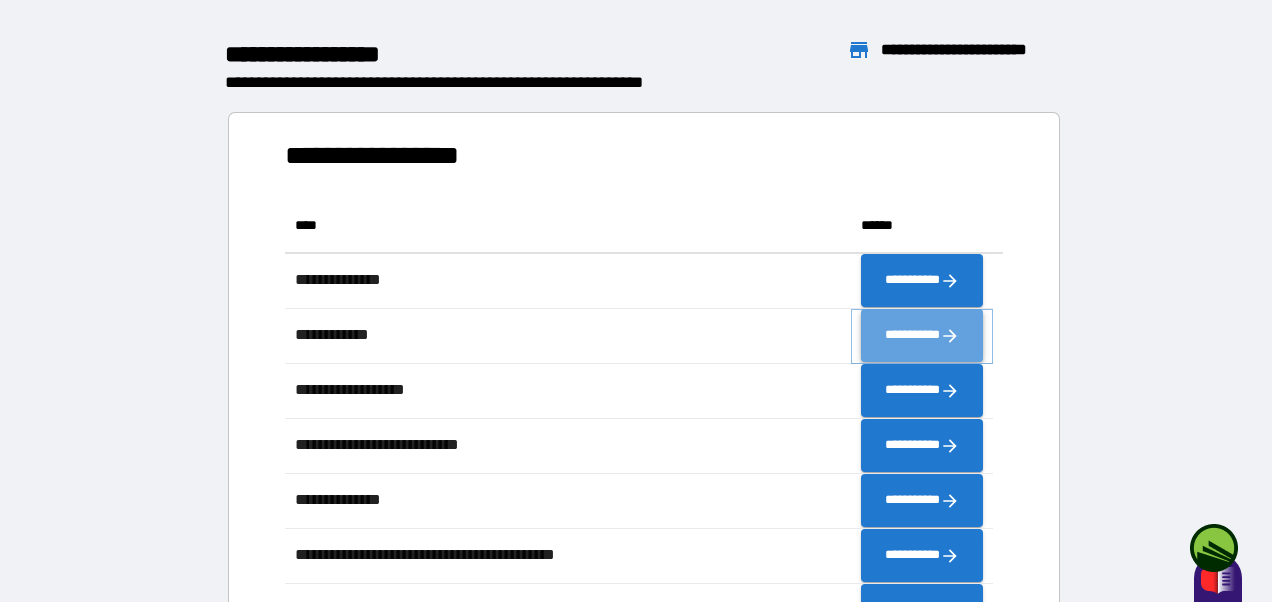 click on "**********" at bounding box center (922, 336) 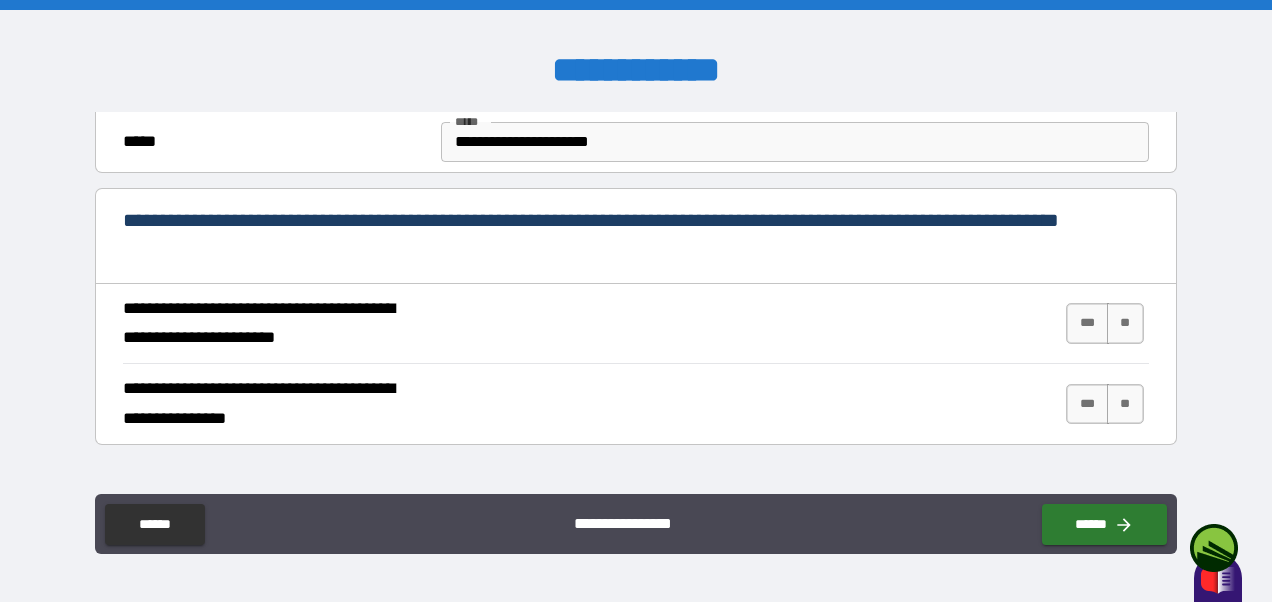 scroll, scrollTop: 686, scrollLeft: 0, axis: vertical 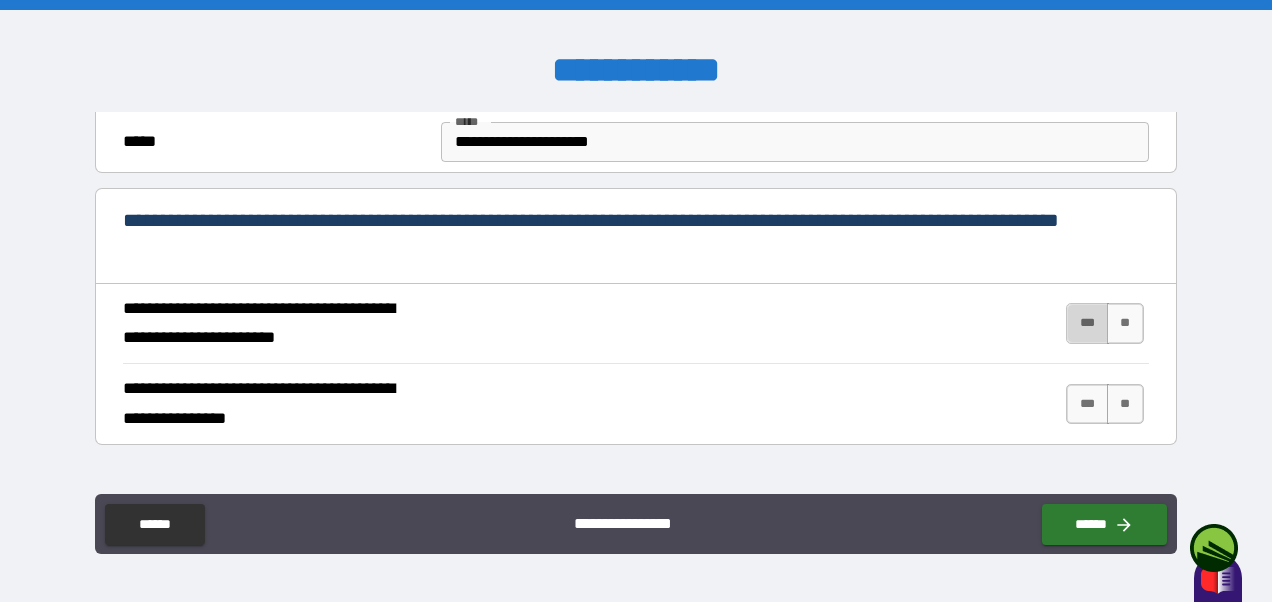 click on "***" at bounding box center [1087, 323] 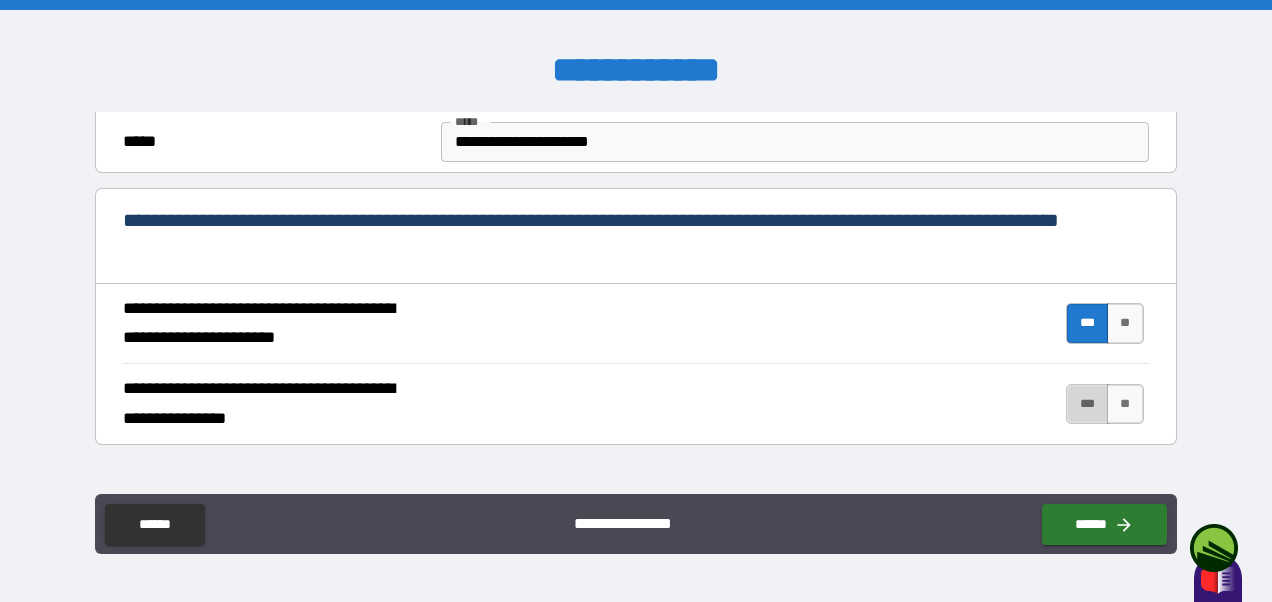 click on "***" at bounding box center [1087, 404] 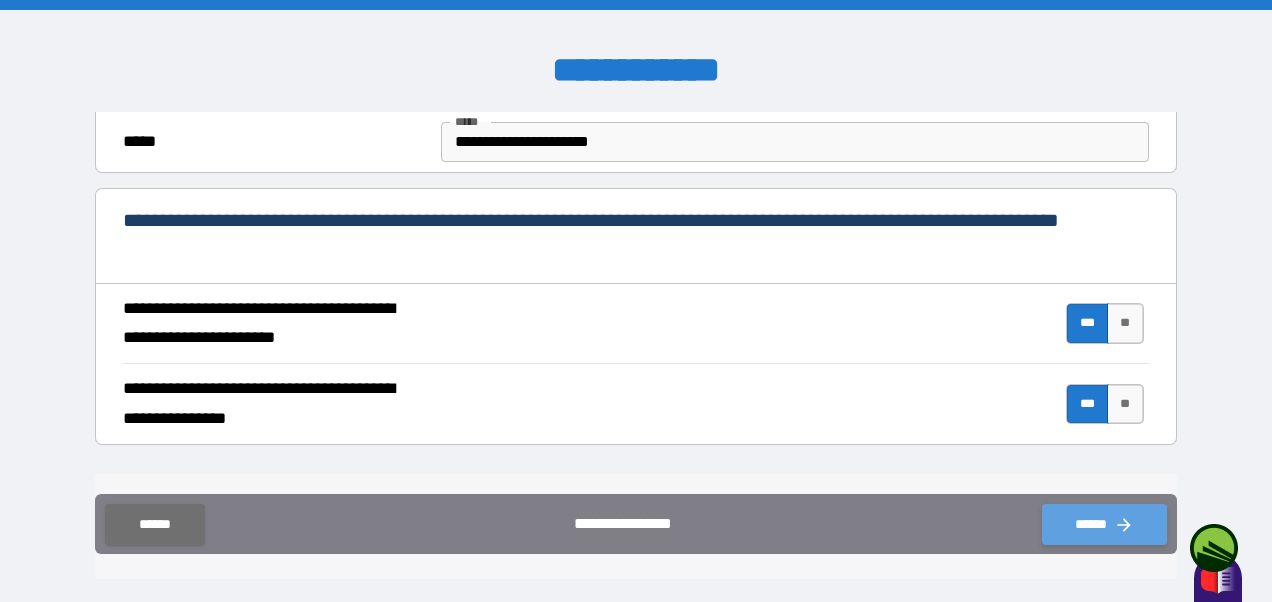 click on "******" at bounding box center (1104, 524) 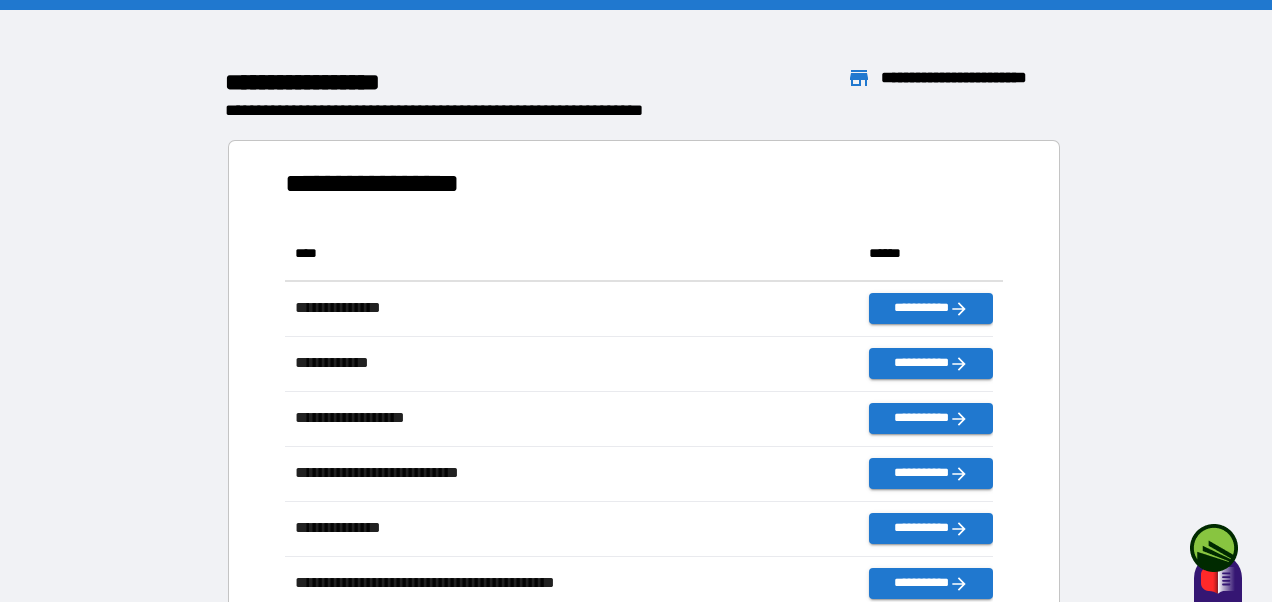 scroll, scrollTop: 811, scrollLeft: 693, axis: both 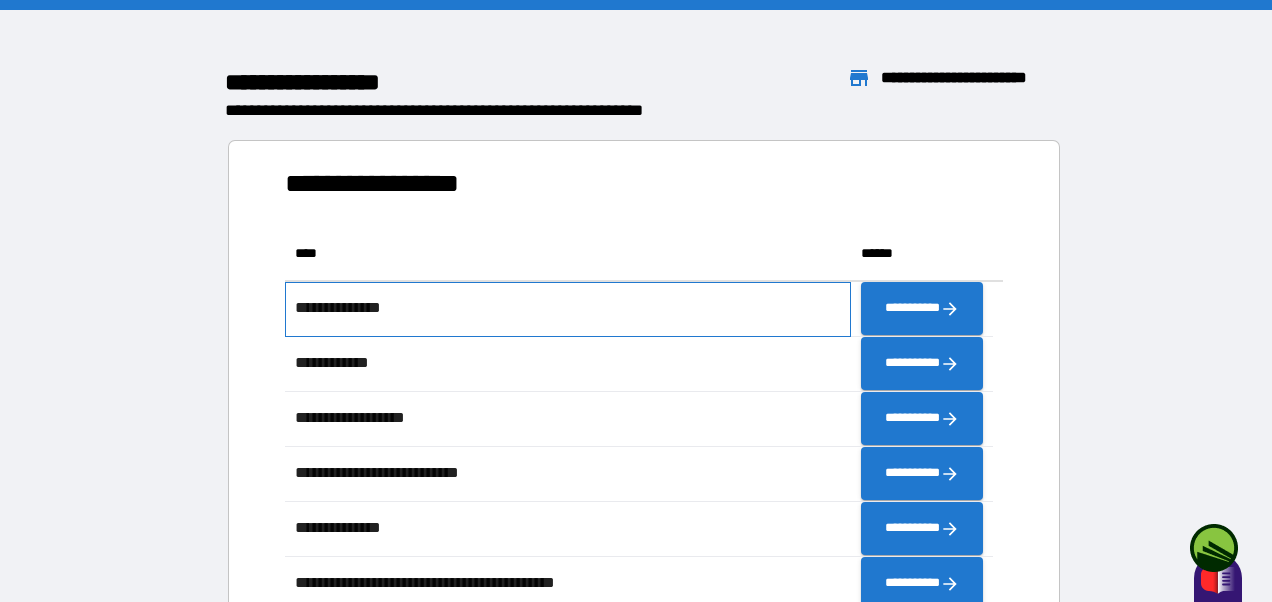 click on "**********" at bounding box center (347, 308) 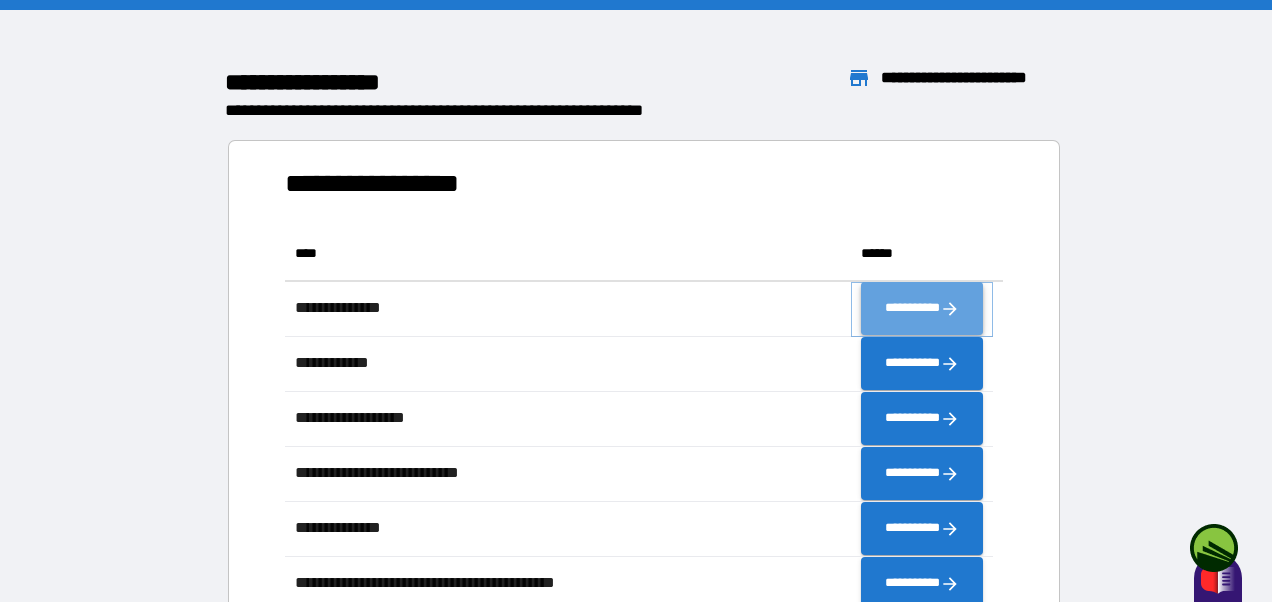 click on "**********" at bounding box center [922, 309] 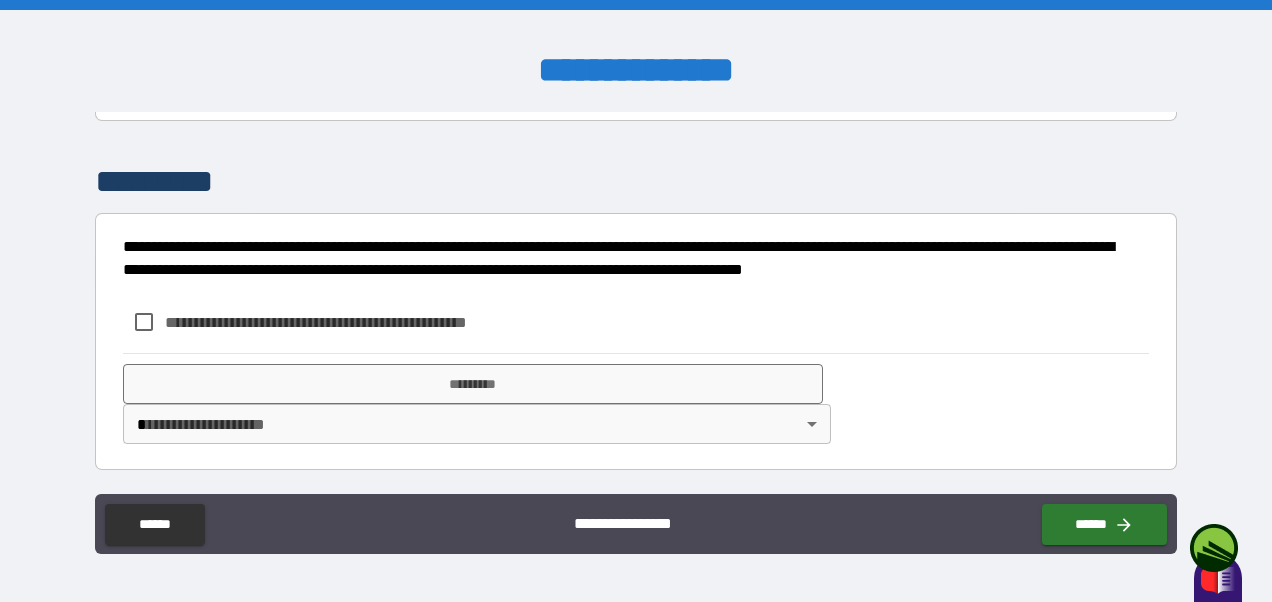 scroll, scrollTop: 4239, scrollLeft: 0, axis: vertical 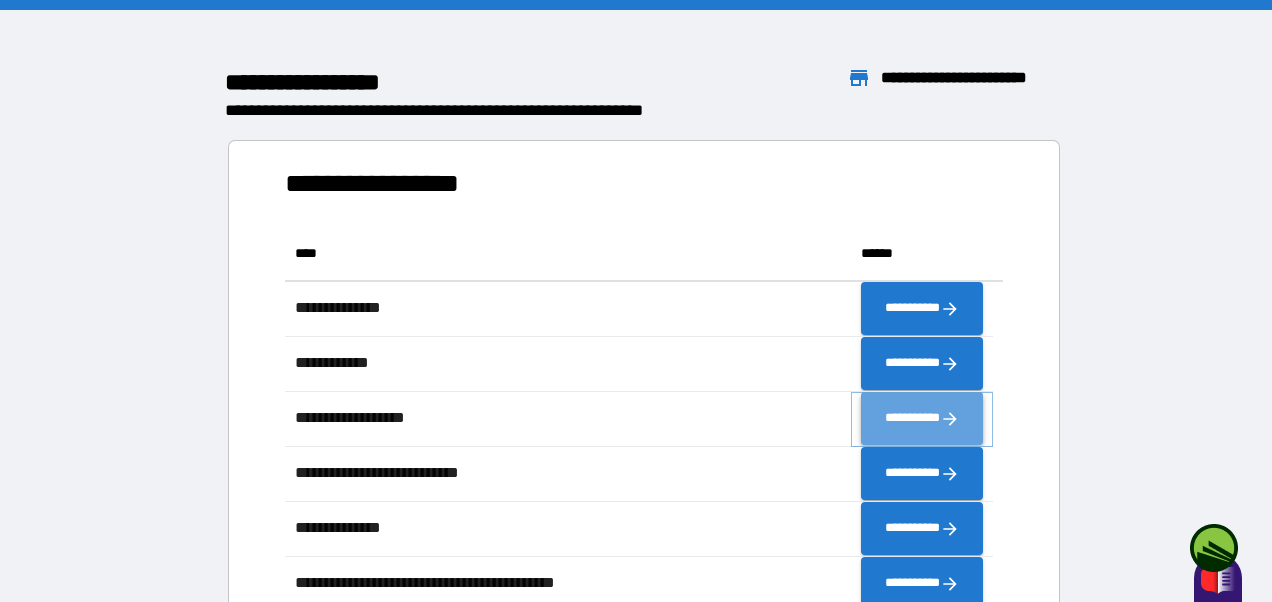 click on "**********" at bounding box center (922, 419) 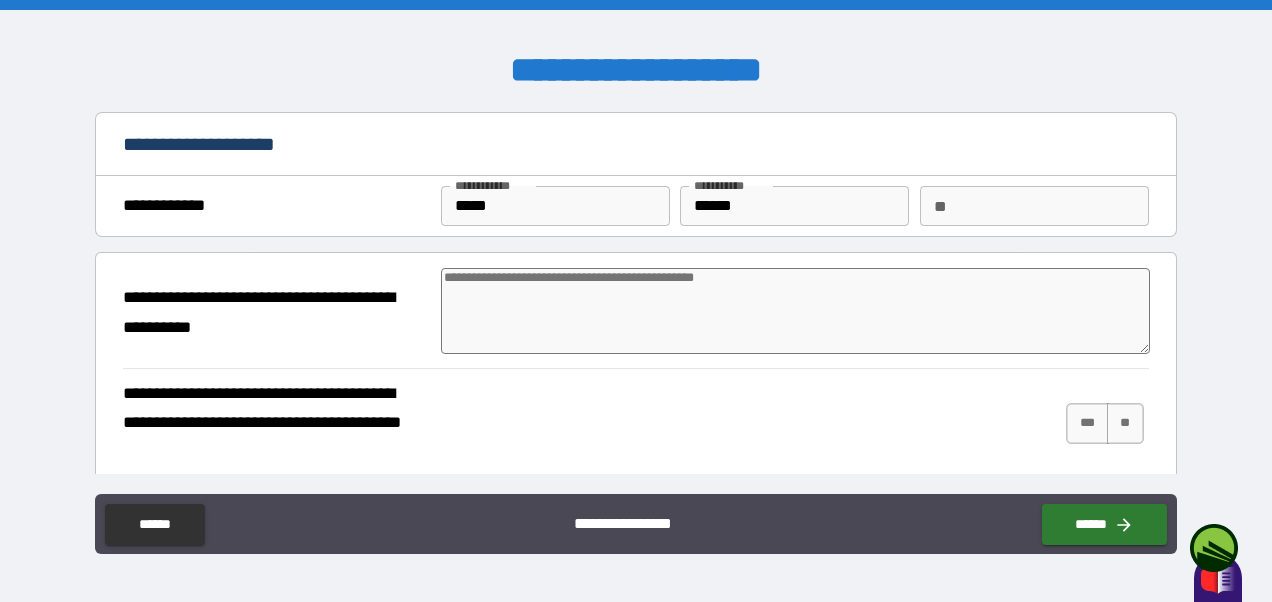 type on "*" 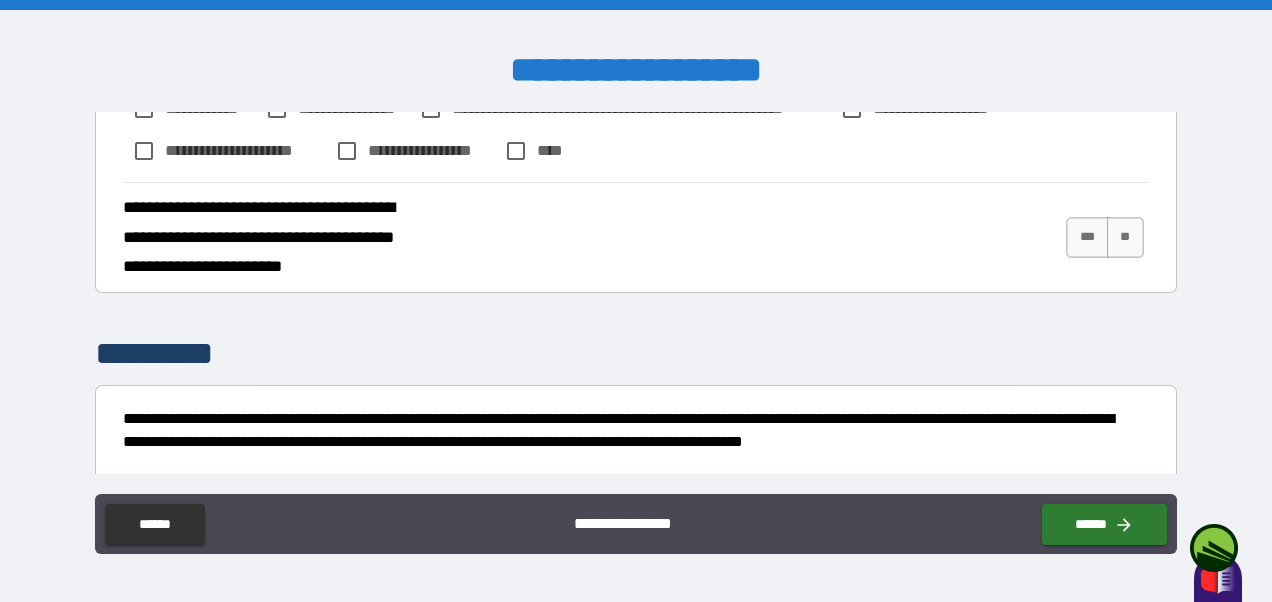 scroll, scrollTop: 709, scrollLeft: 0, axis: vertical 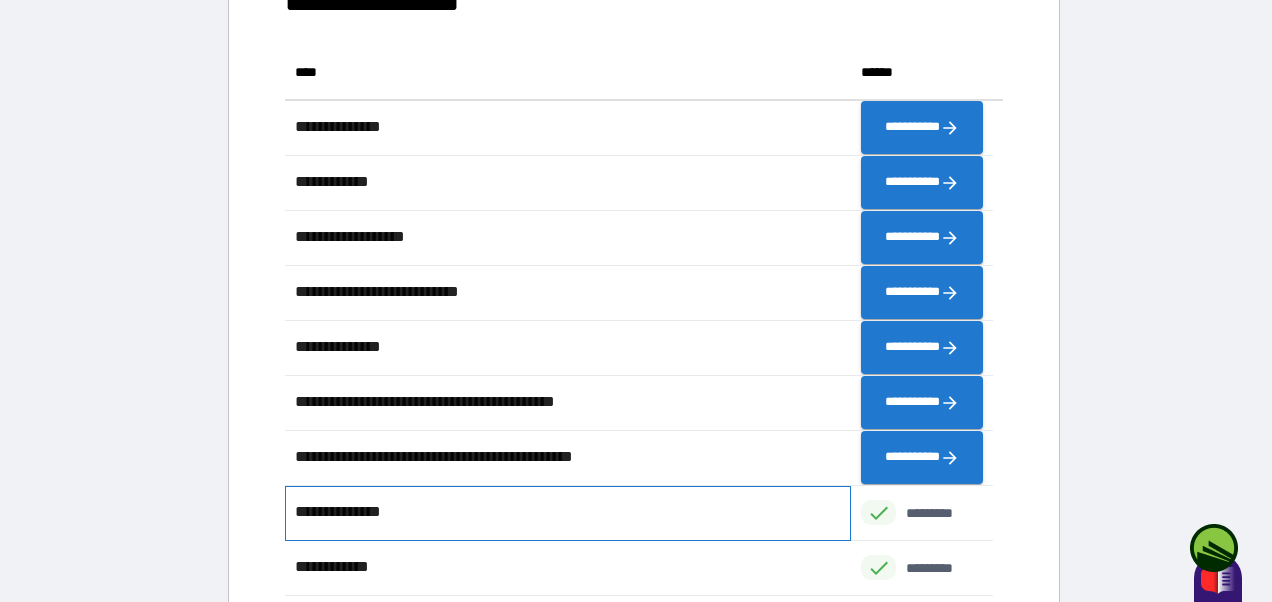 click on "**********" at bounding box center (347, 512) 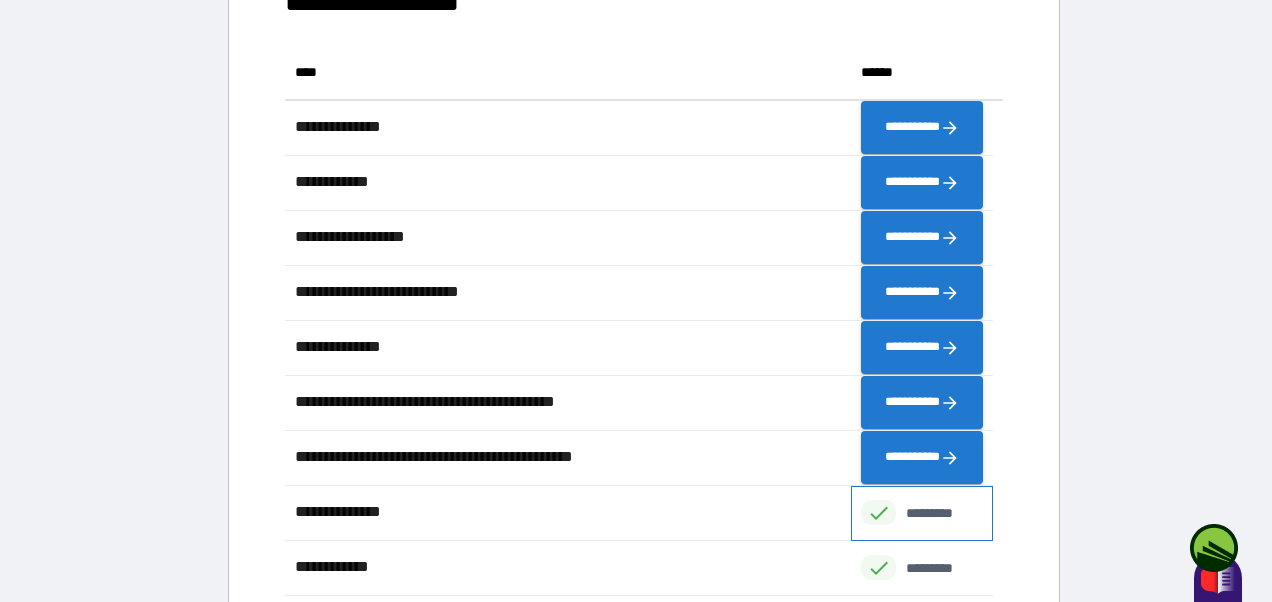 click on "*********" at bounding box center [940, 513] 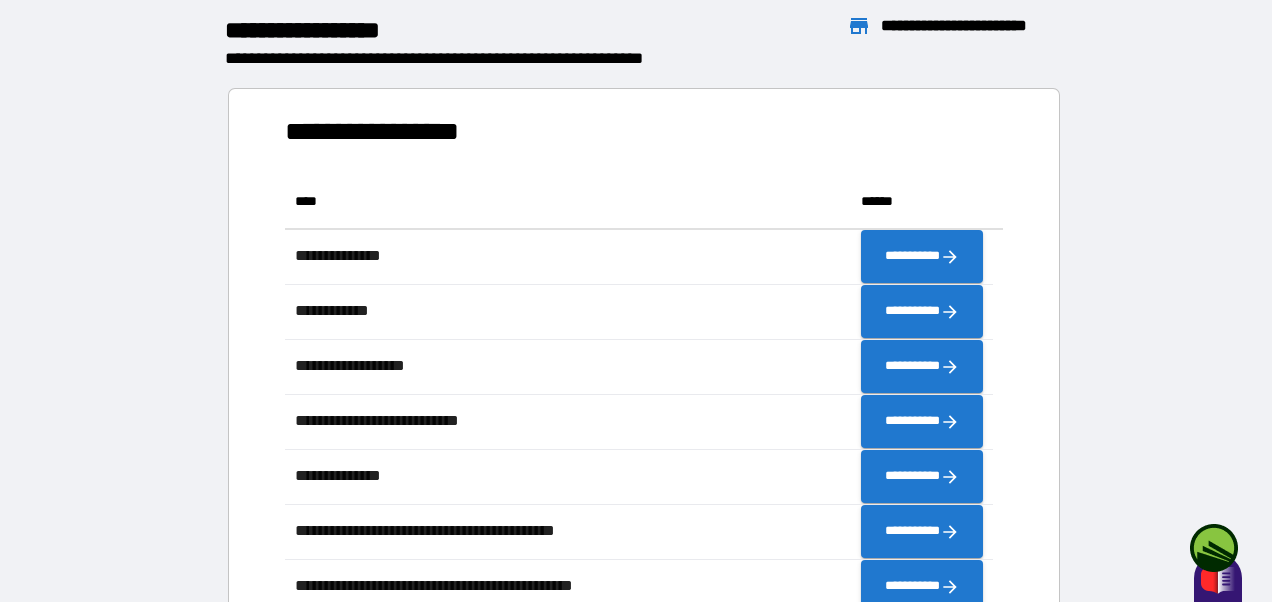 scroll, scrollTop: 0, scrollLeft: 0, axis: both 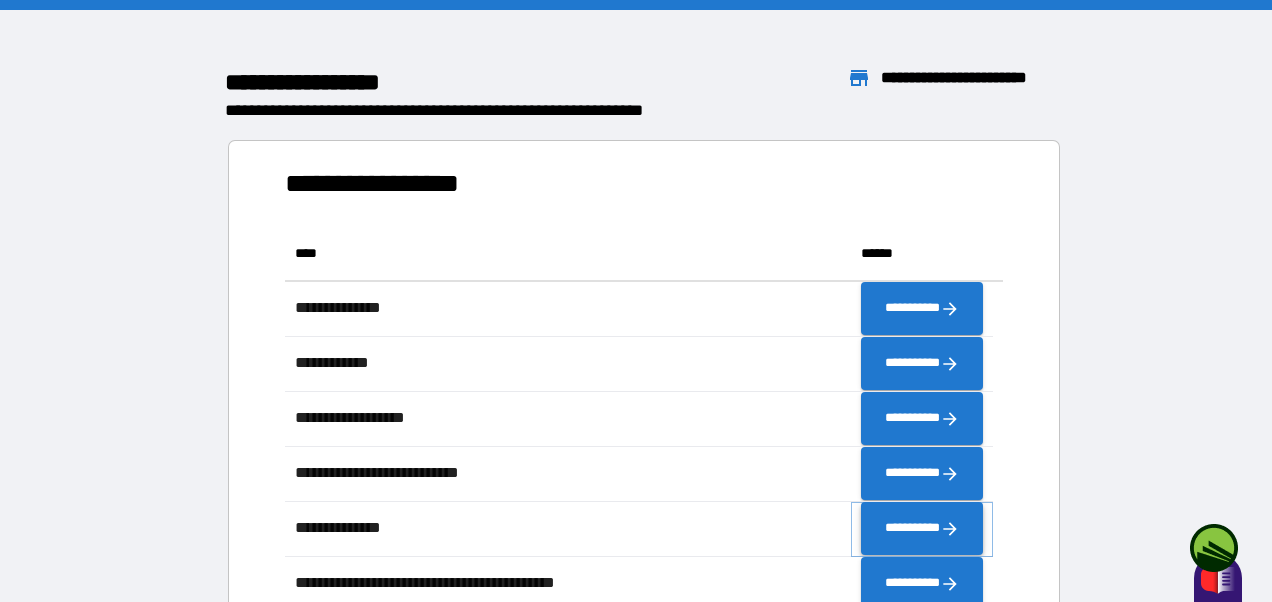 click on "**********" at bounding box center [922, 529] 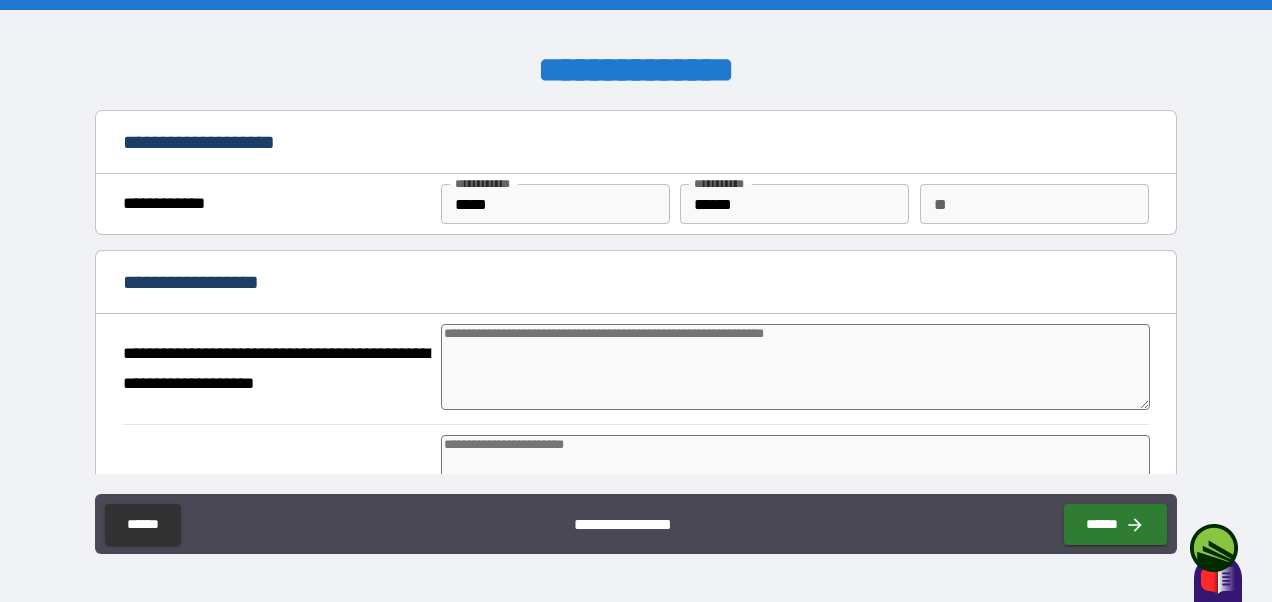 type on "*" 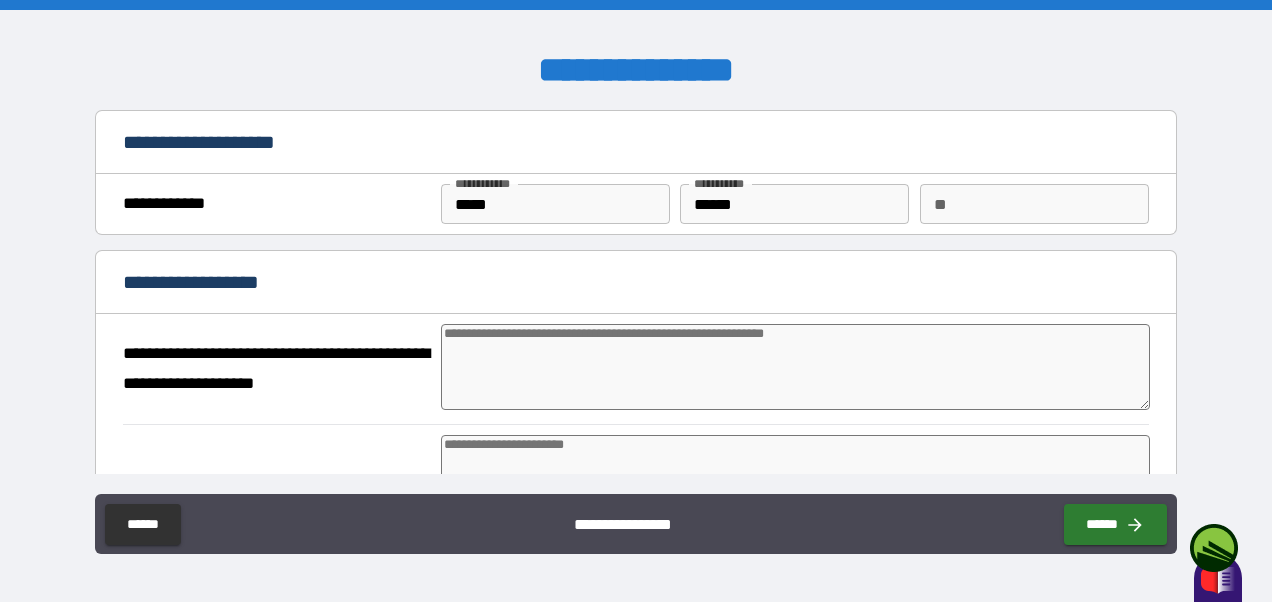 type on "*" 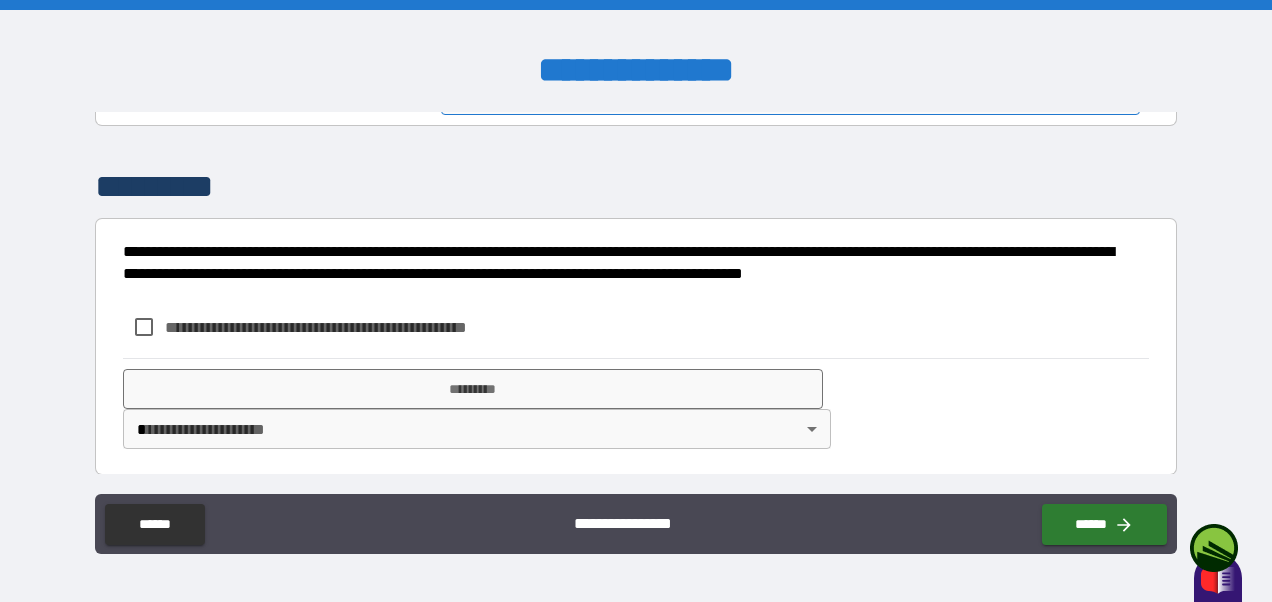 scroll, scrollTop: 3046, scrollLeft: 0, axis: vertical 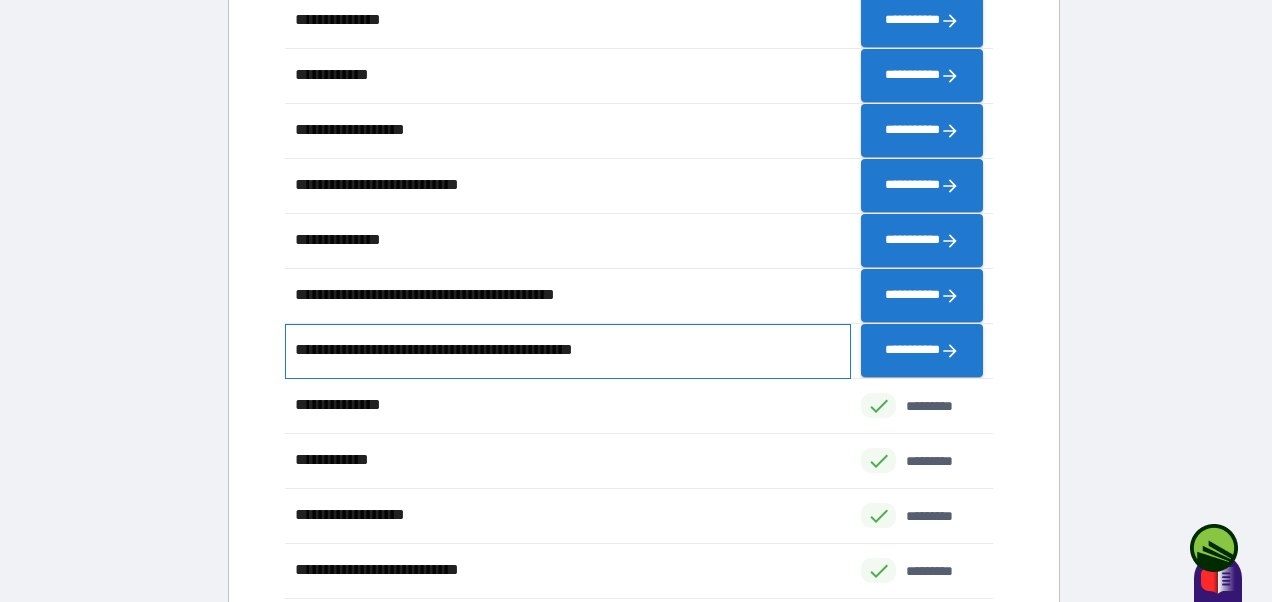 click on "**********" at bounding box center (467, 350) 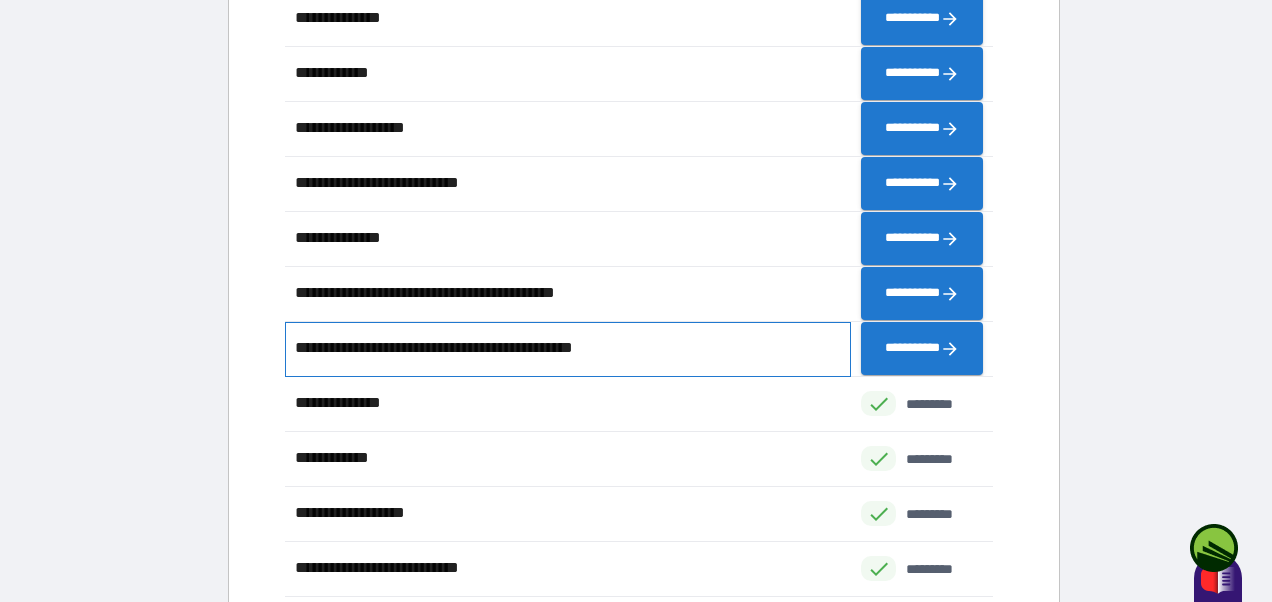 scroll, scrollTop: 291, scrollLeft: 0, axis: vertical 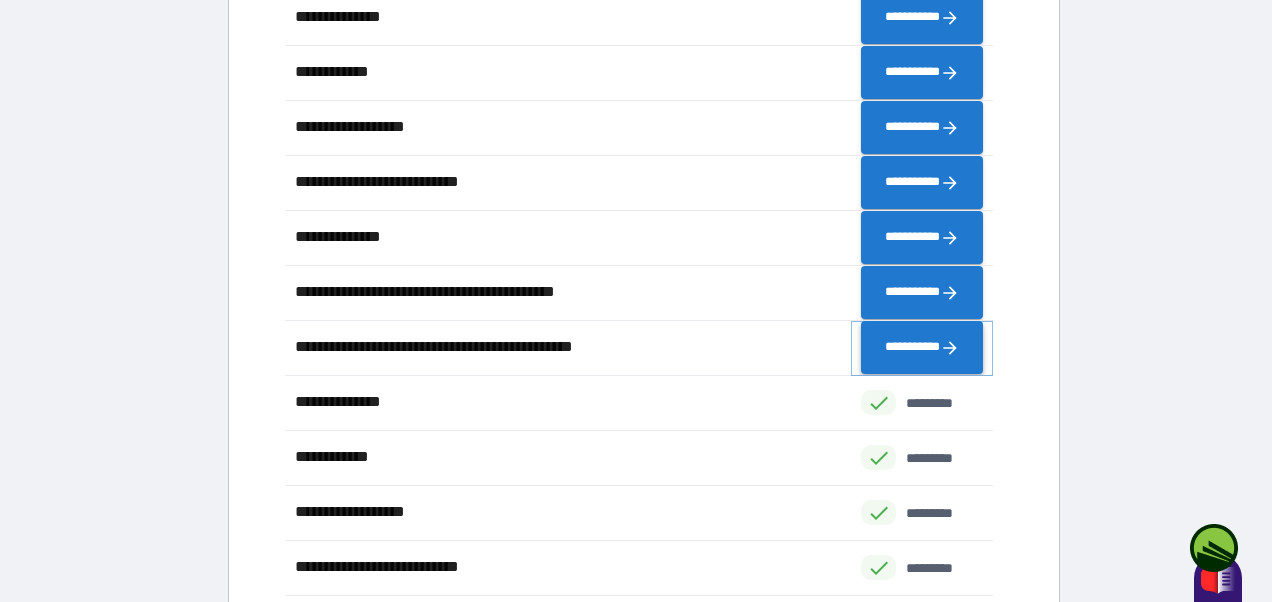 click on "**********" at bounding box center [922, 348] 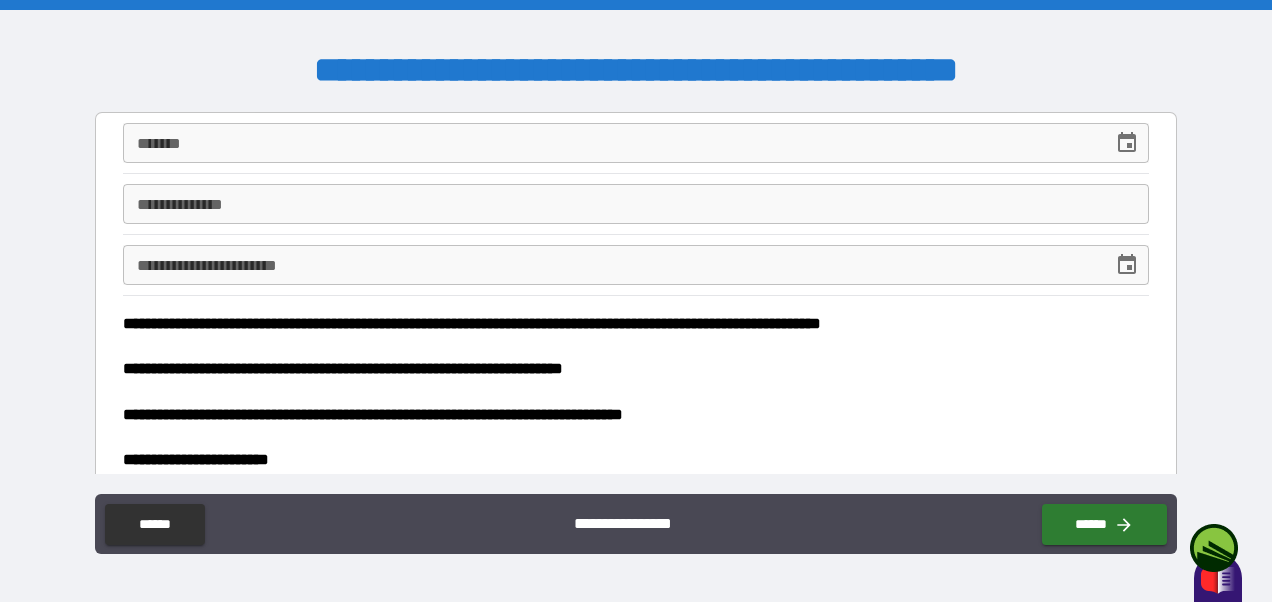 type on "*" 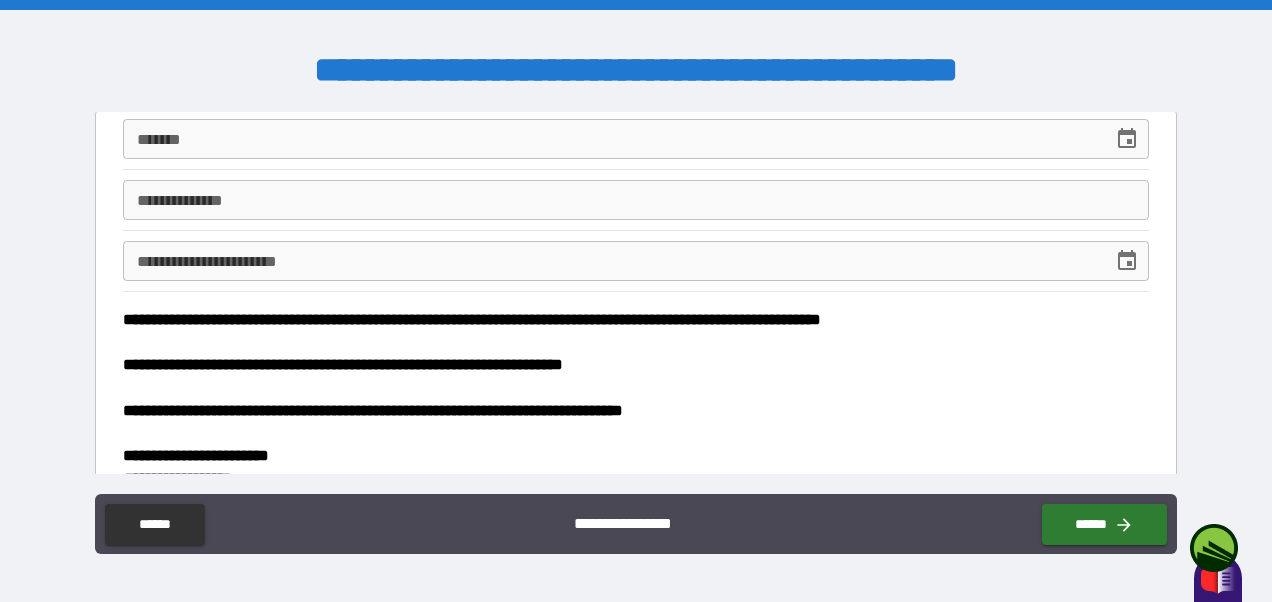scroll, scrollTop: 0, scrollLeft: 0, axis: both 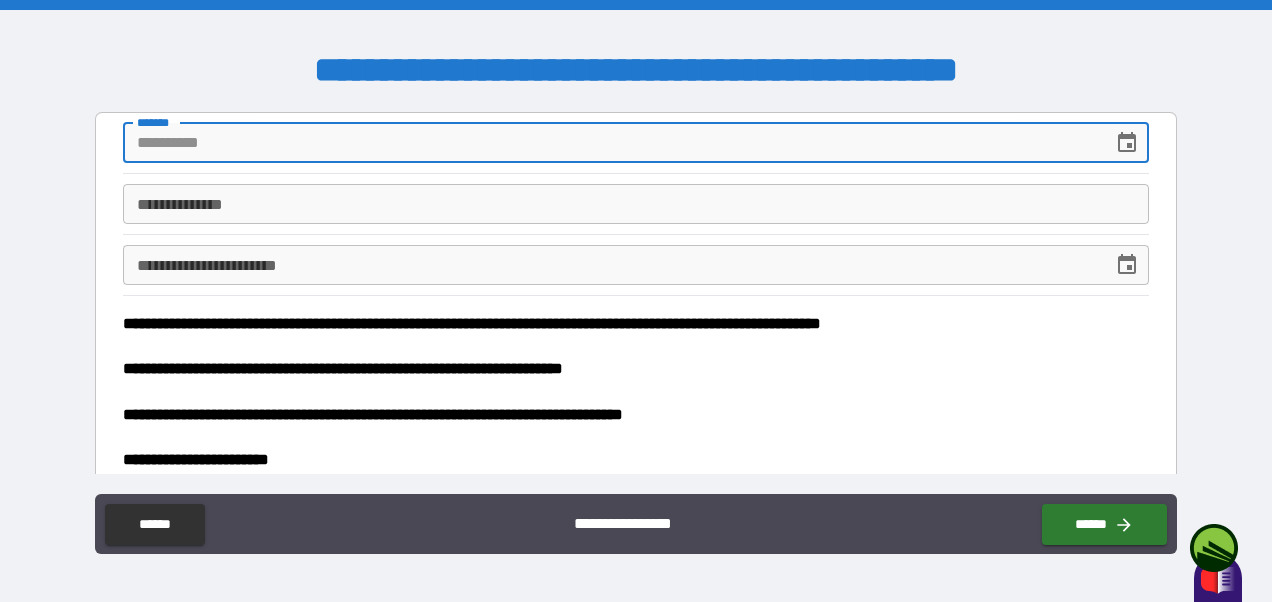 click on "****   *" at bounding box center (610, 143) 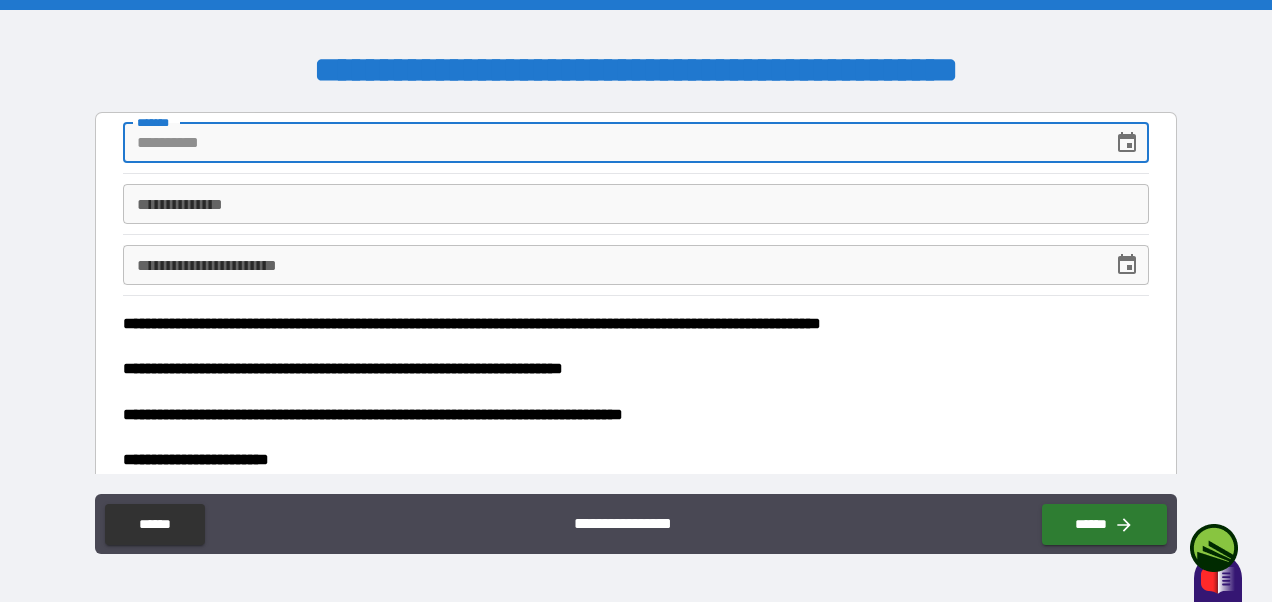 type on "*" 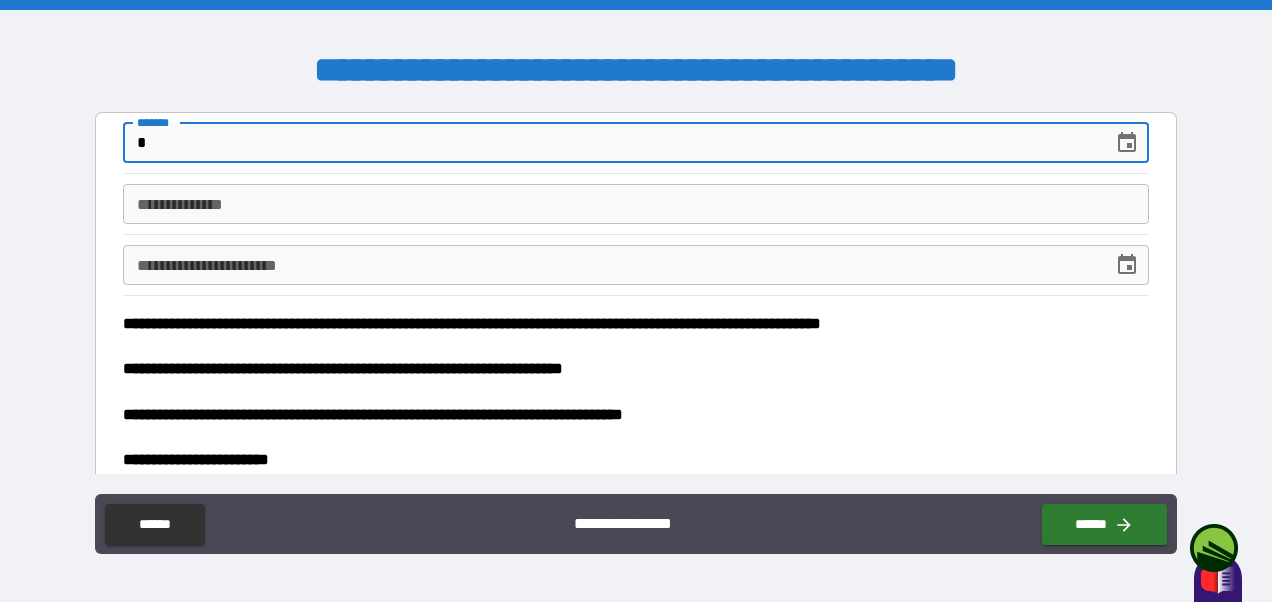 type on "*" 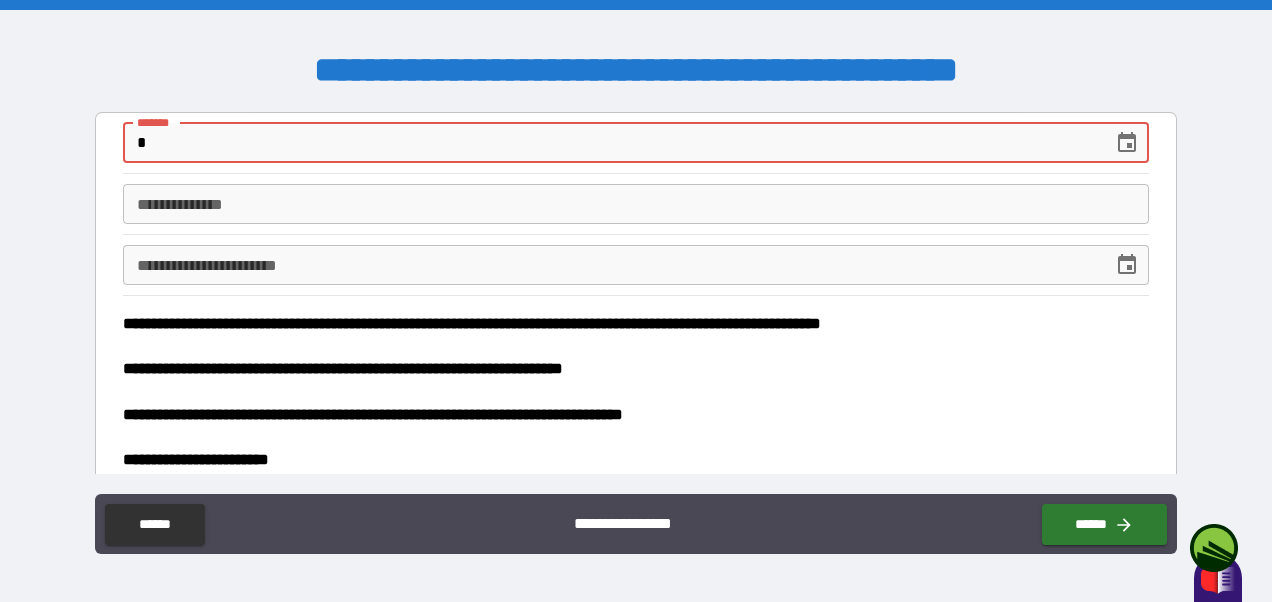 type on "***" 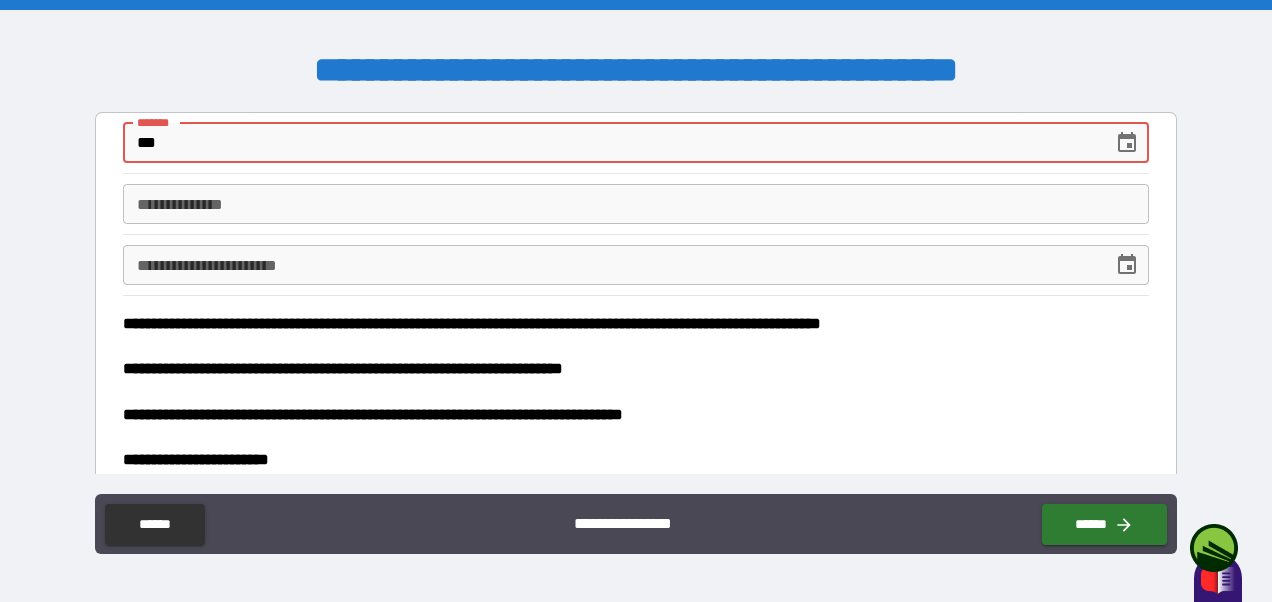 type on "*" 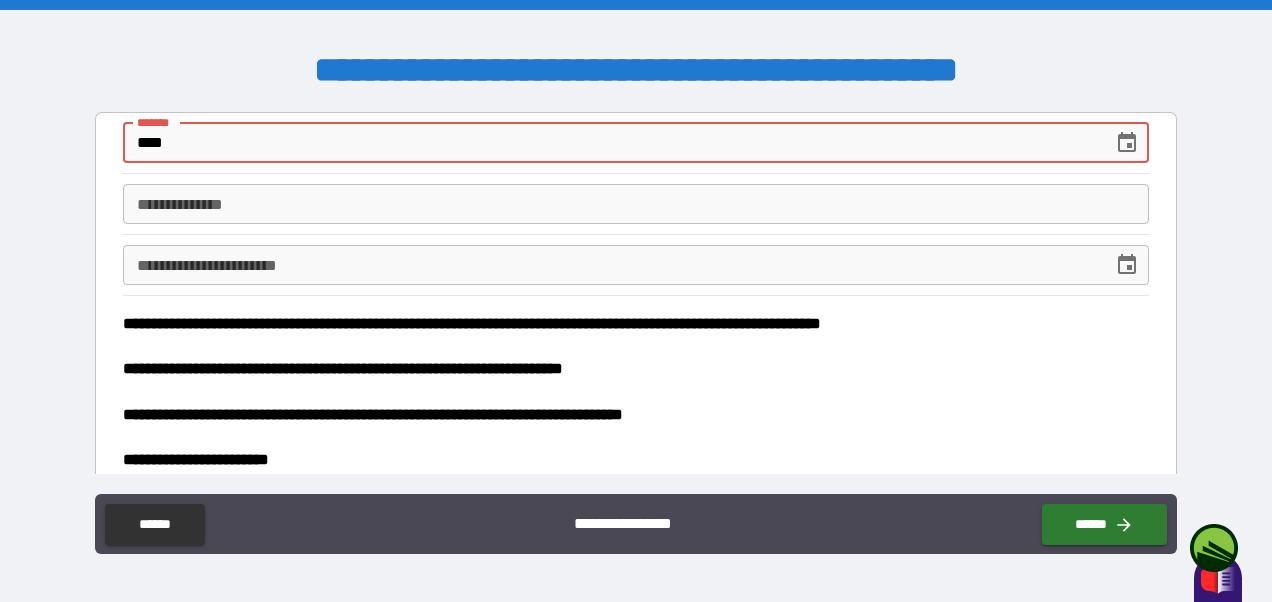 type on "*" 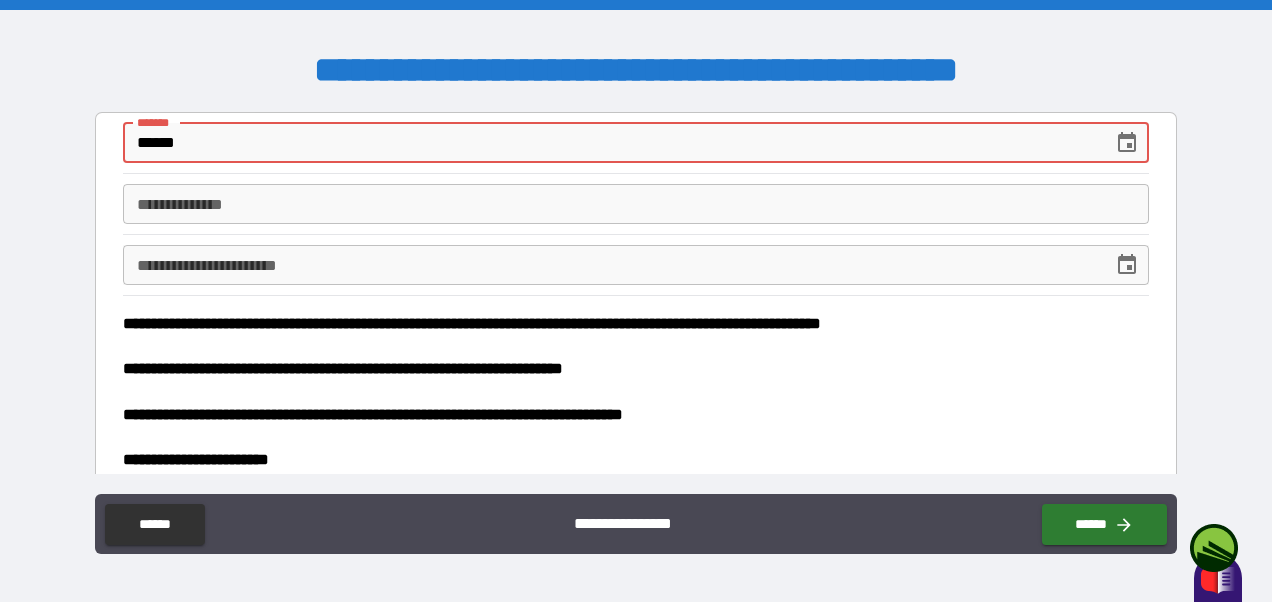 type on "*" 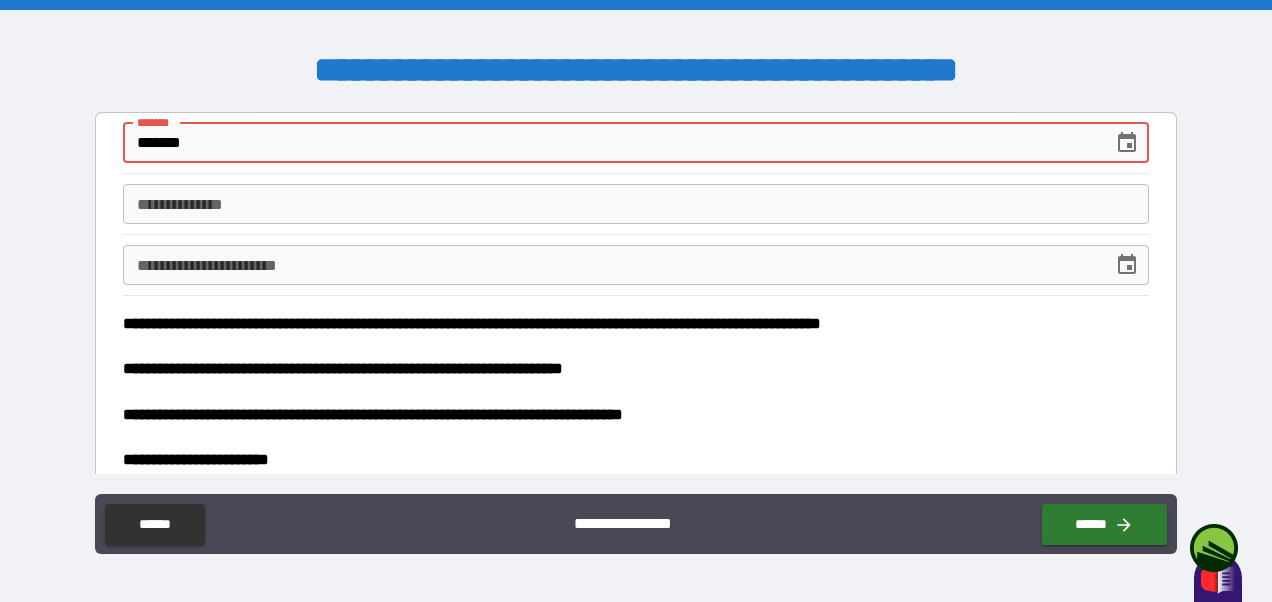 type on "*" 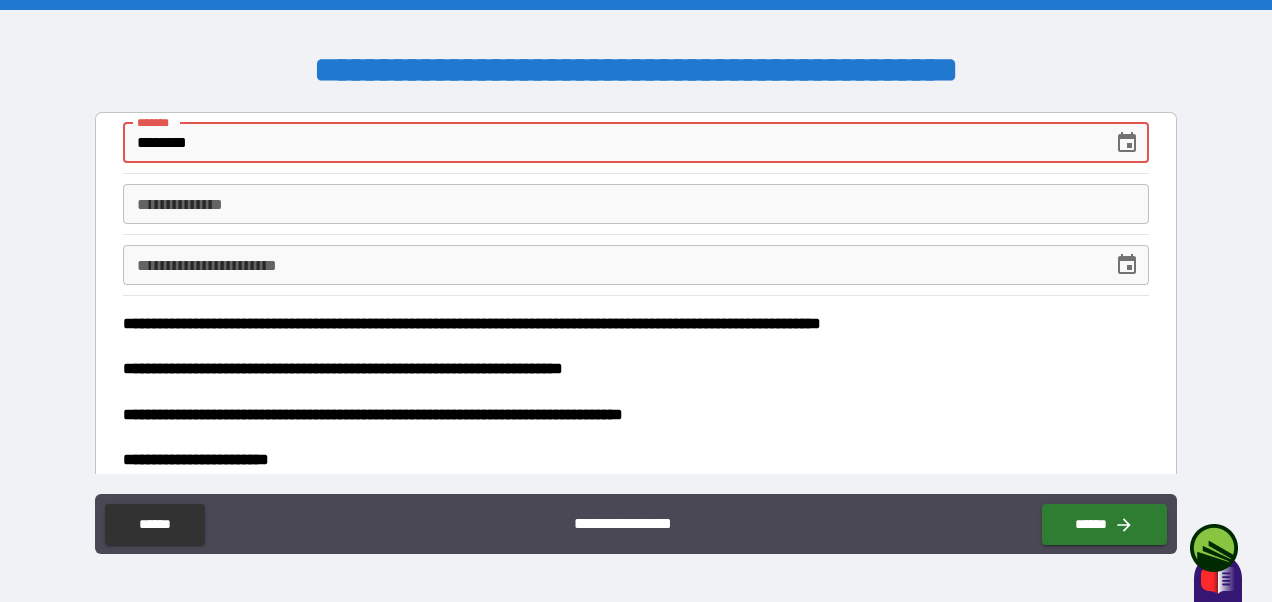 type on "*" 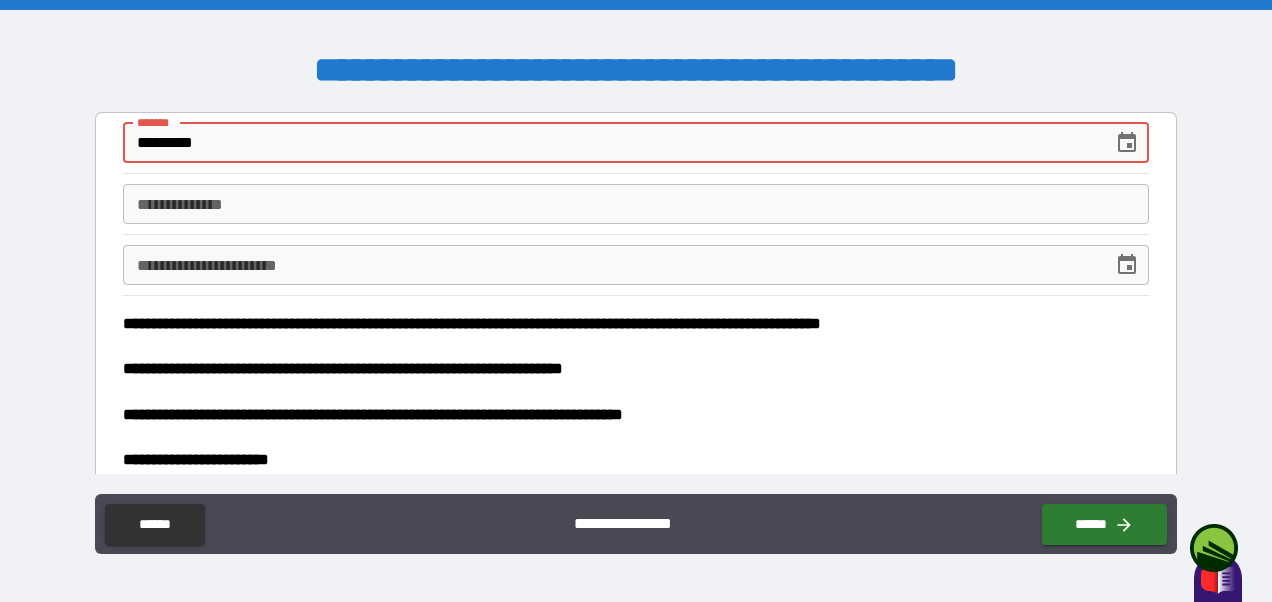 type on "*" 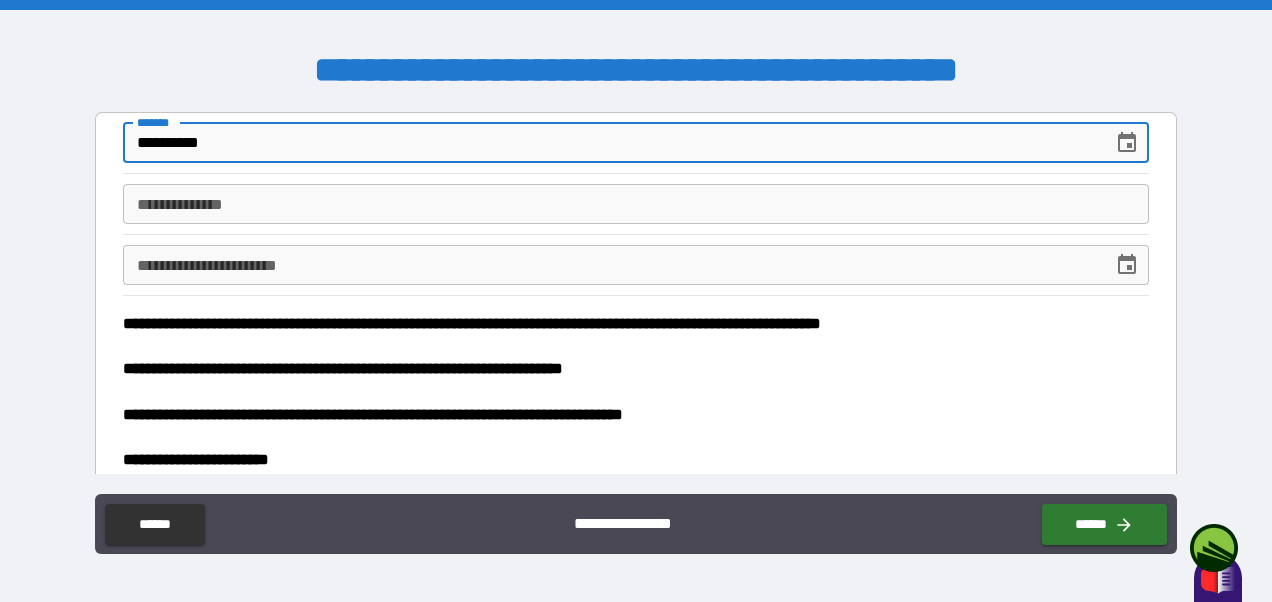 type on "*" 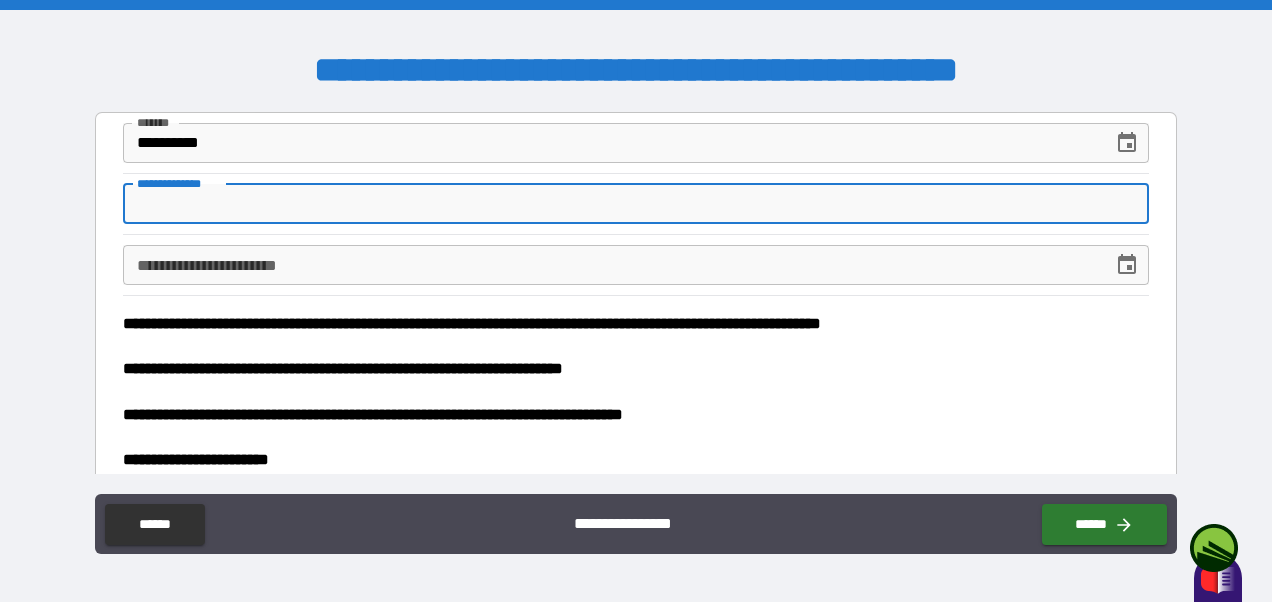 type on "*" 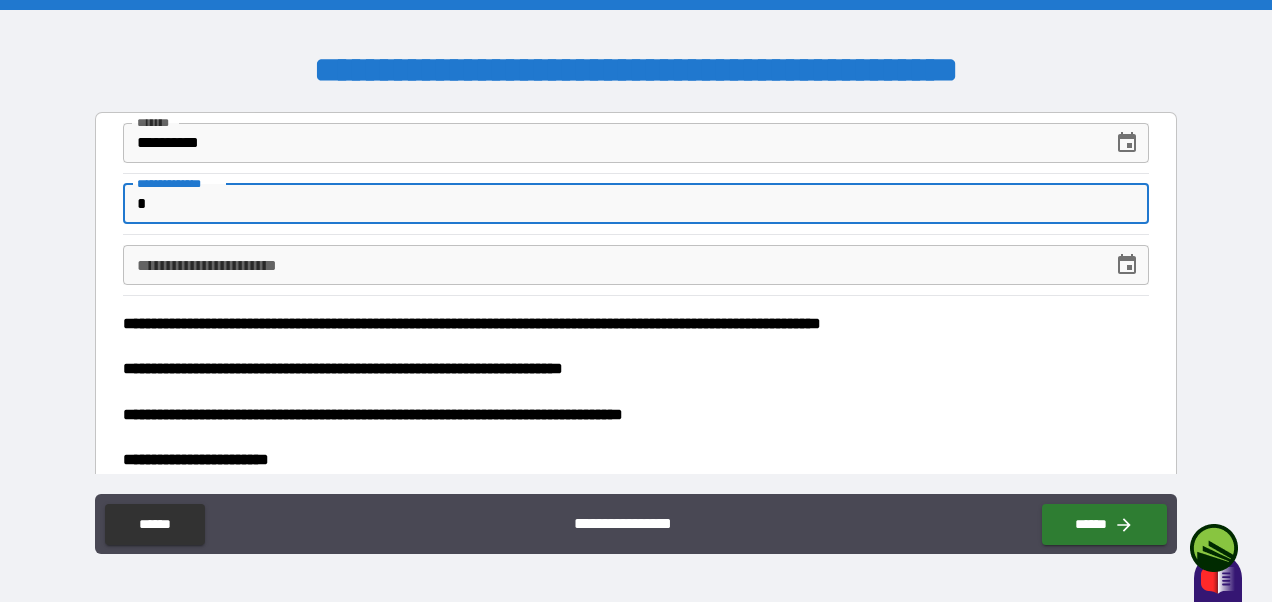 type on "*" 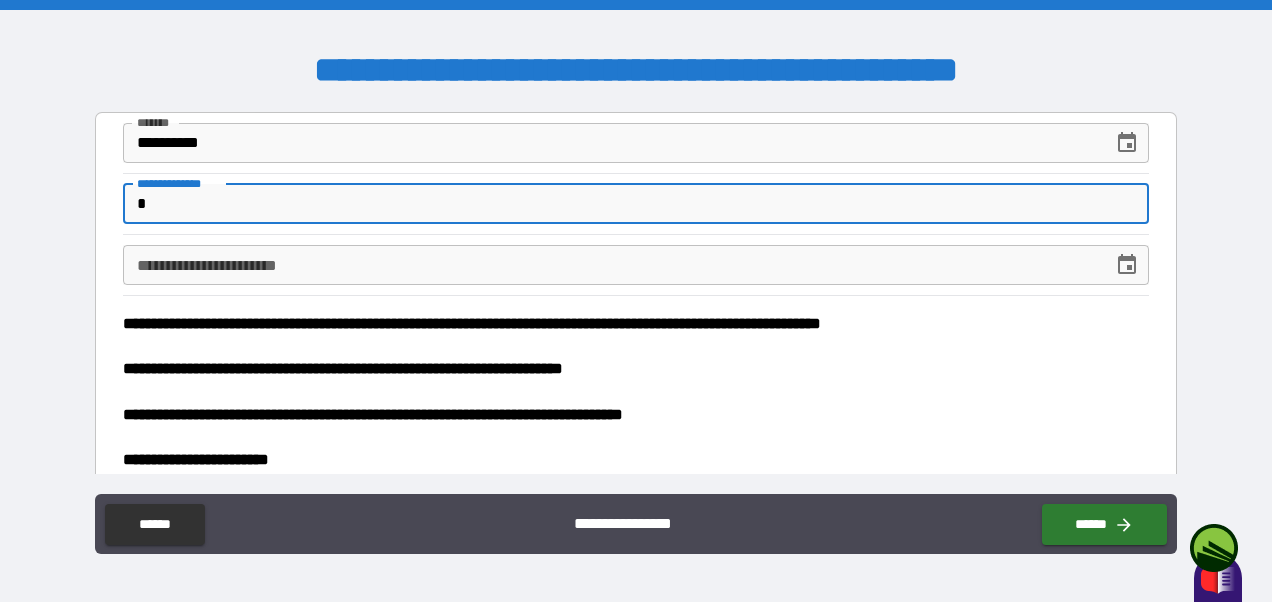 type on "**" 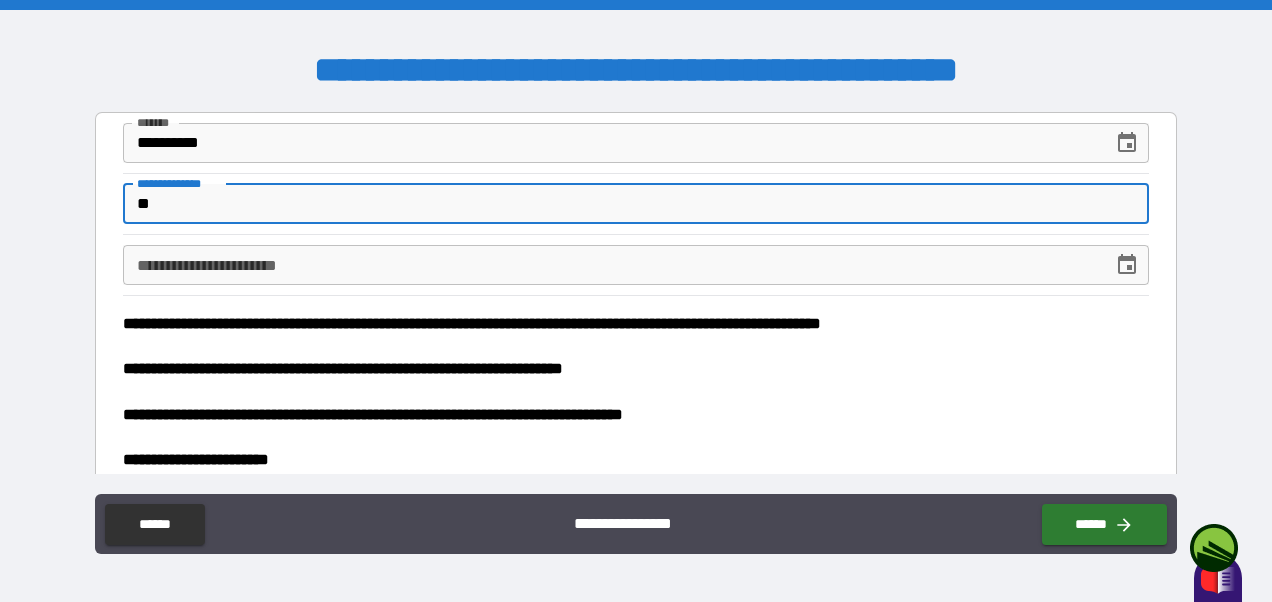 type on "*" 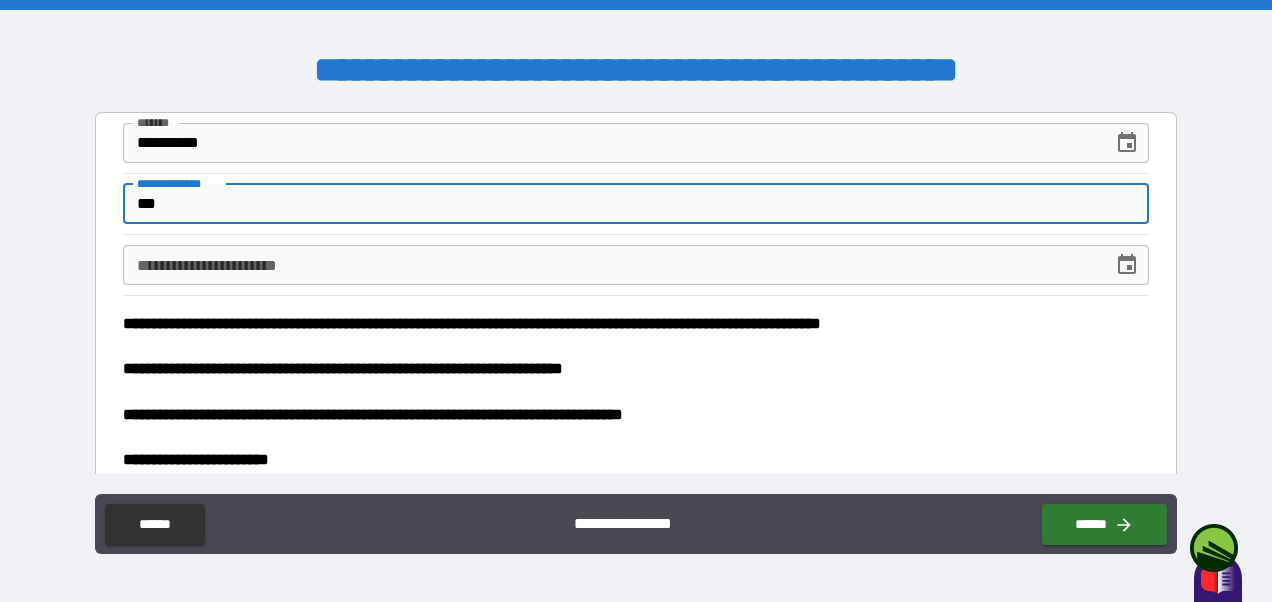 type on "****" 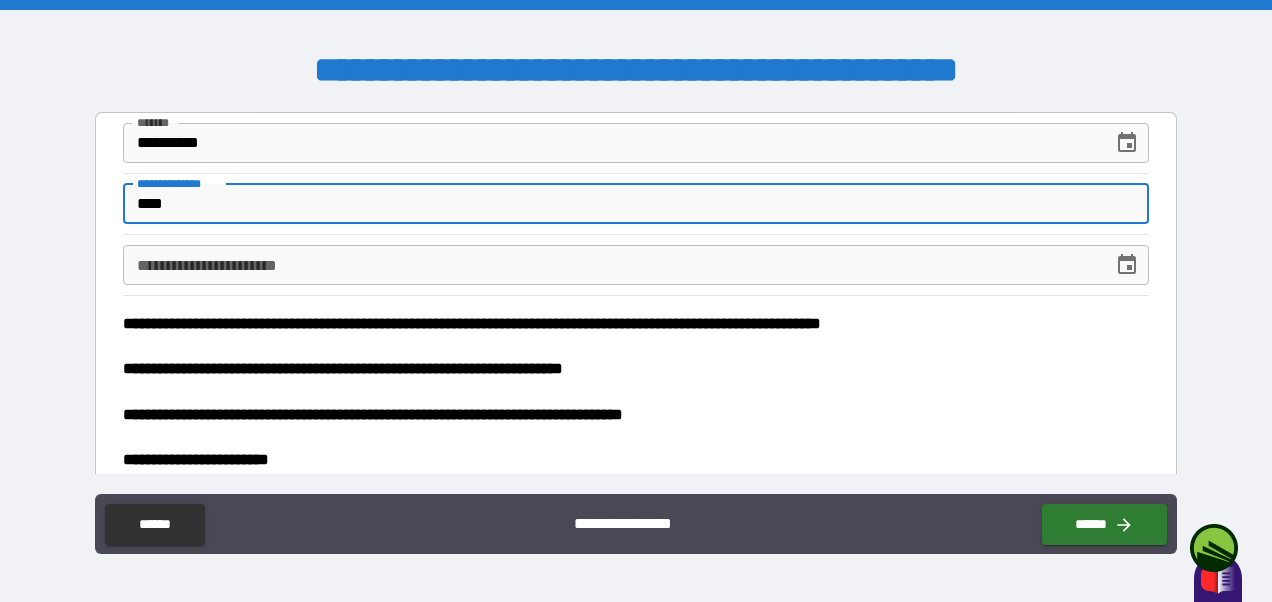 type on "*" 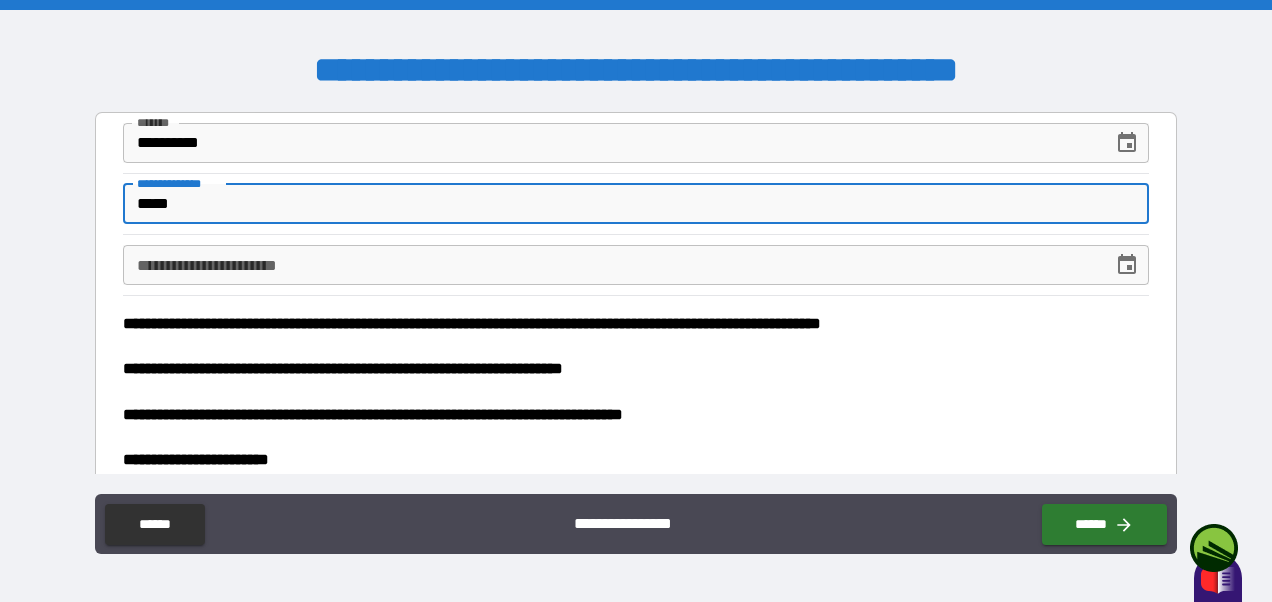 type on "*" 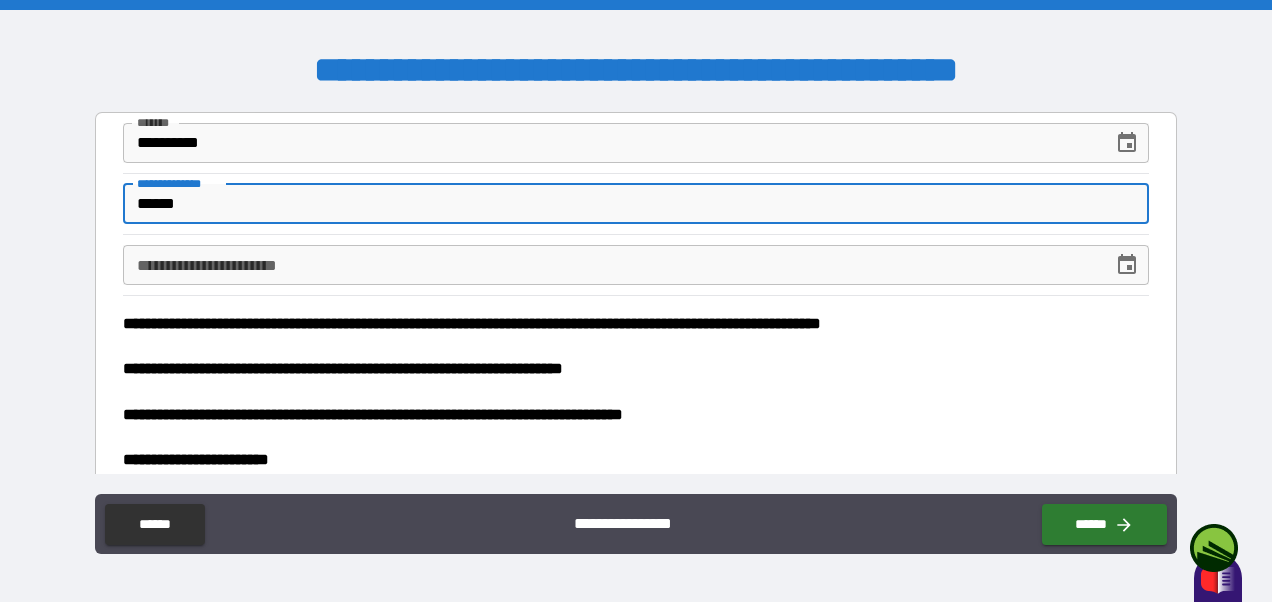 type on "*" 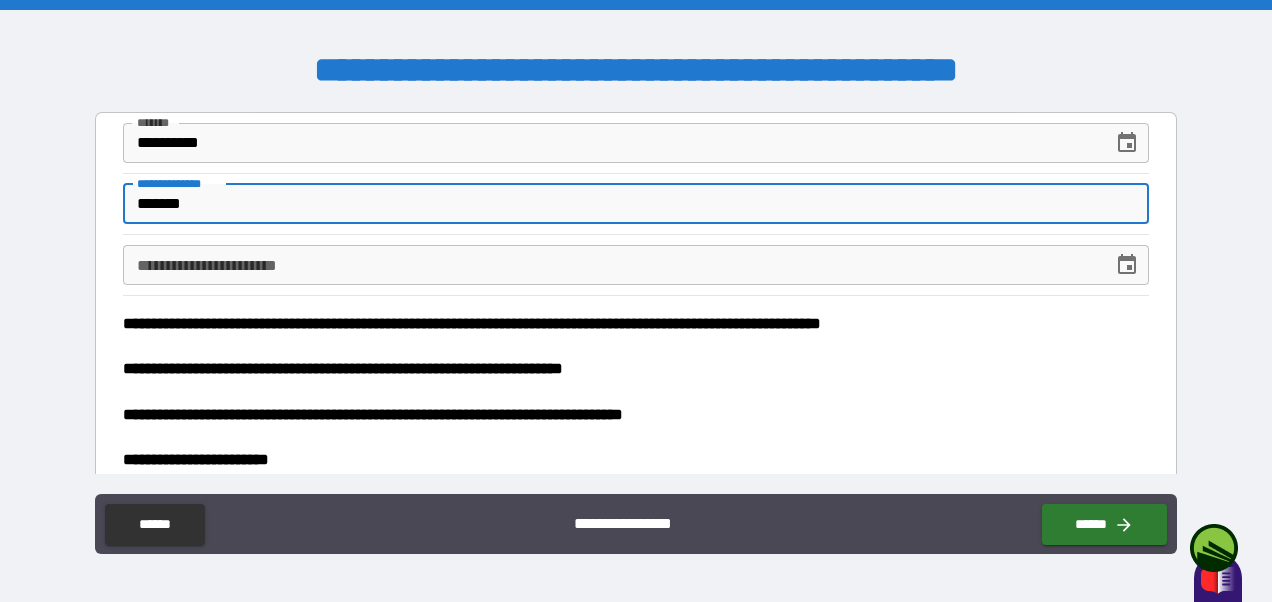 type on "*" 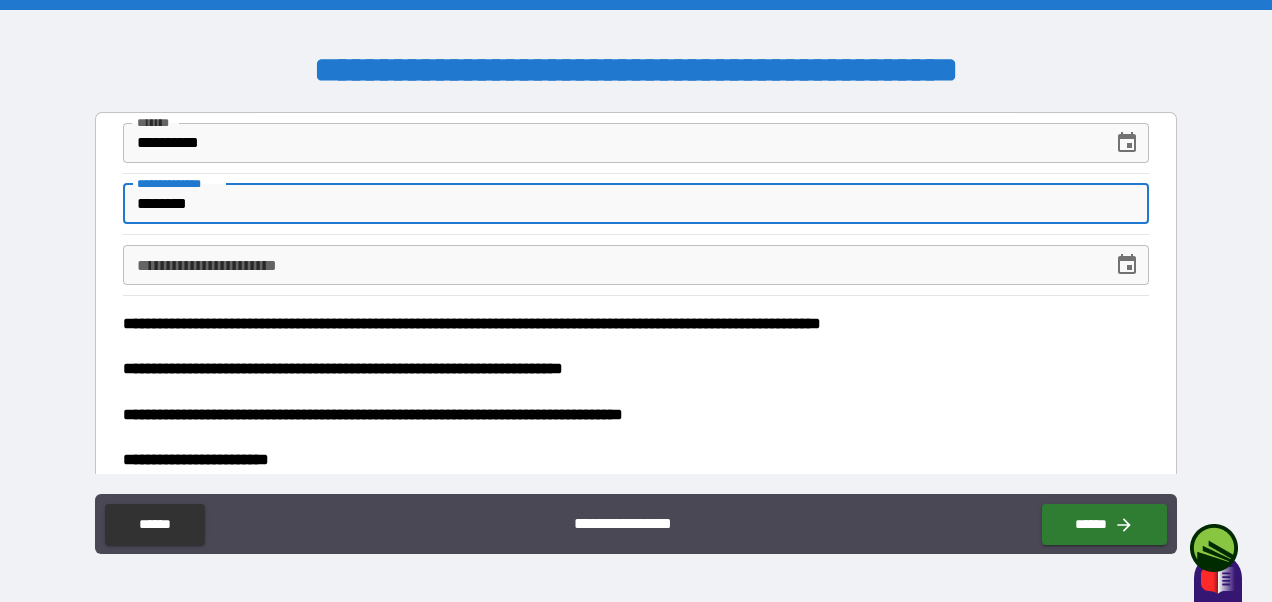 type on "*" 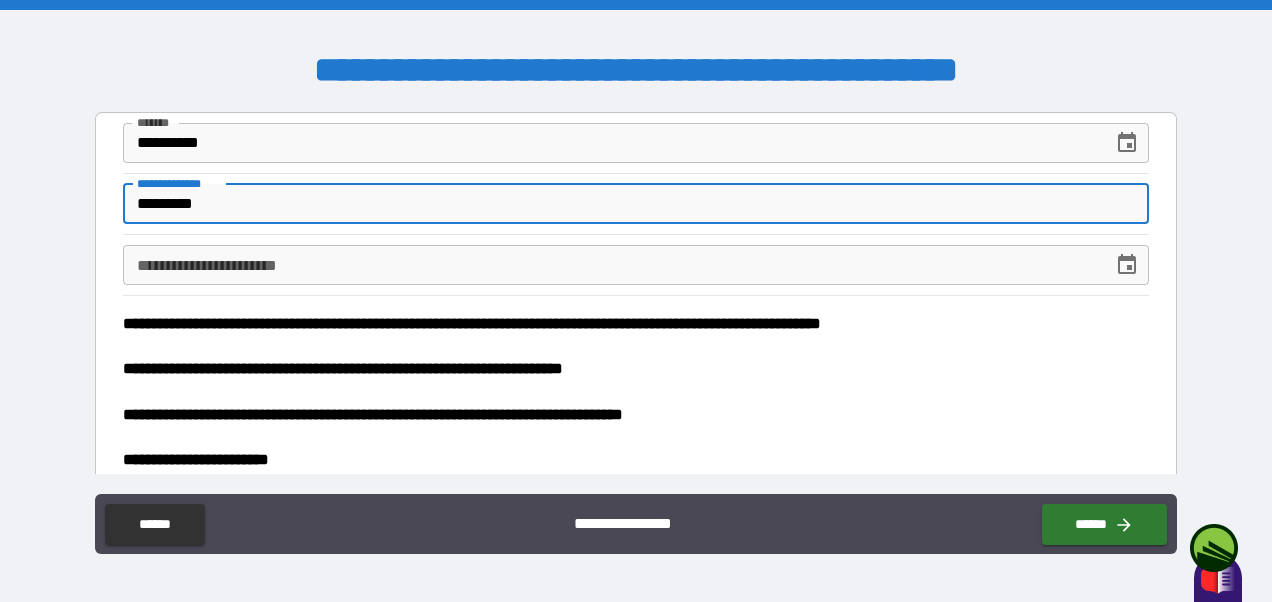 type on "*" 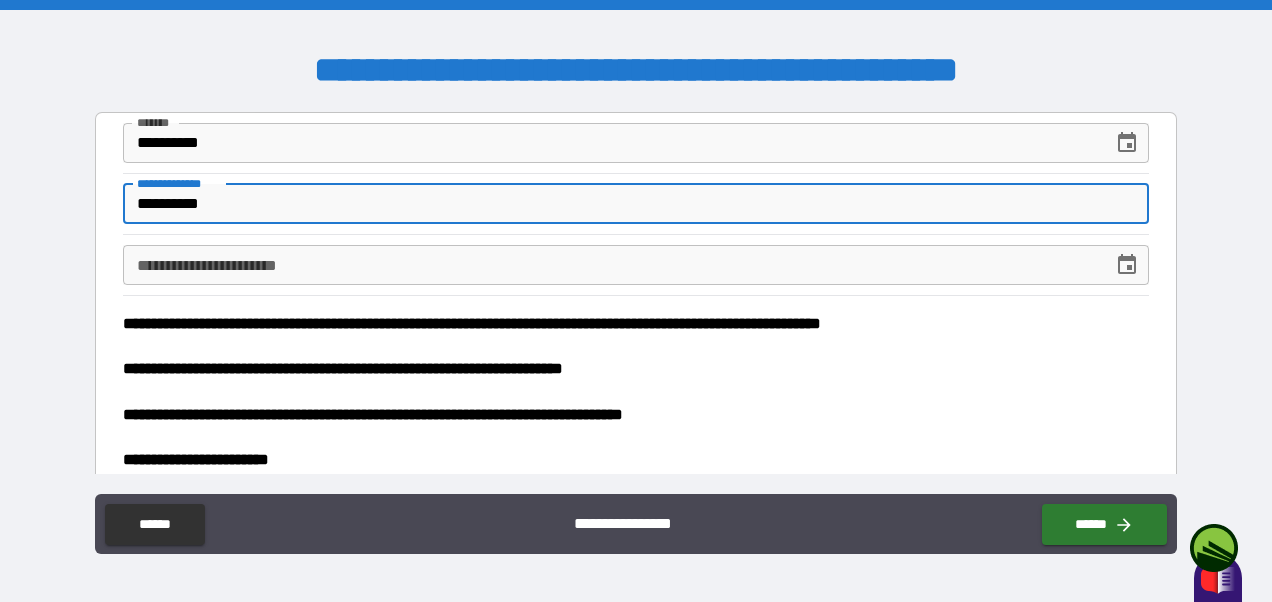 type on "*" 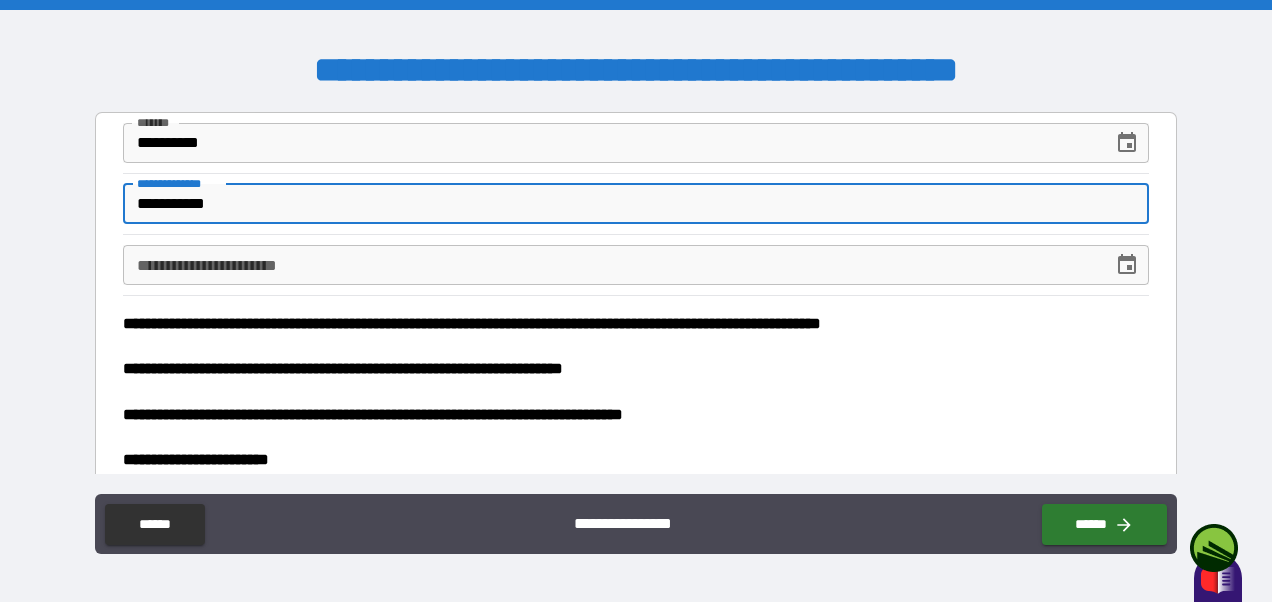 type on "*" 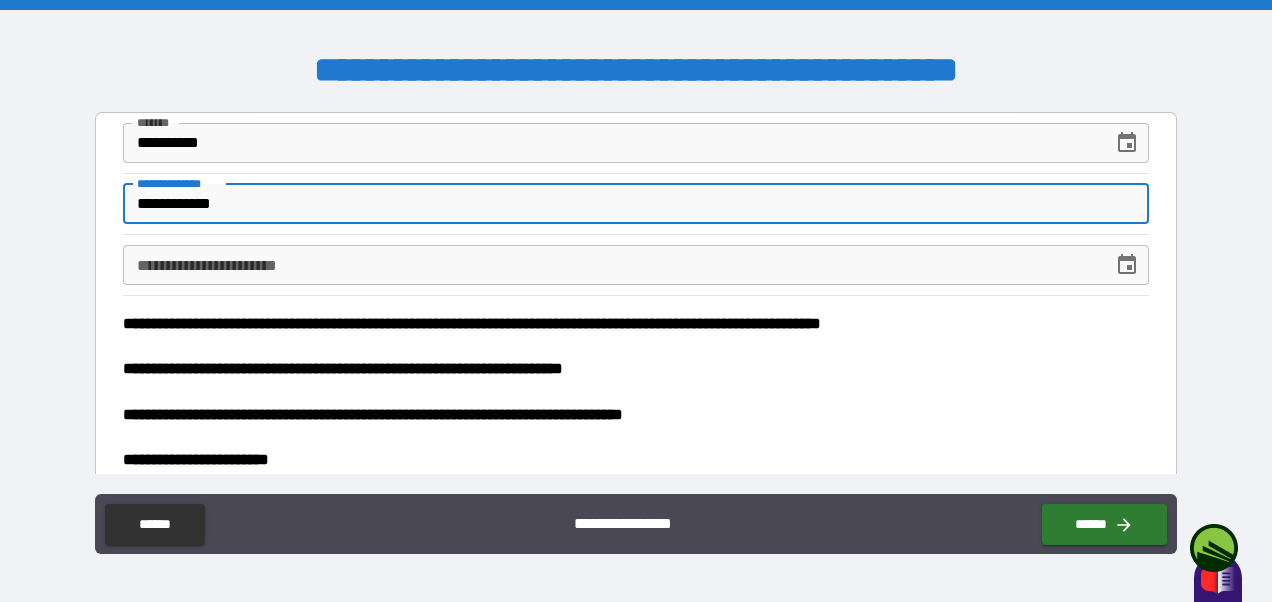 type on "*" 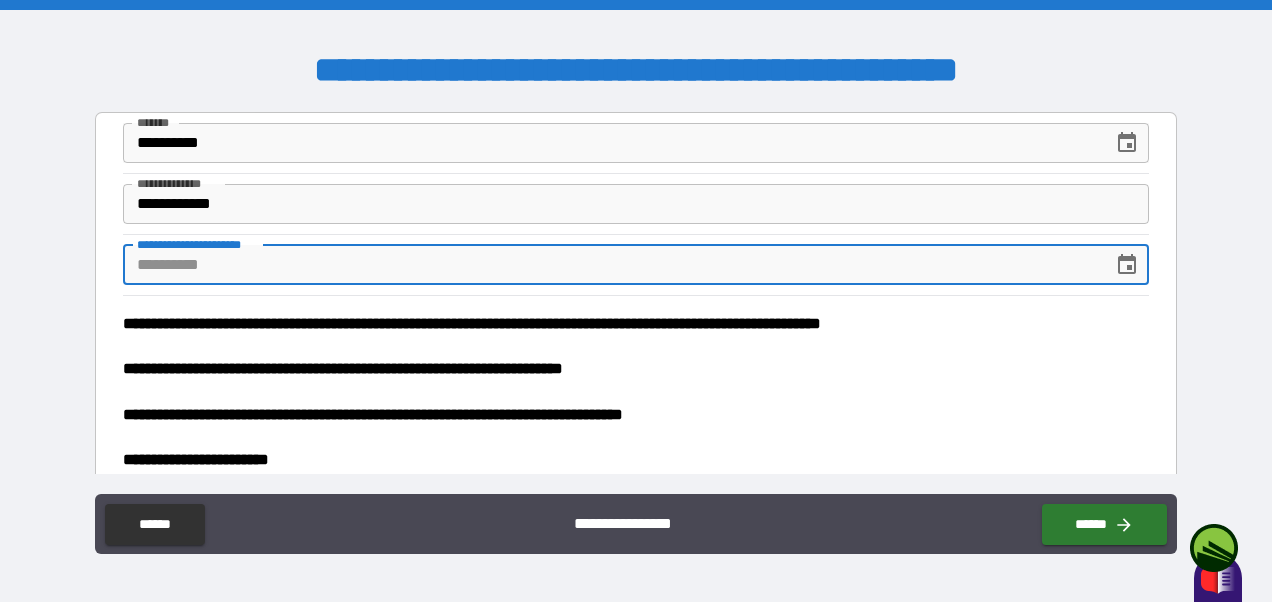 click on "**********" at bounding box center (610, 265) 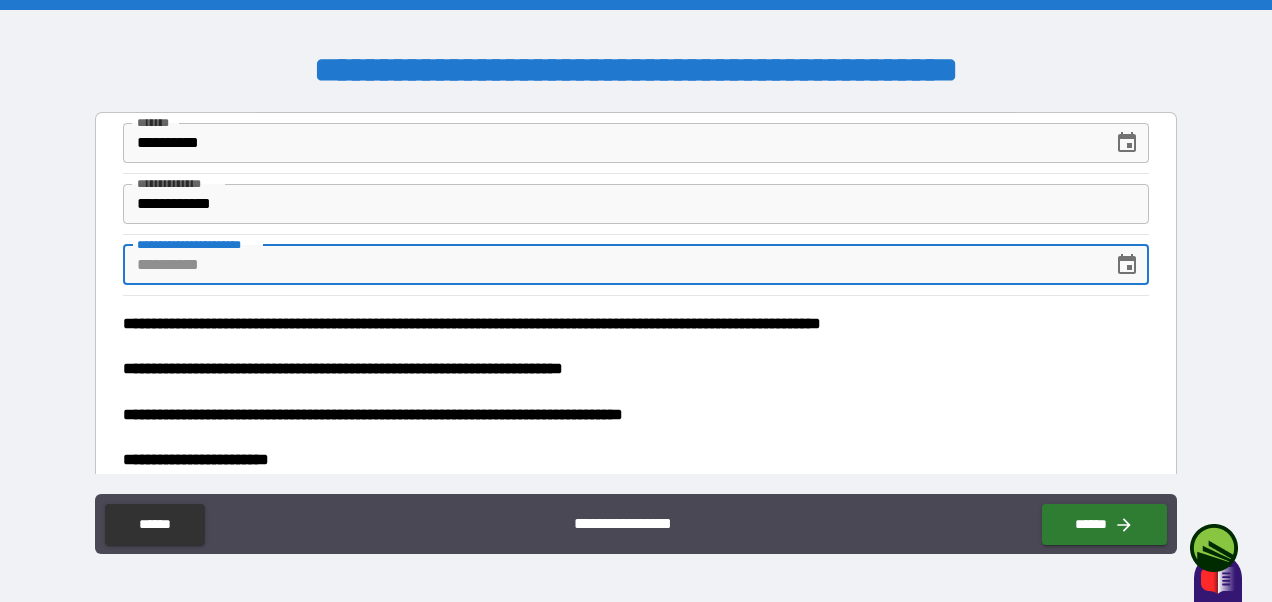 type on "*" 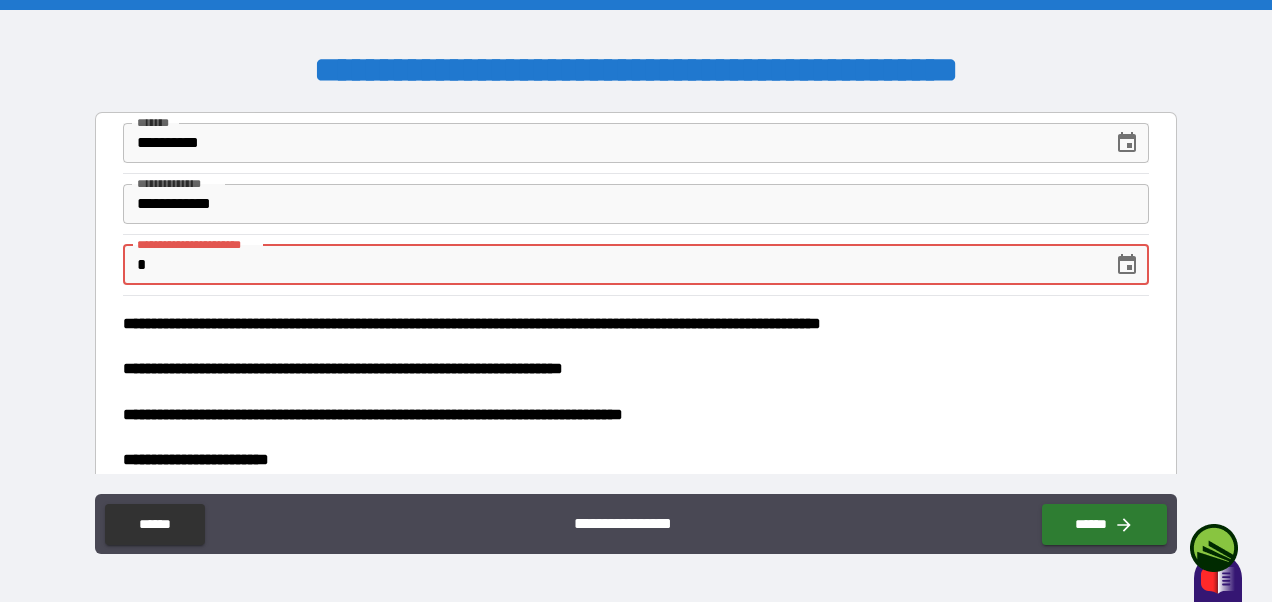 type on "*" 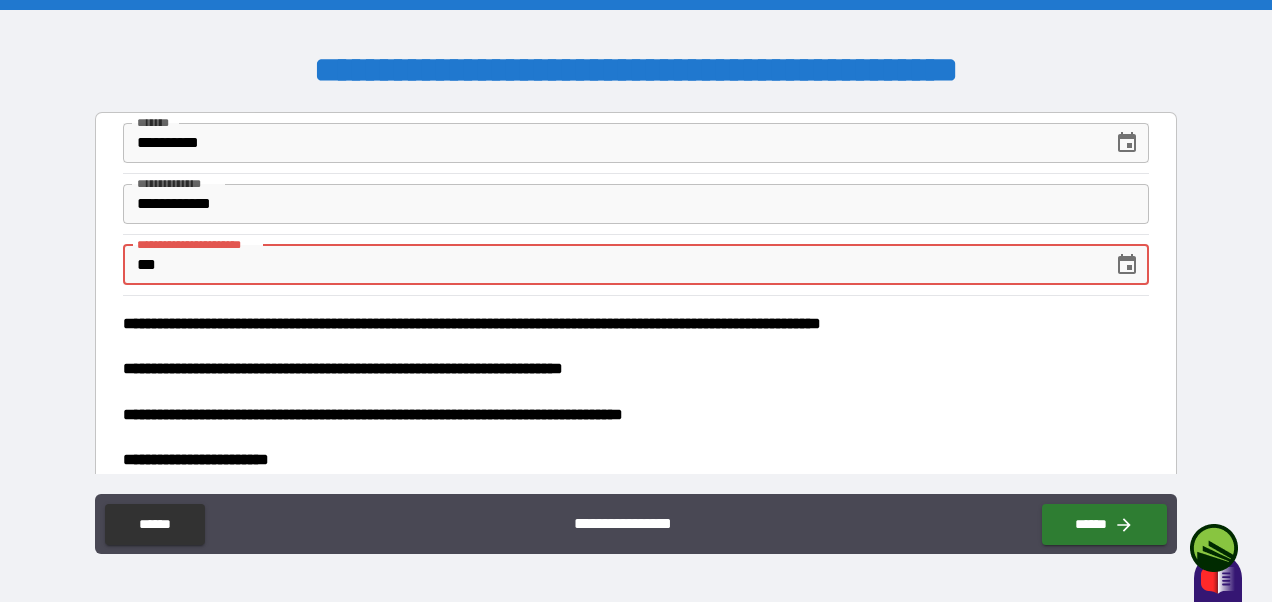 type on "*" 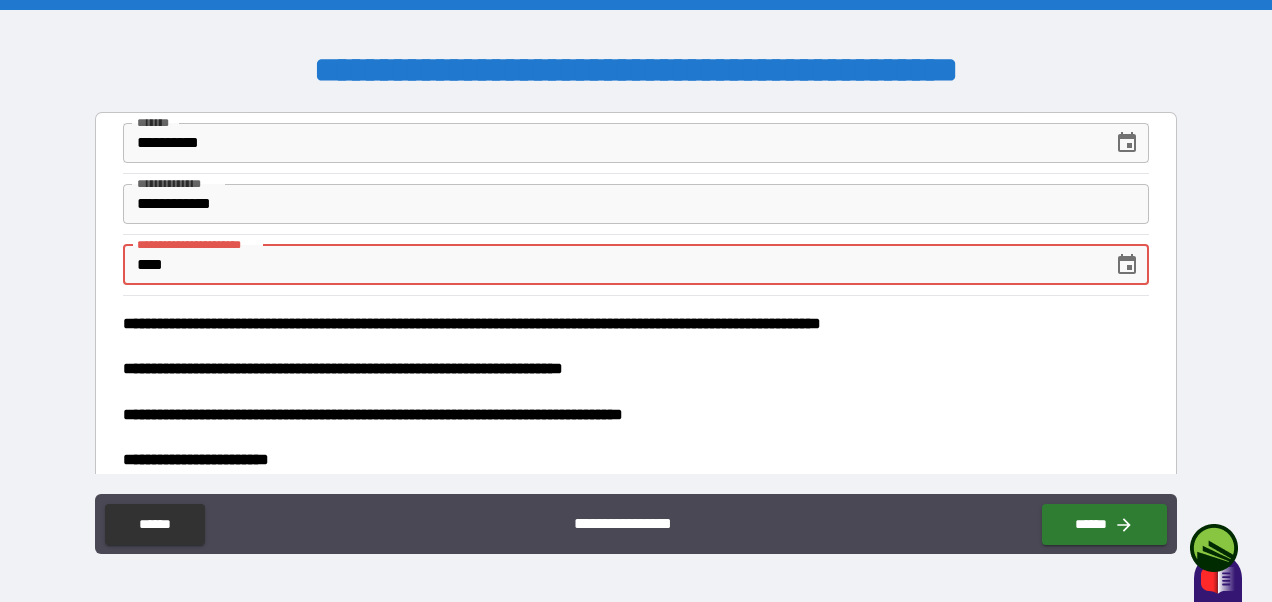 type on "*" 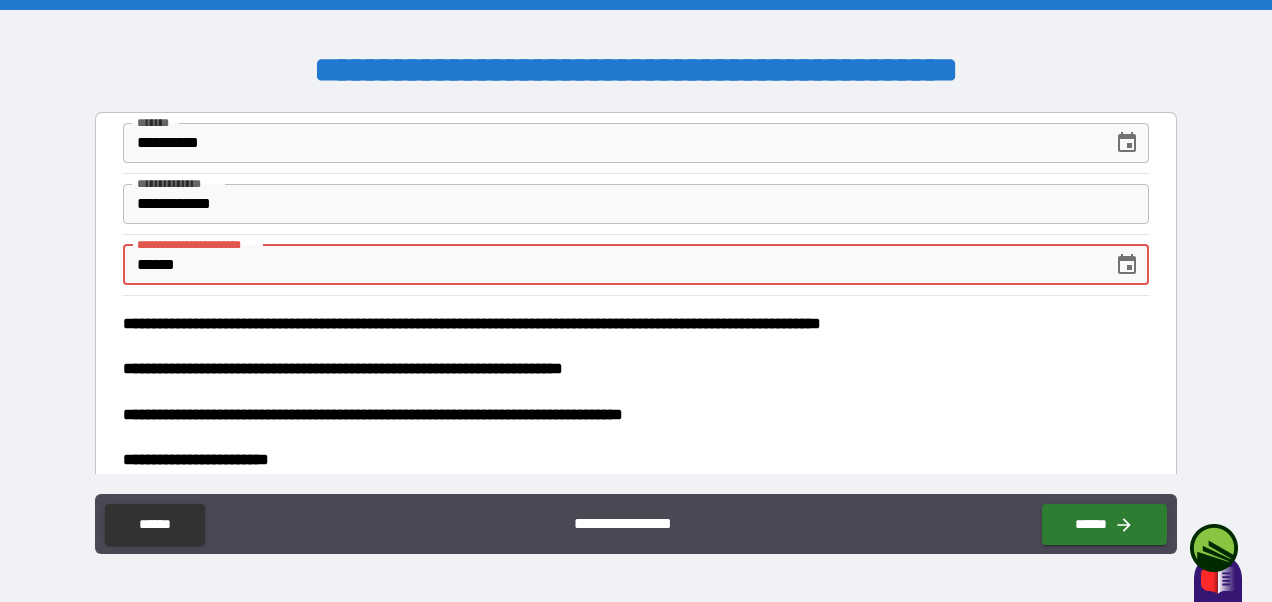 type on "*" 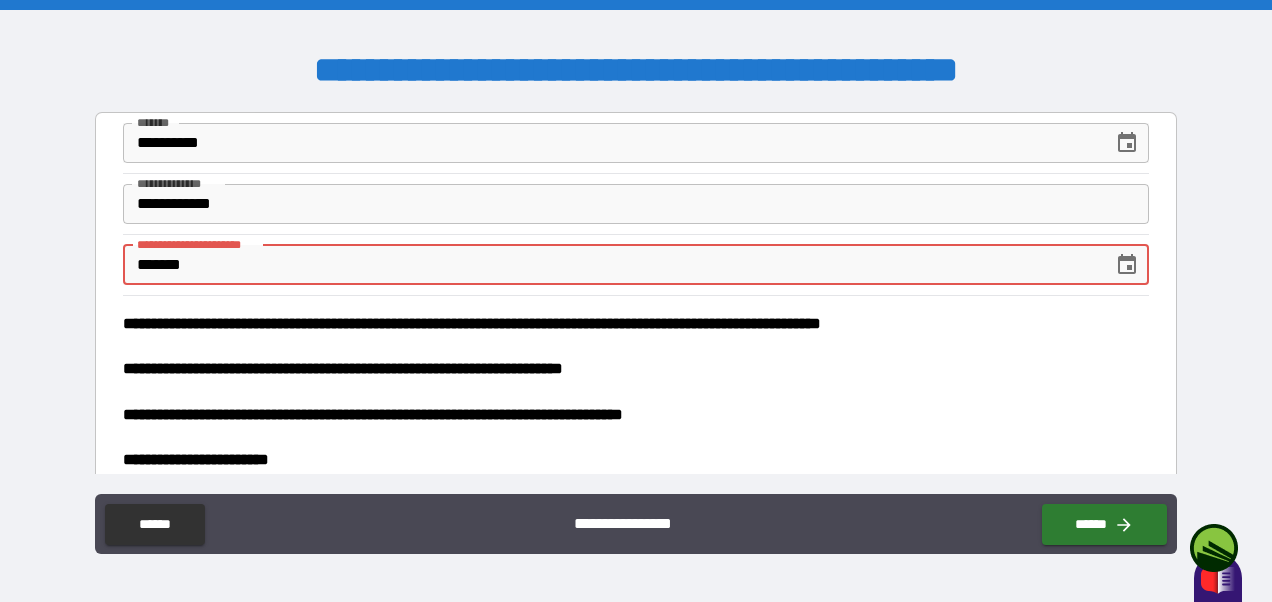 type on "*" 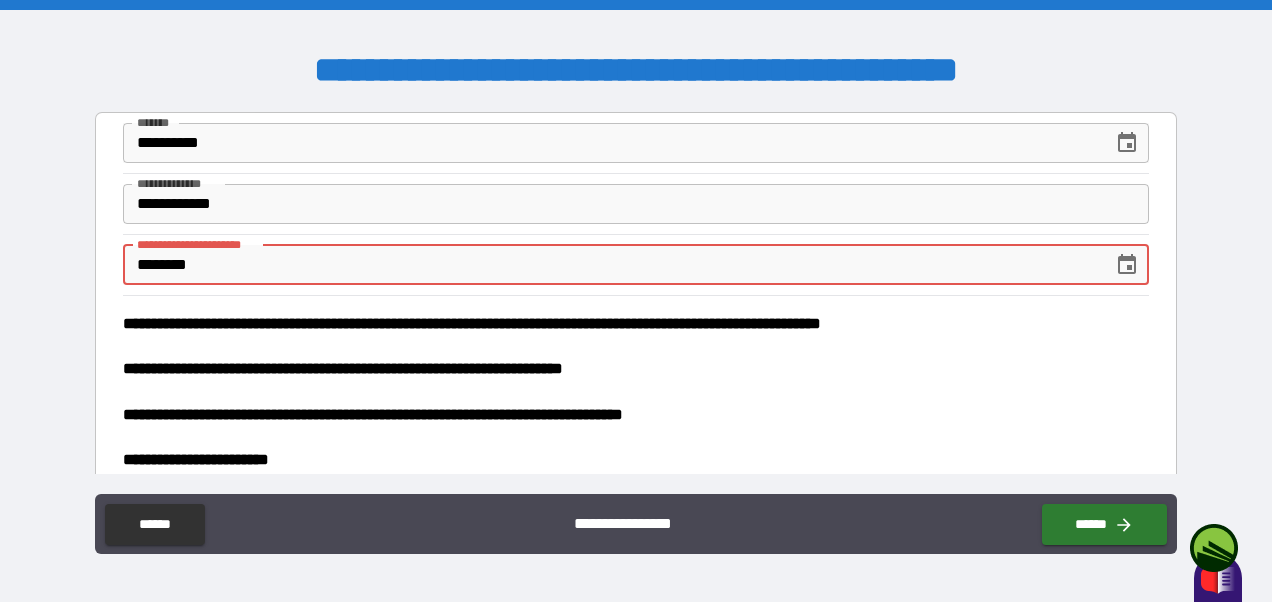type on "*" 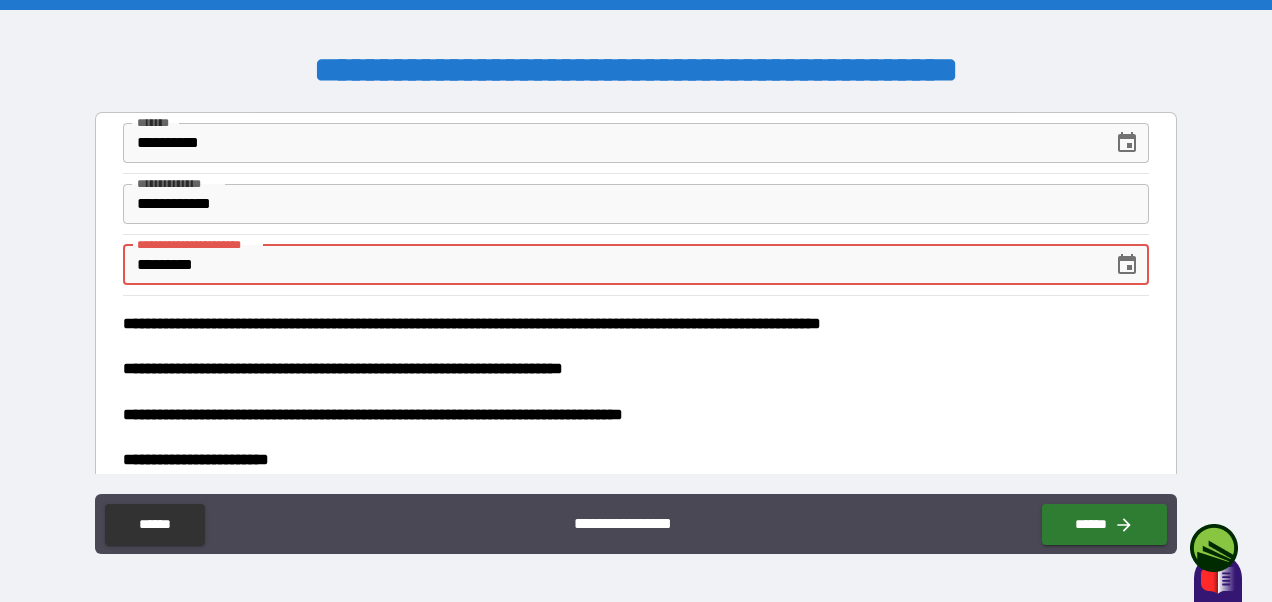 type on "*" 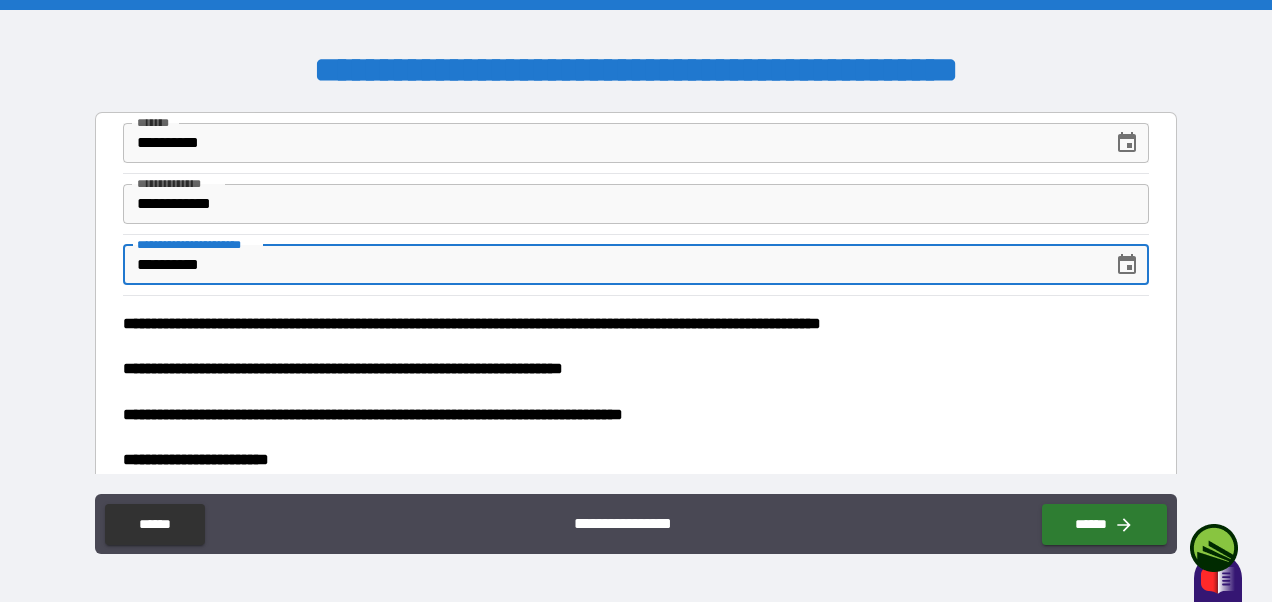 type on "*" 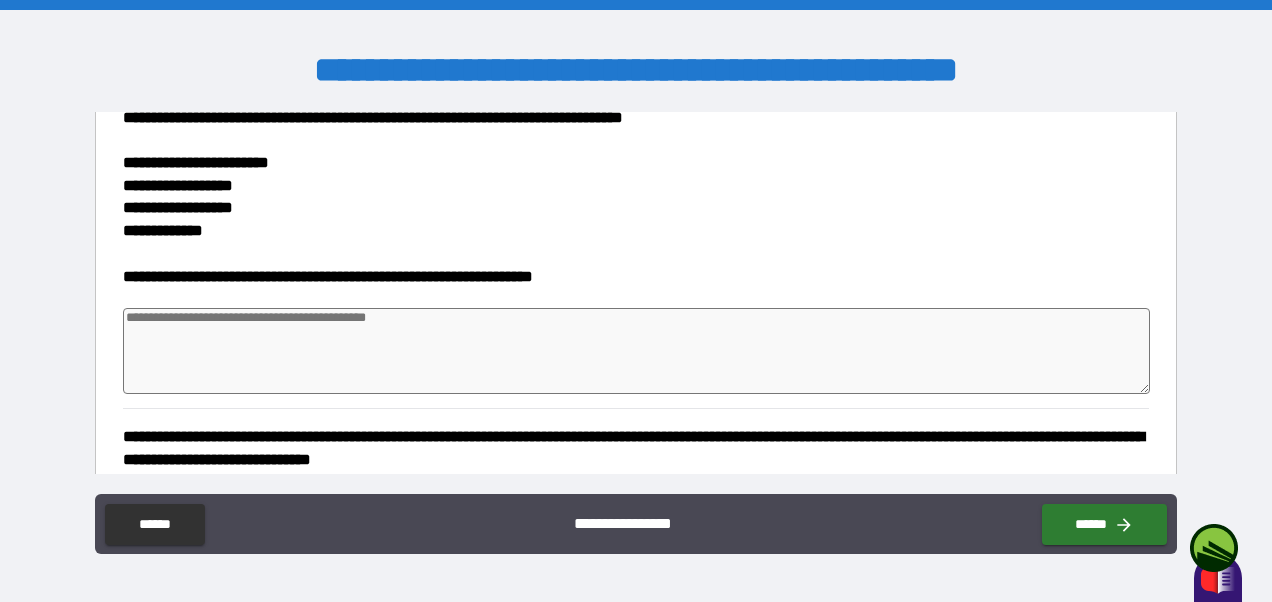 type on "**********" 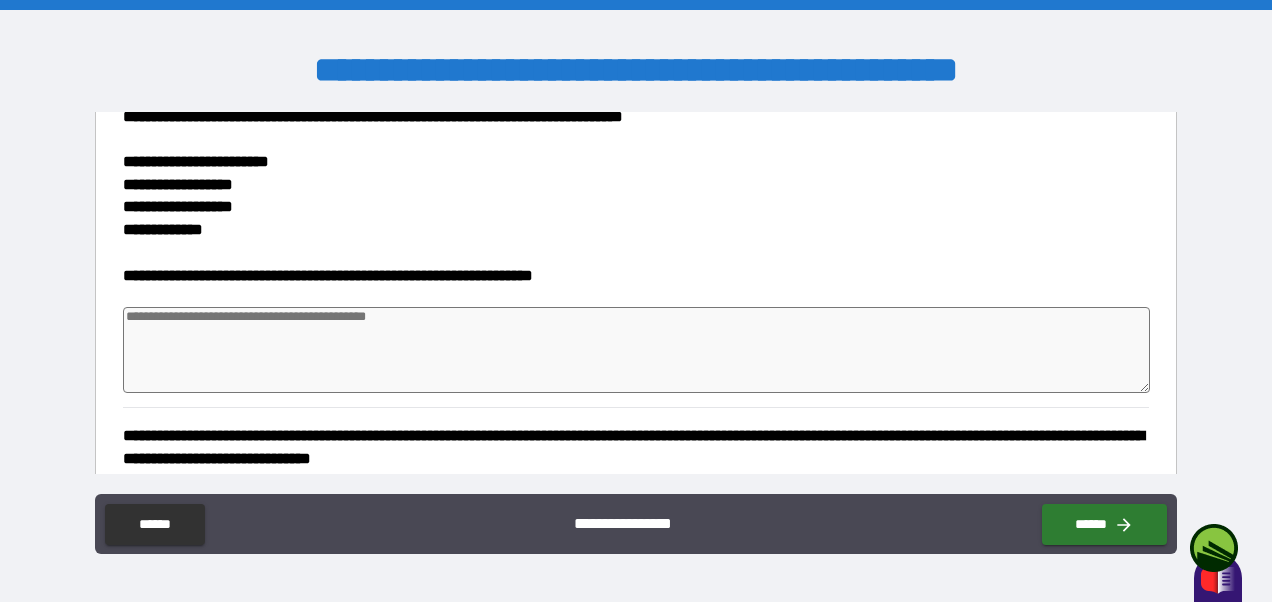 click at bounding box center (636, 350) 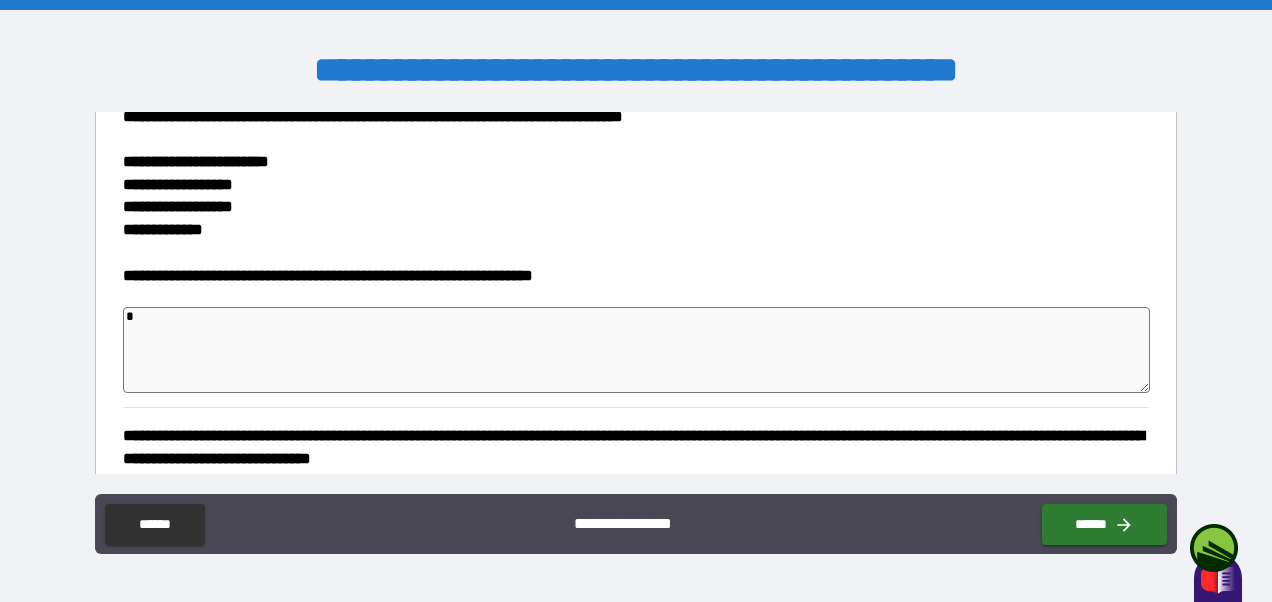 type on "*" 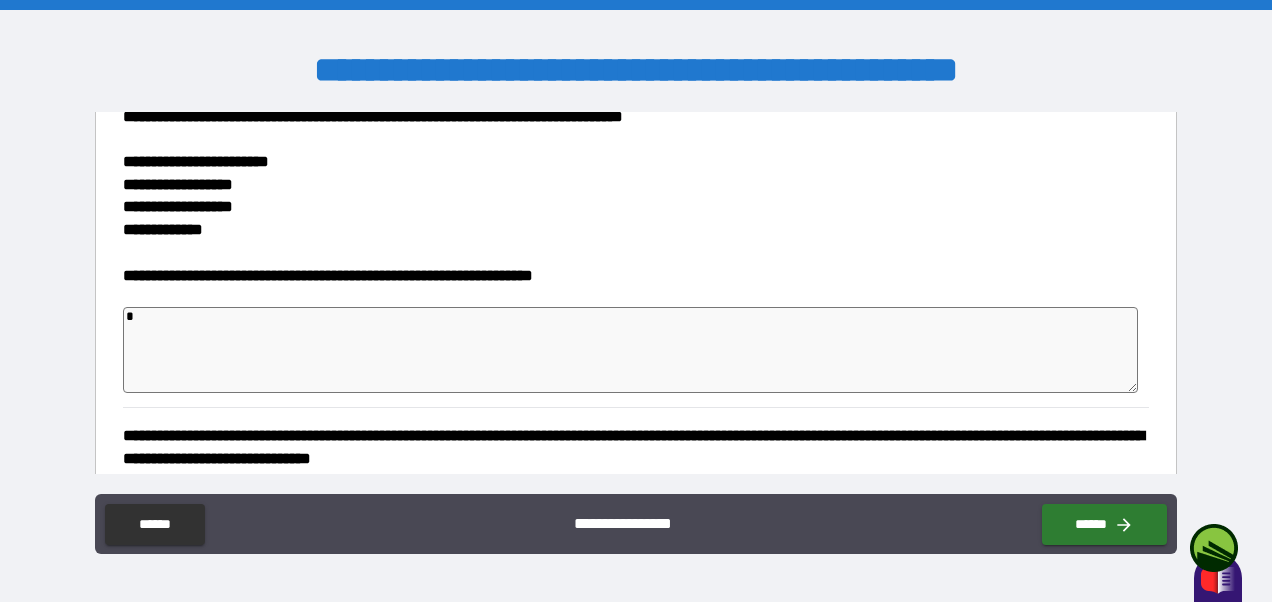 type on "*" 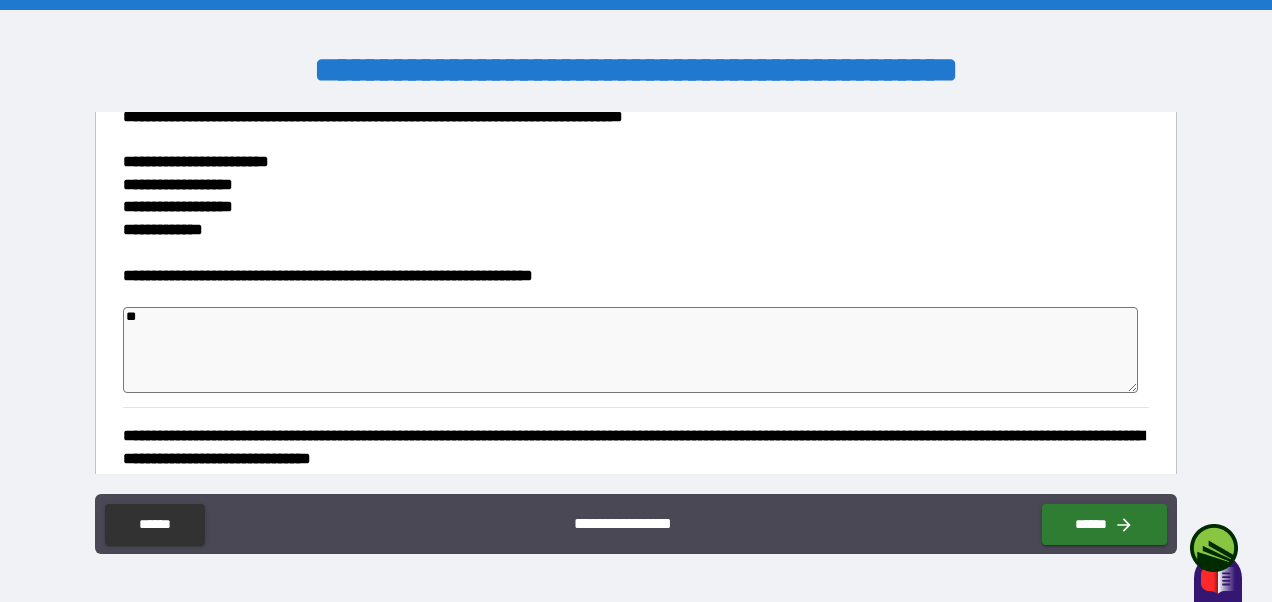 type on "*" 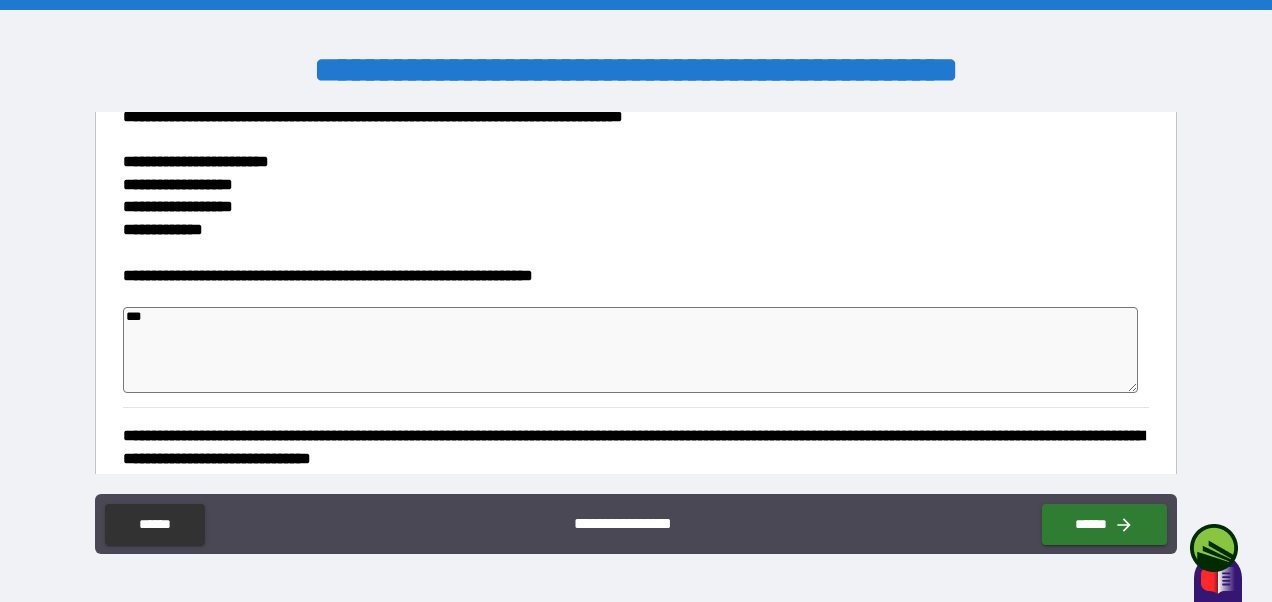 type on "*" 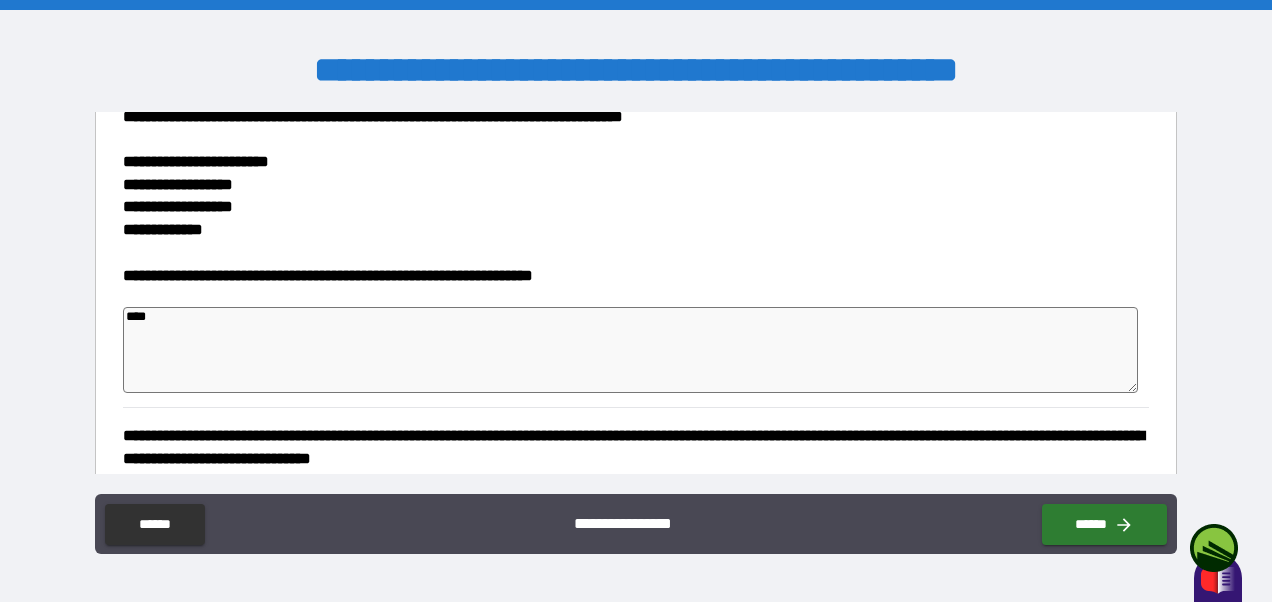 type on "*" 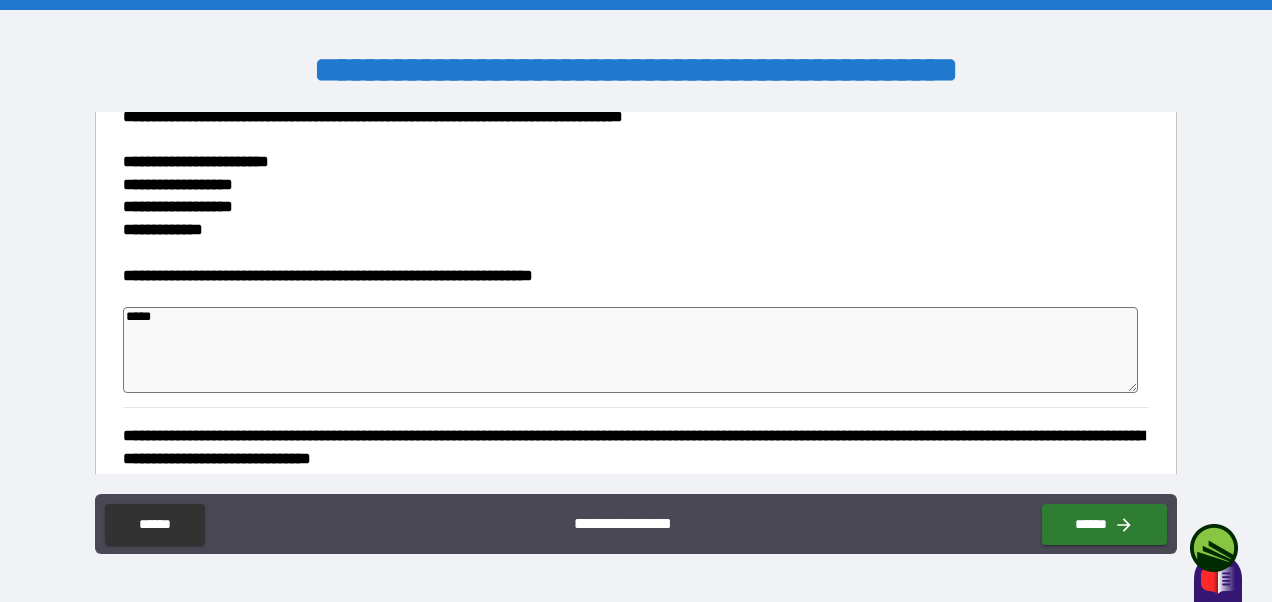 type on "*" 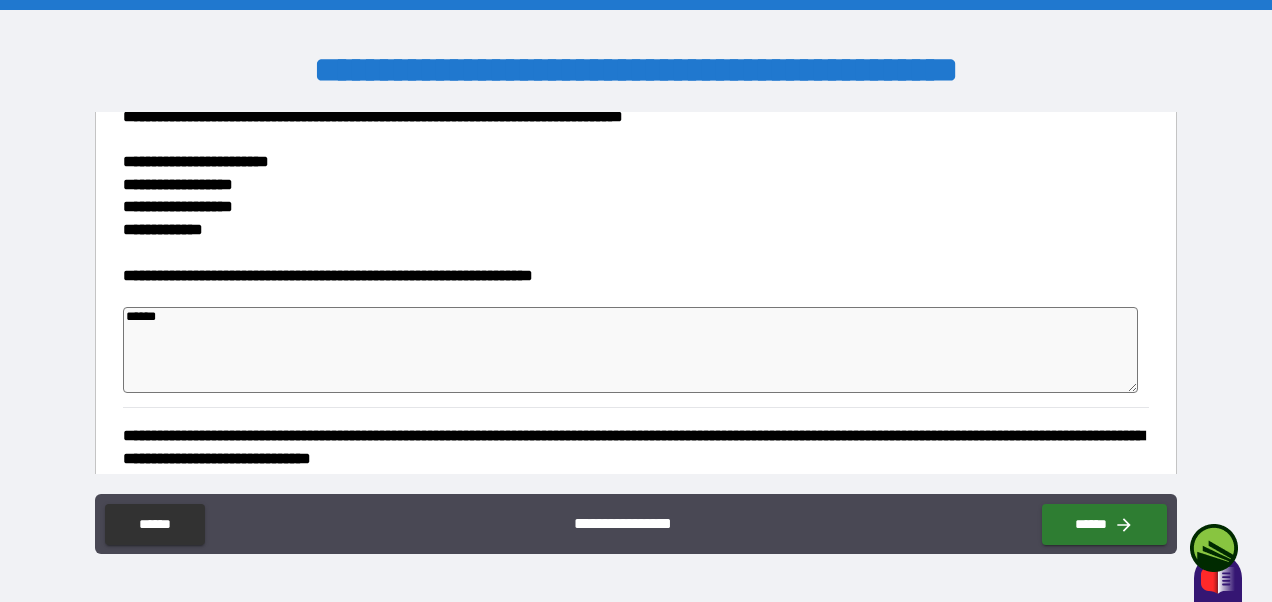 type on "*" 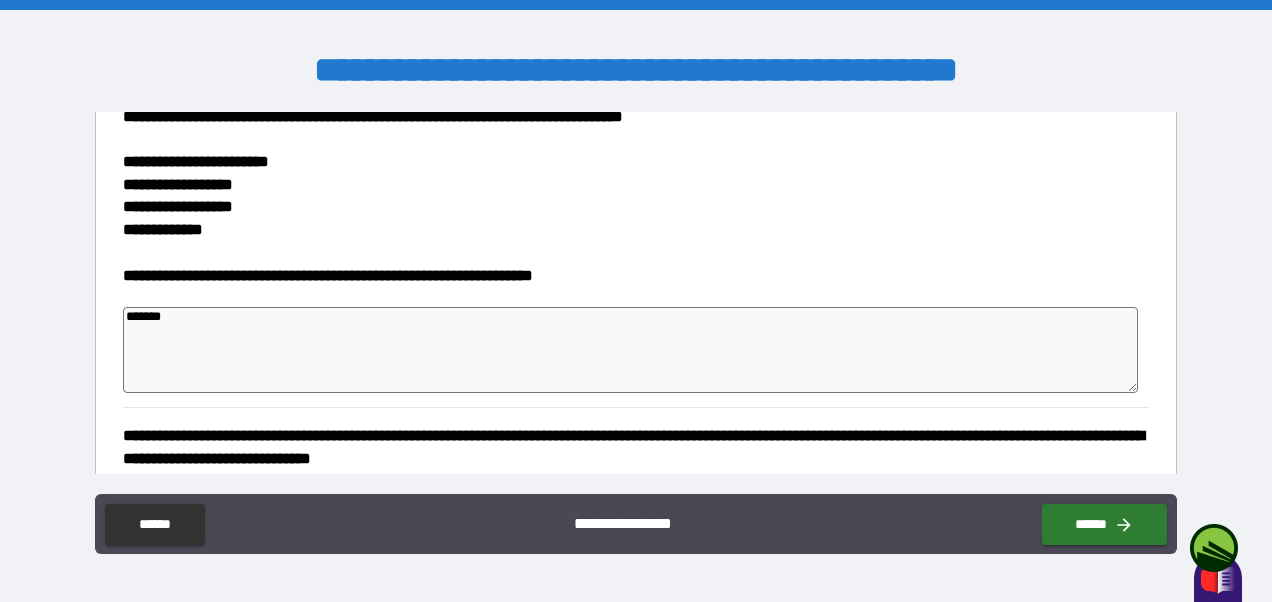 type on "*" 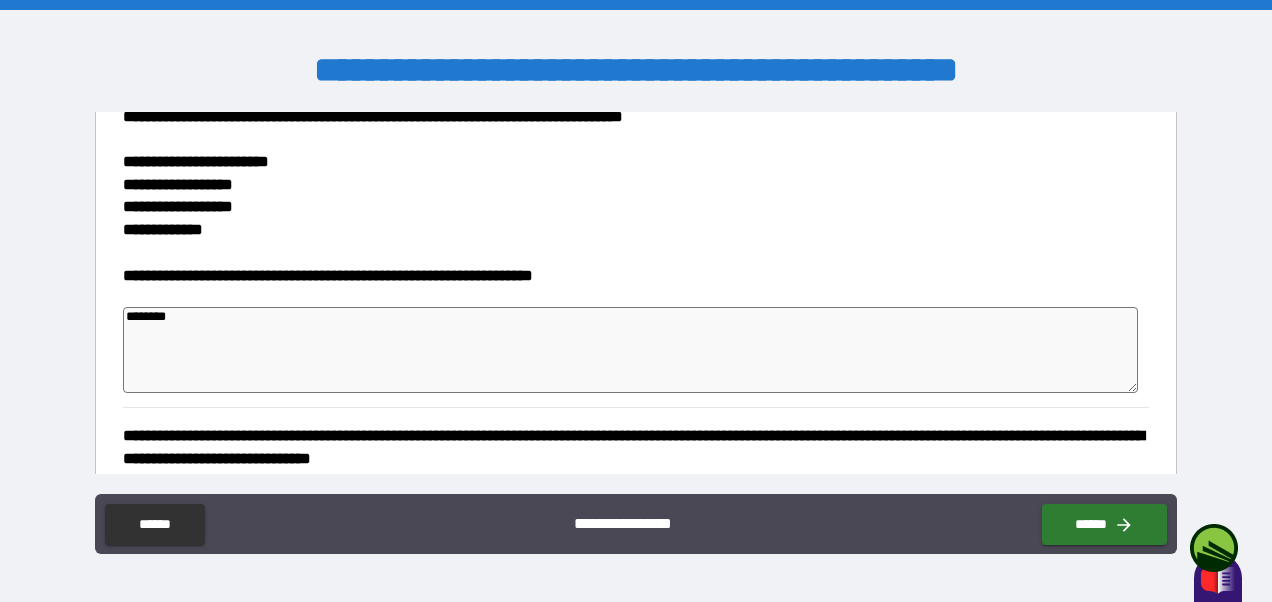 type on "*" 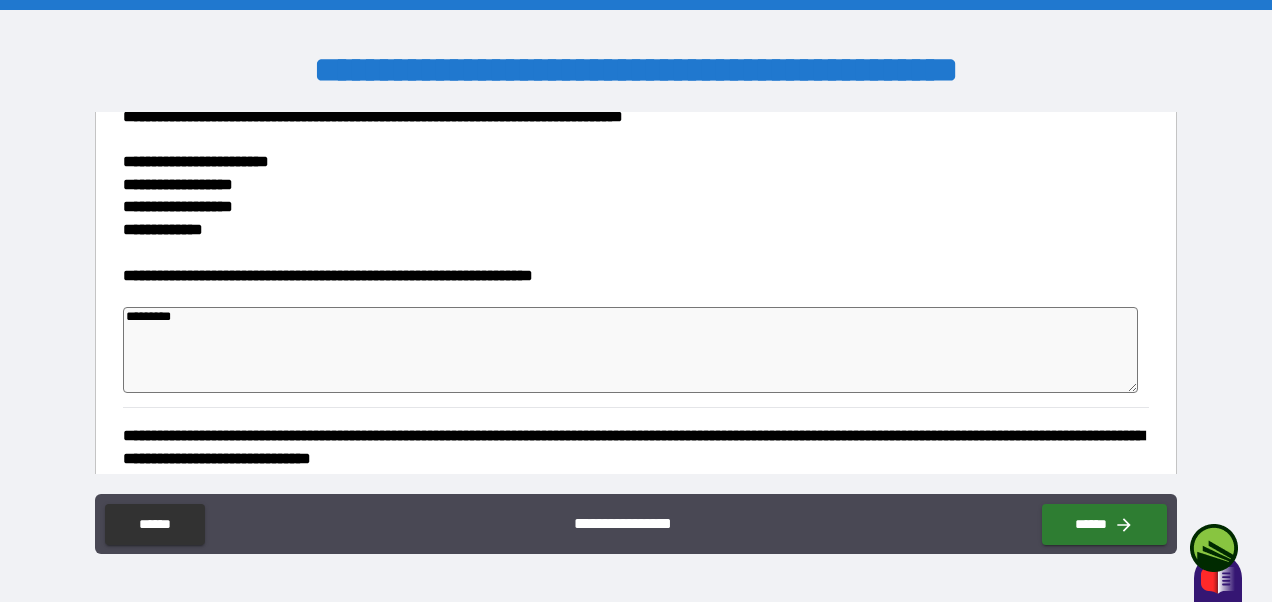 type on "*" 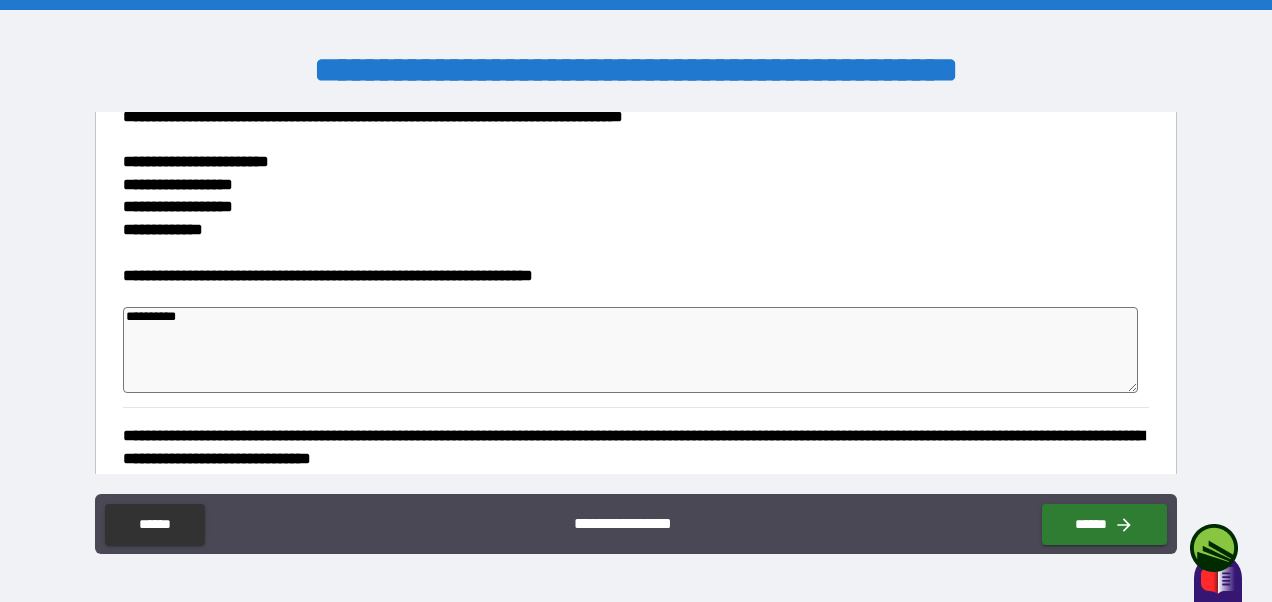 type on "*" 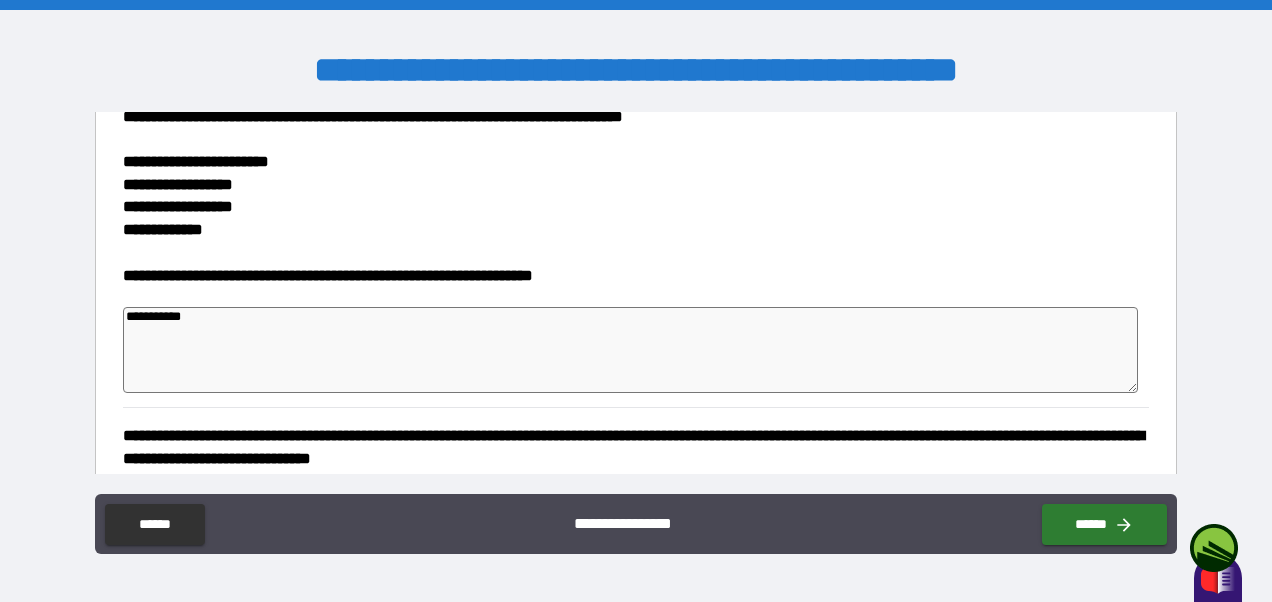 type on "*" 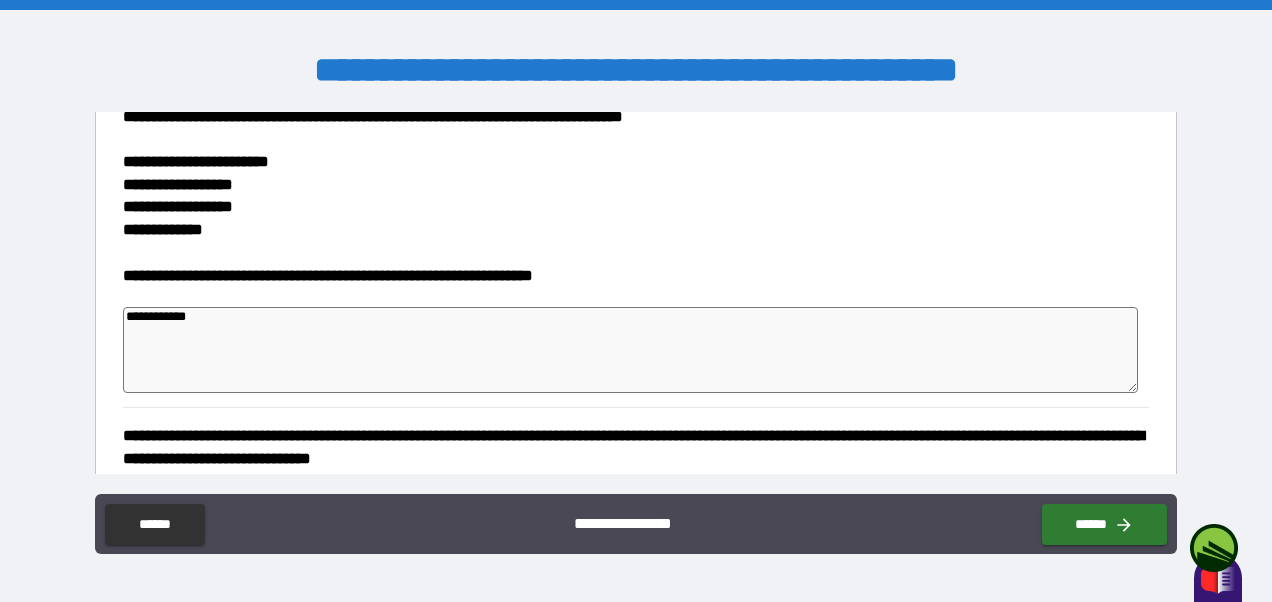 type on "*" 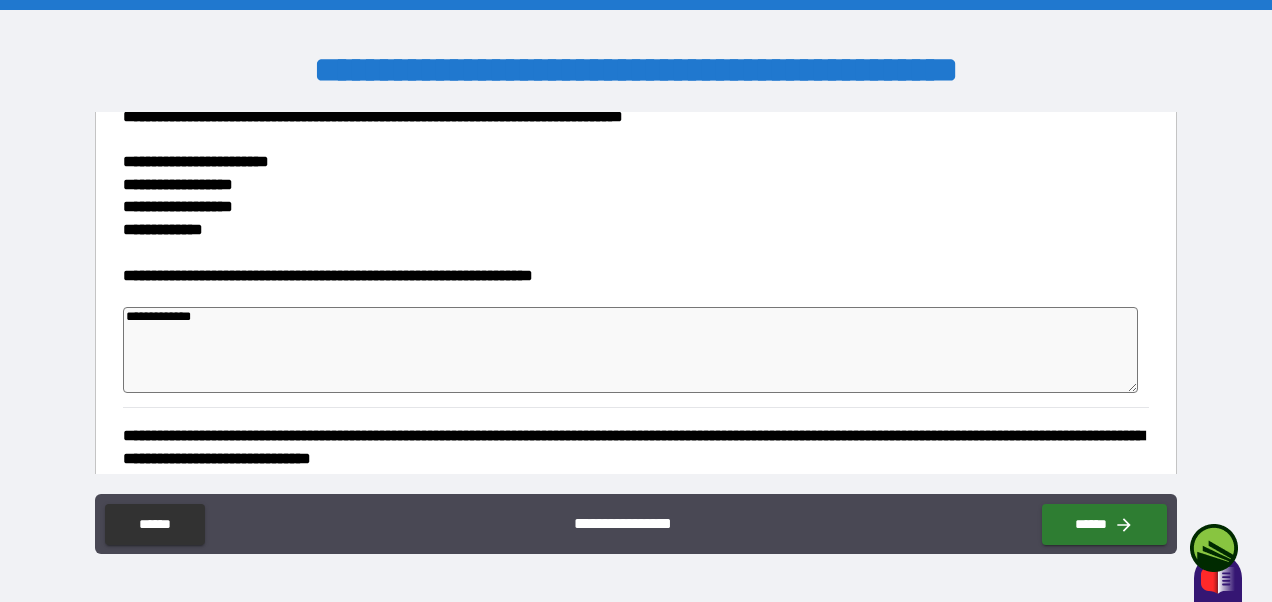 type on "*" 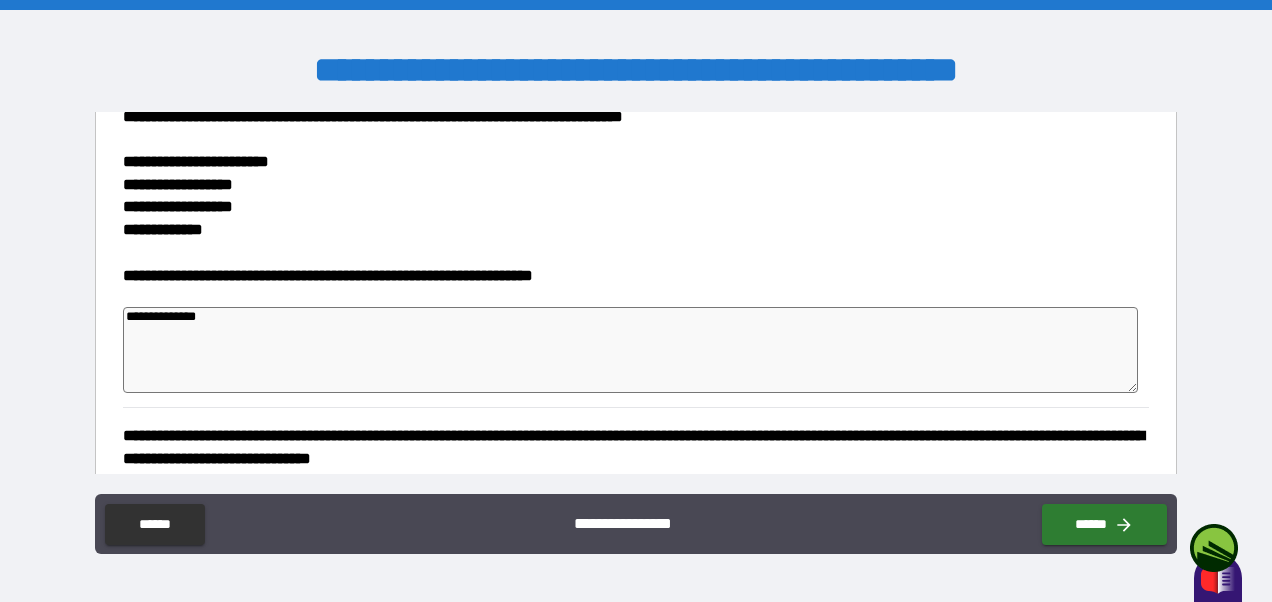 type on "*" 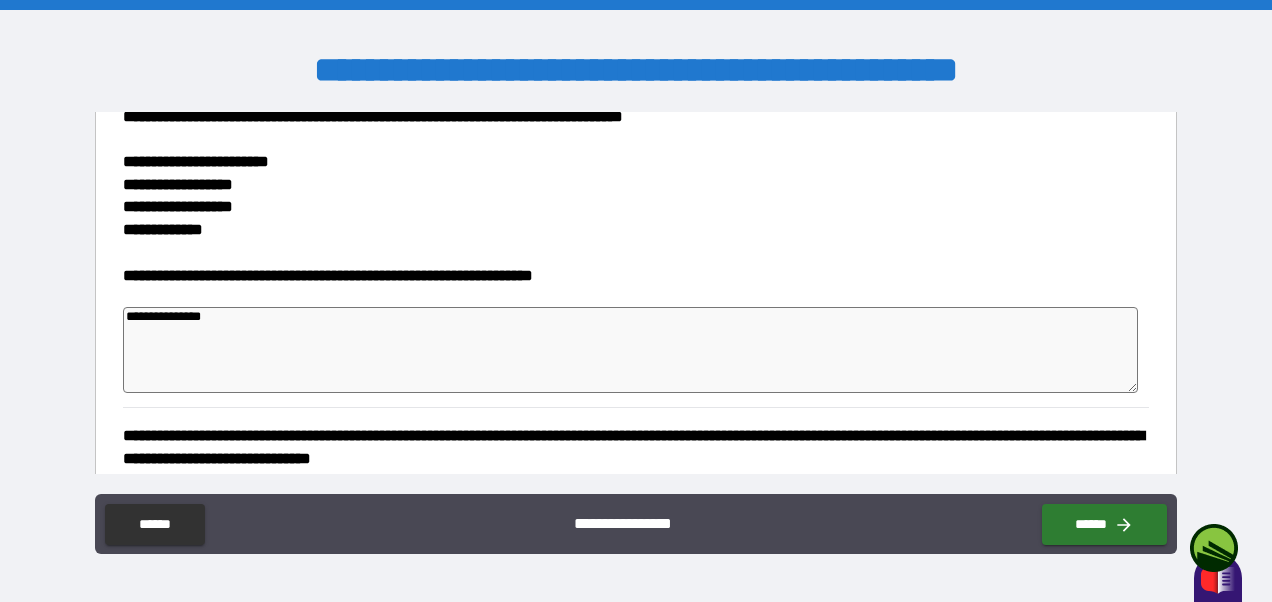 type on "*" 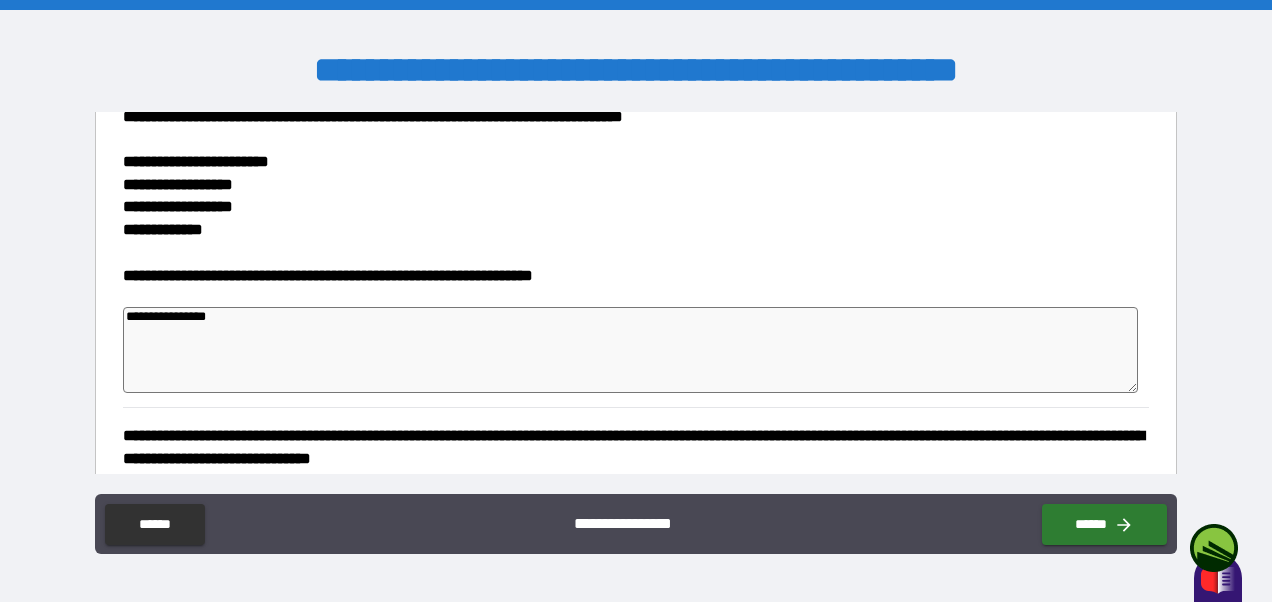 type on "*" 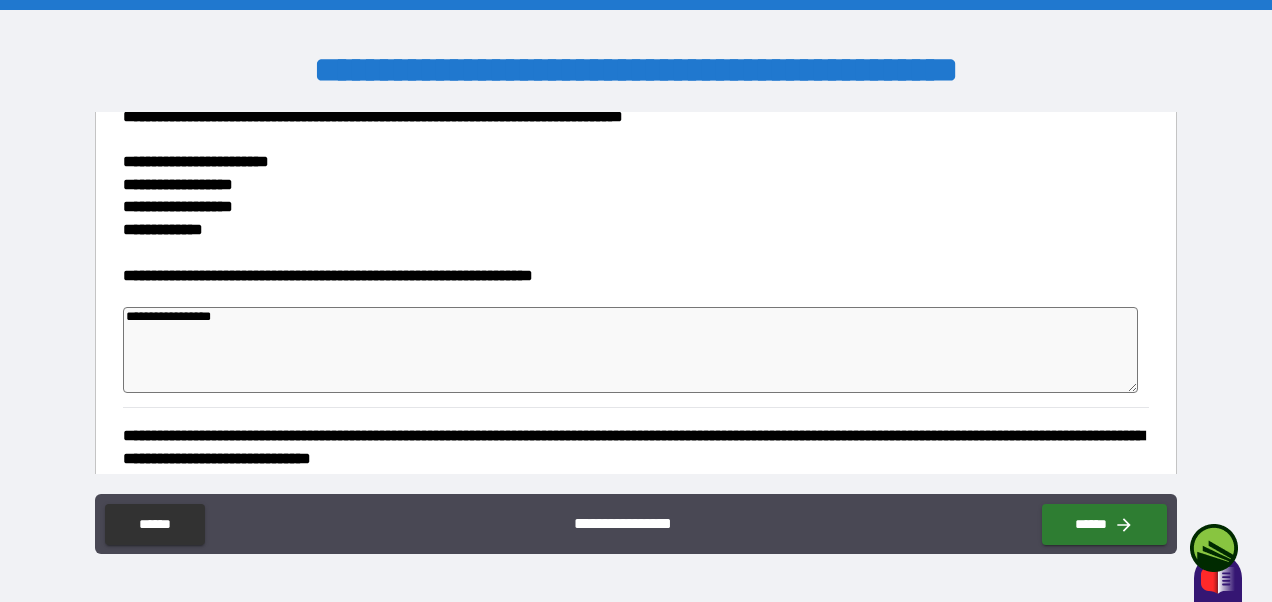 type on "*" 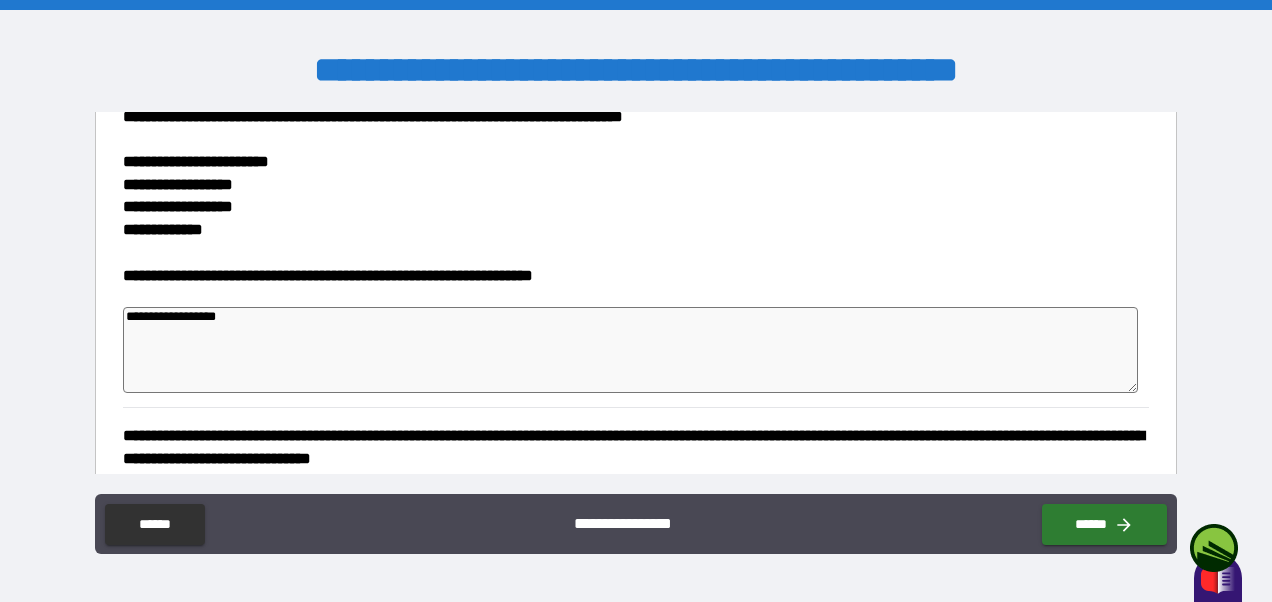 type on "*" 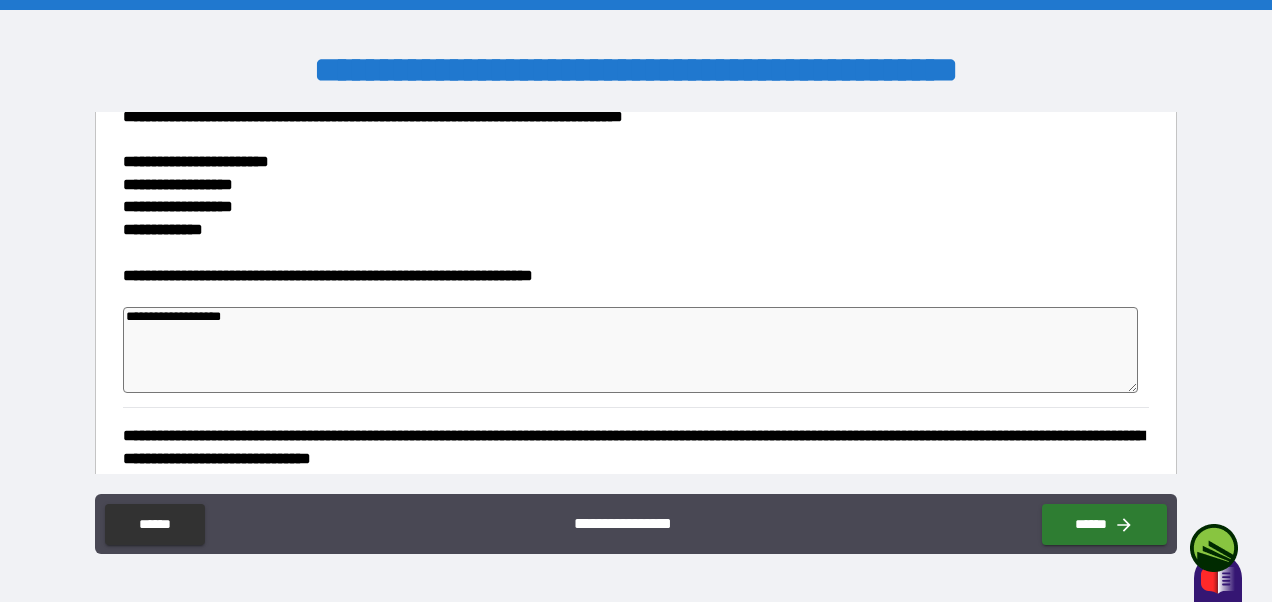 type on "*" 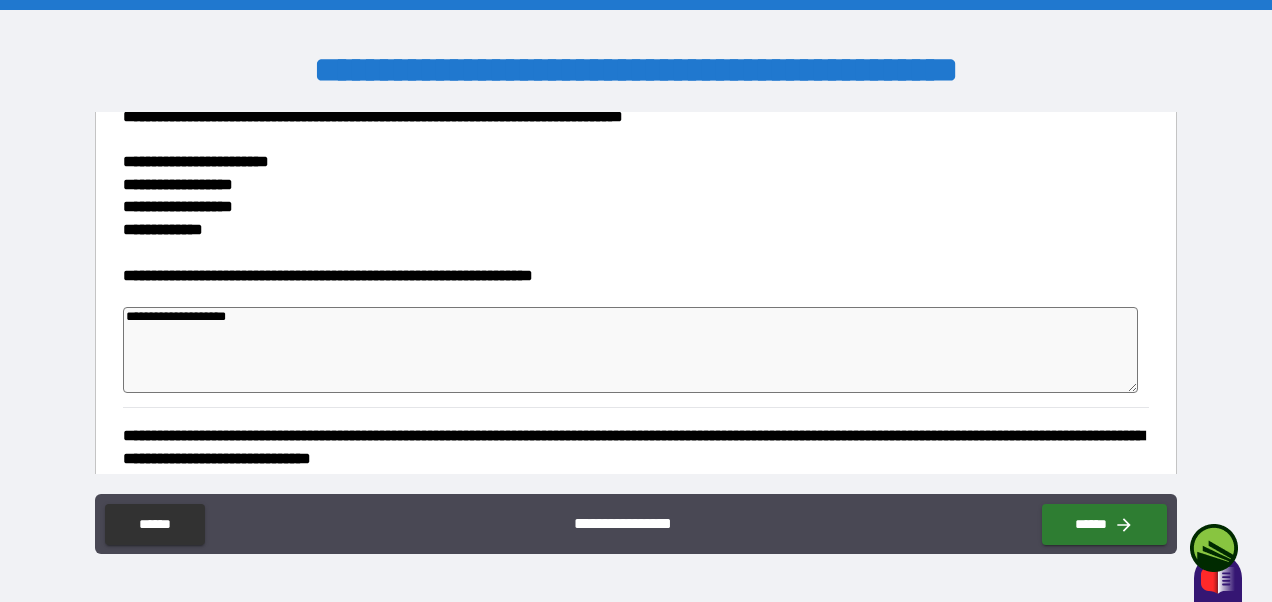 type on "*" 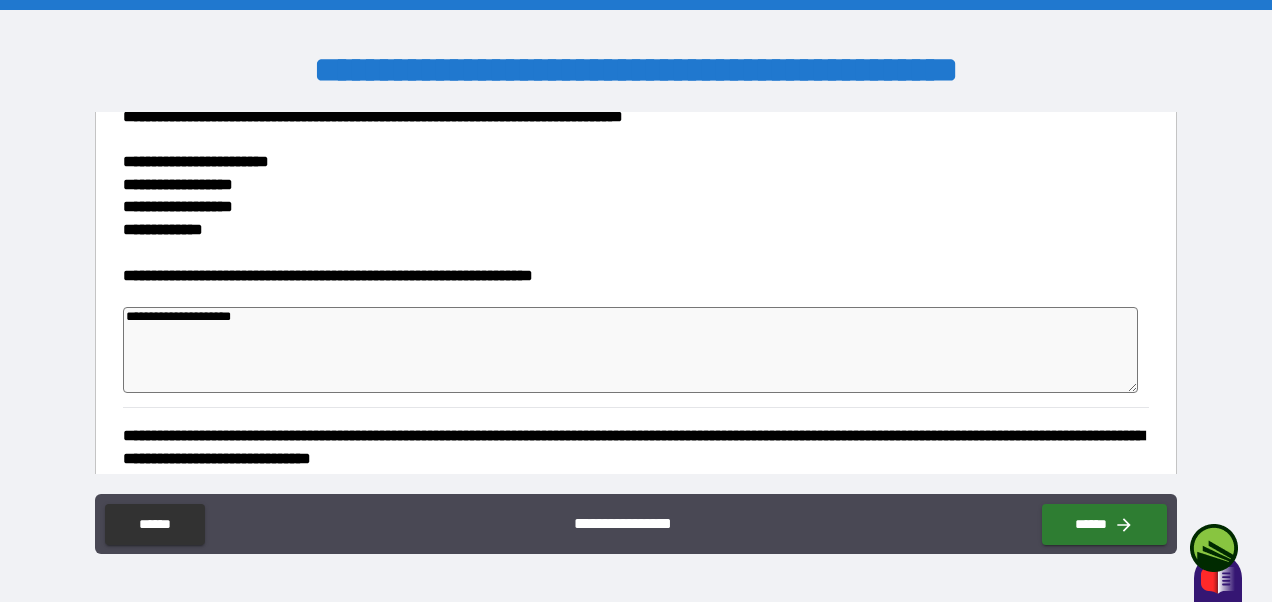 type on "*" 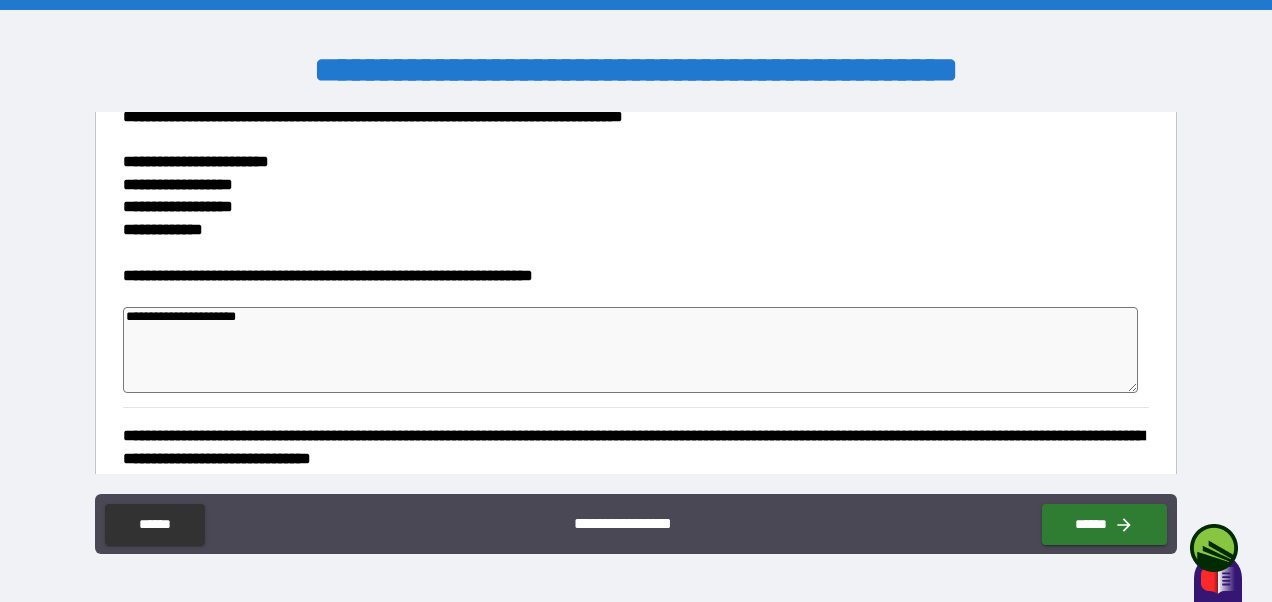 type on "*" 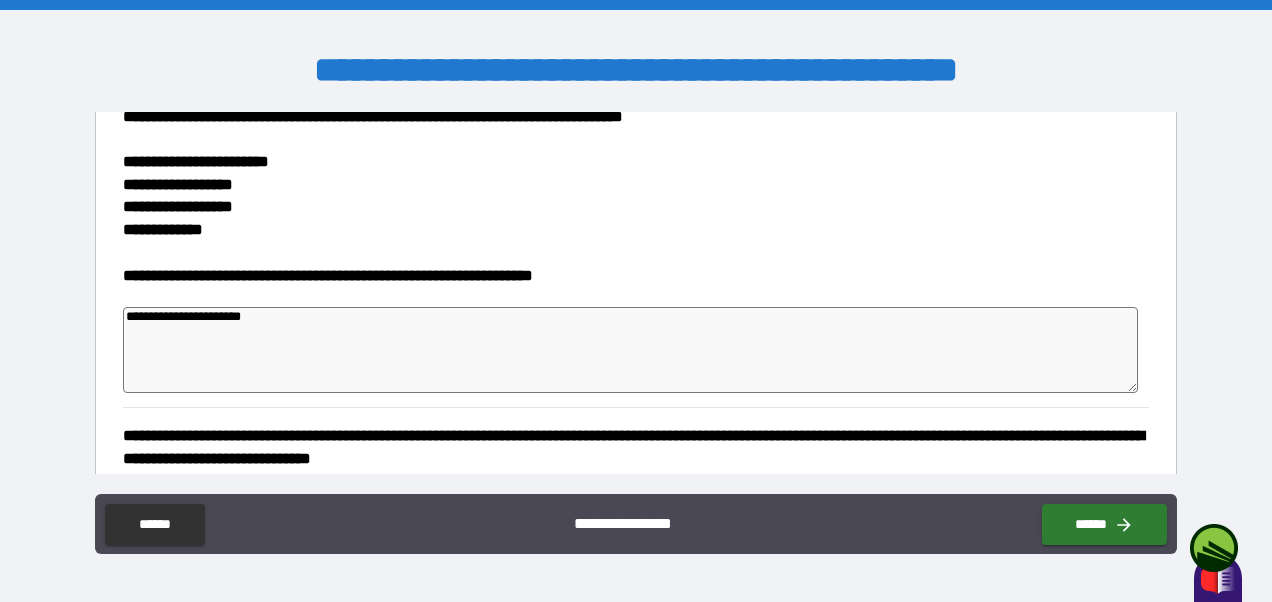 type on "*" 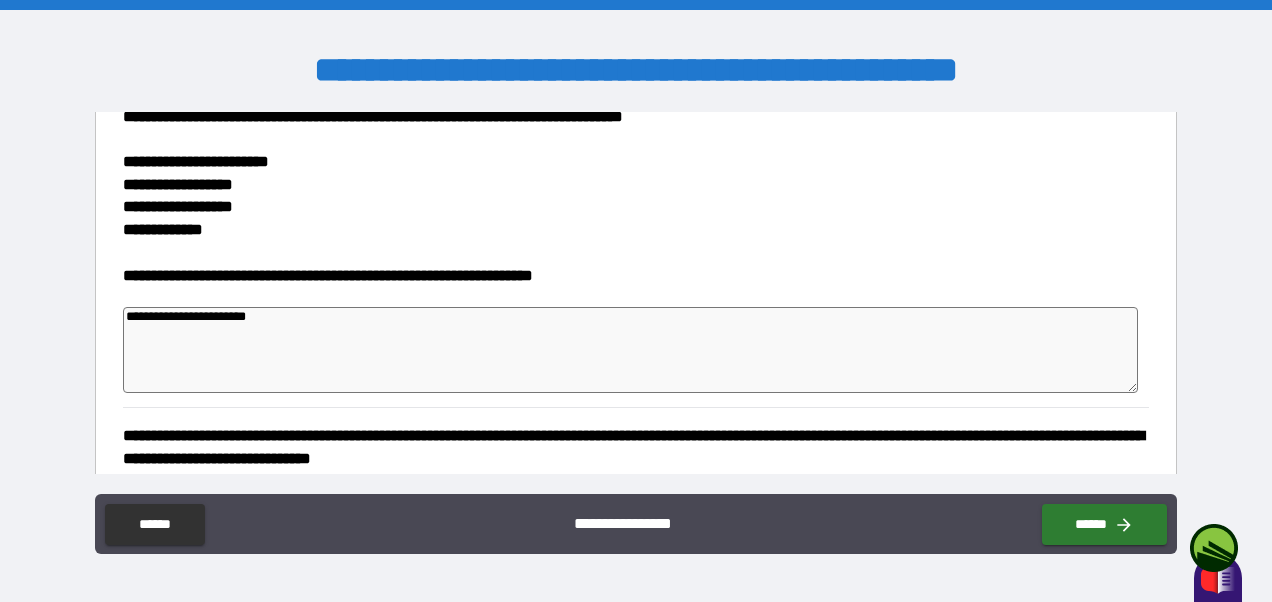 type on "*" 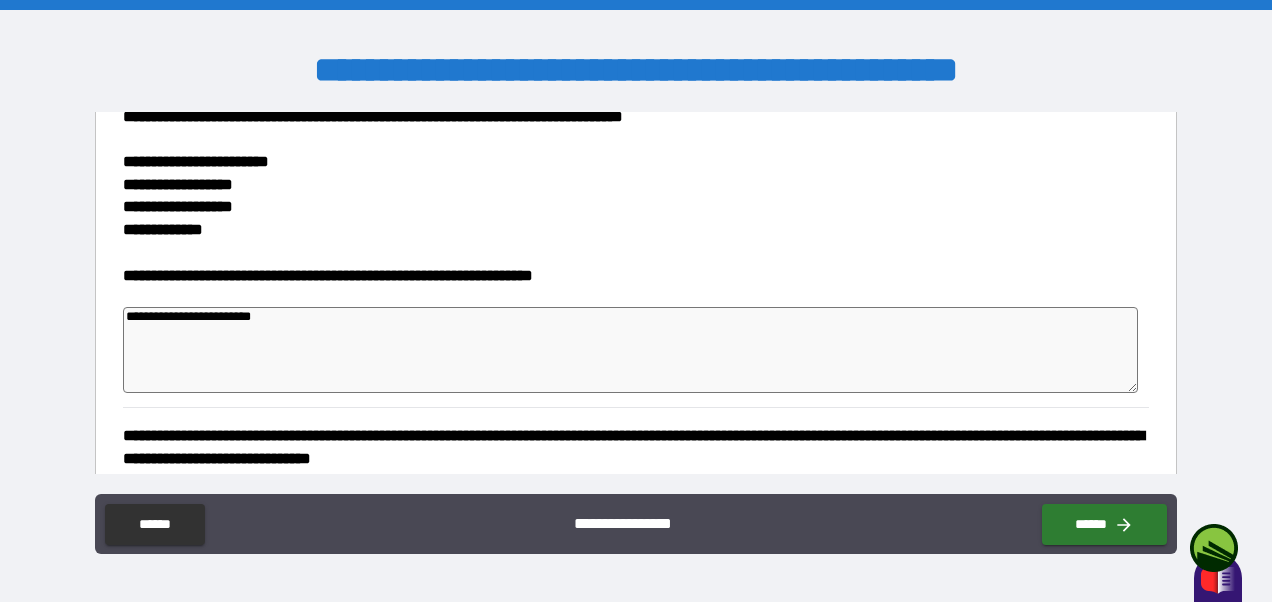 type on "*" 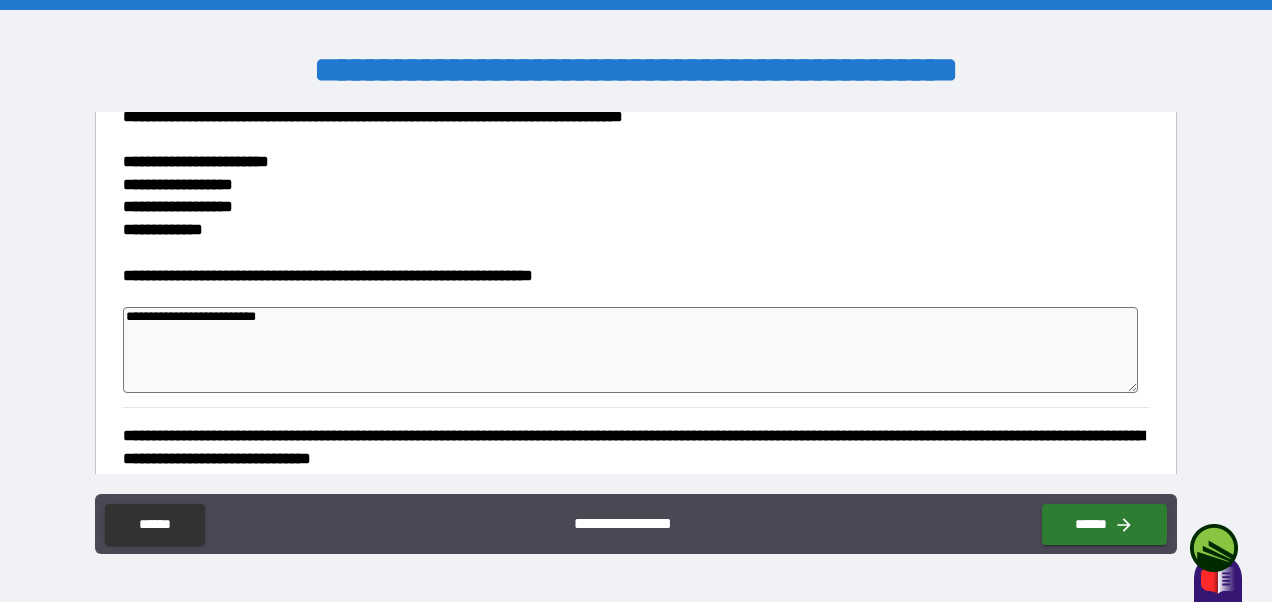 type on "*" 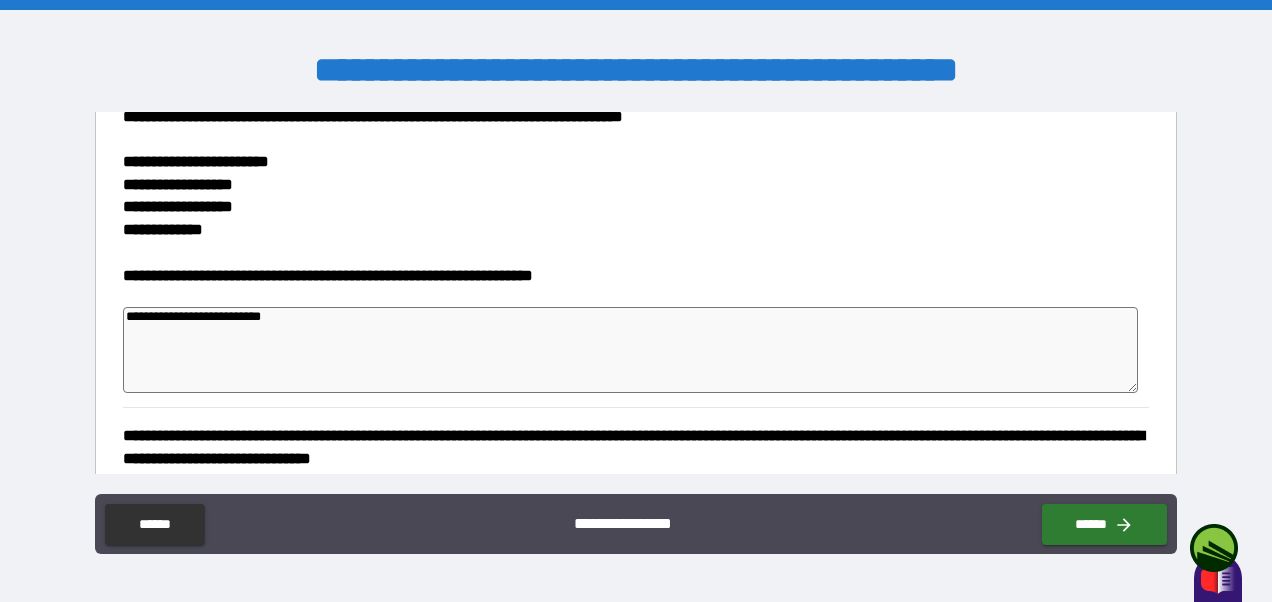 type on "*" 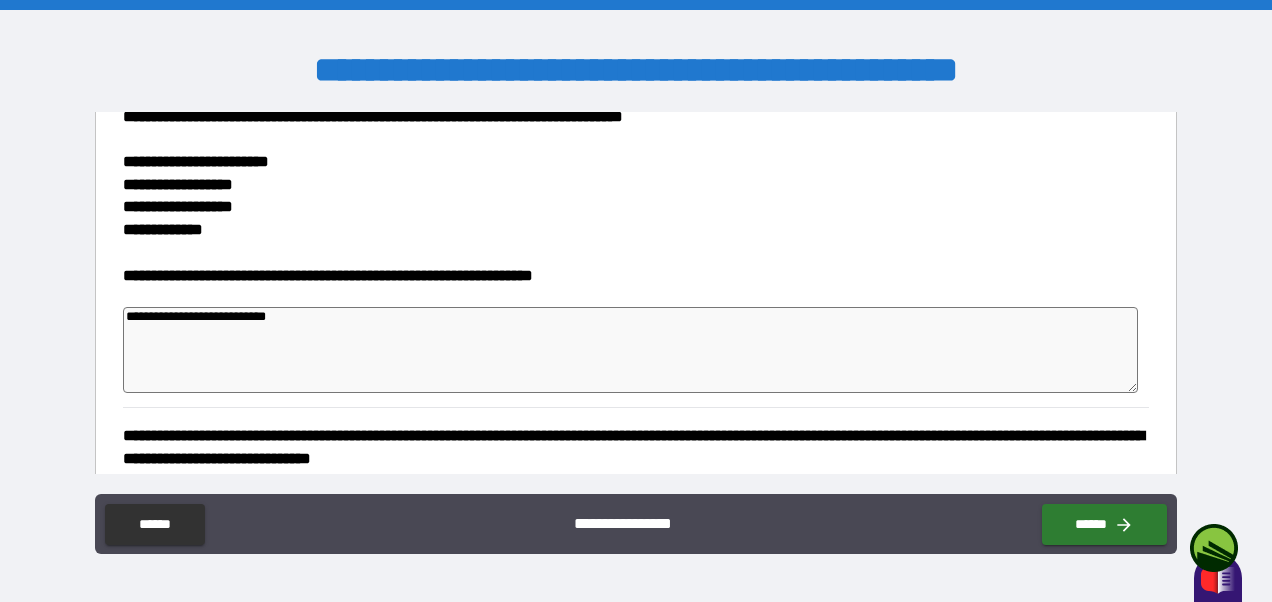 type on "*" 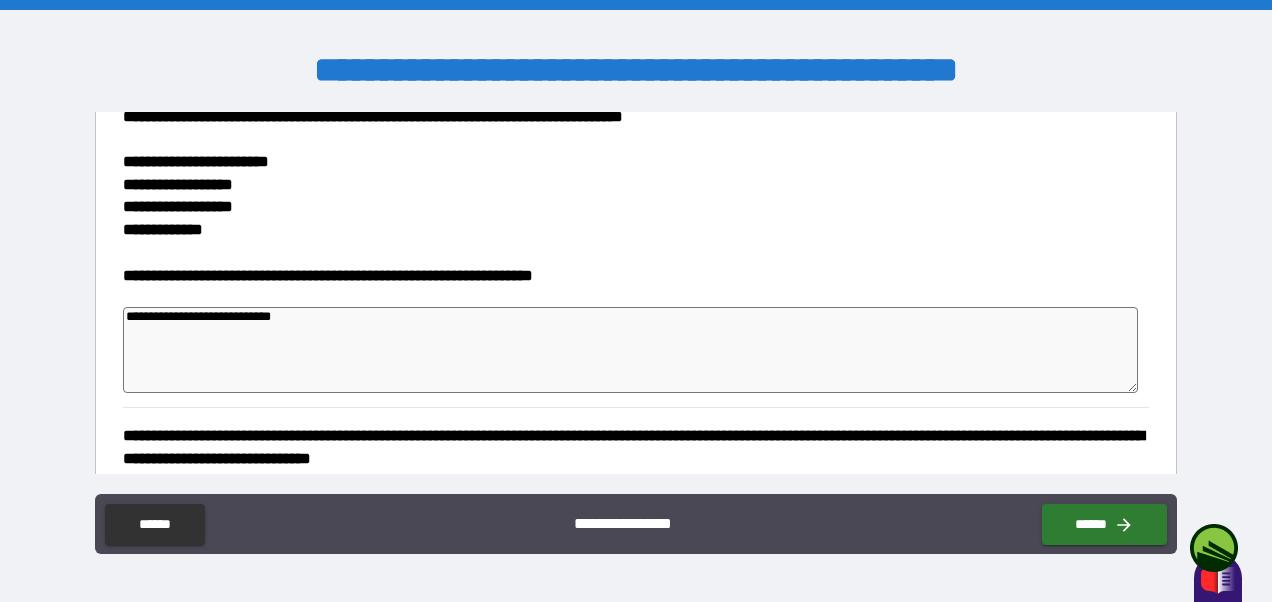 type on "*" 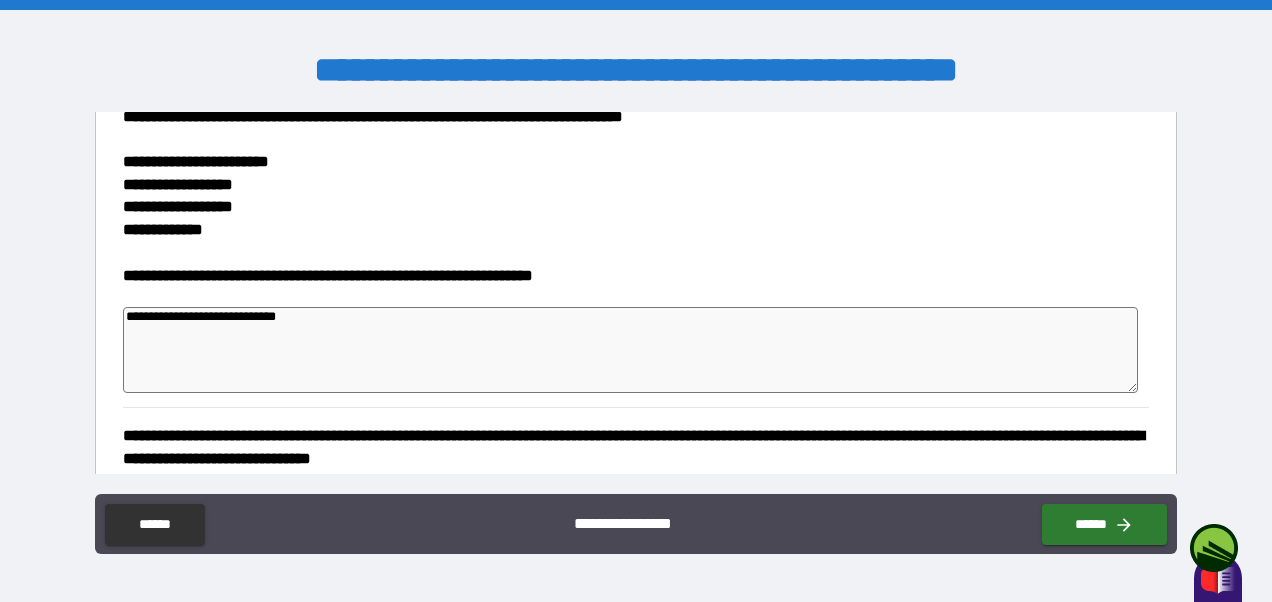 type on "*" 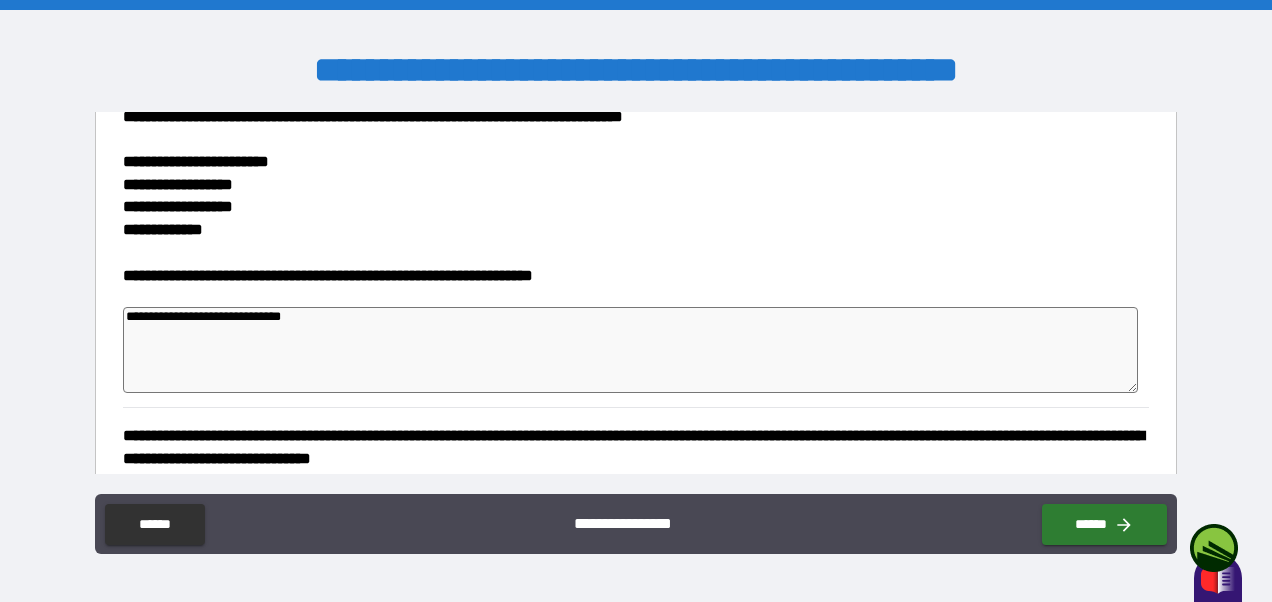 type on "*" 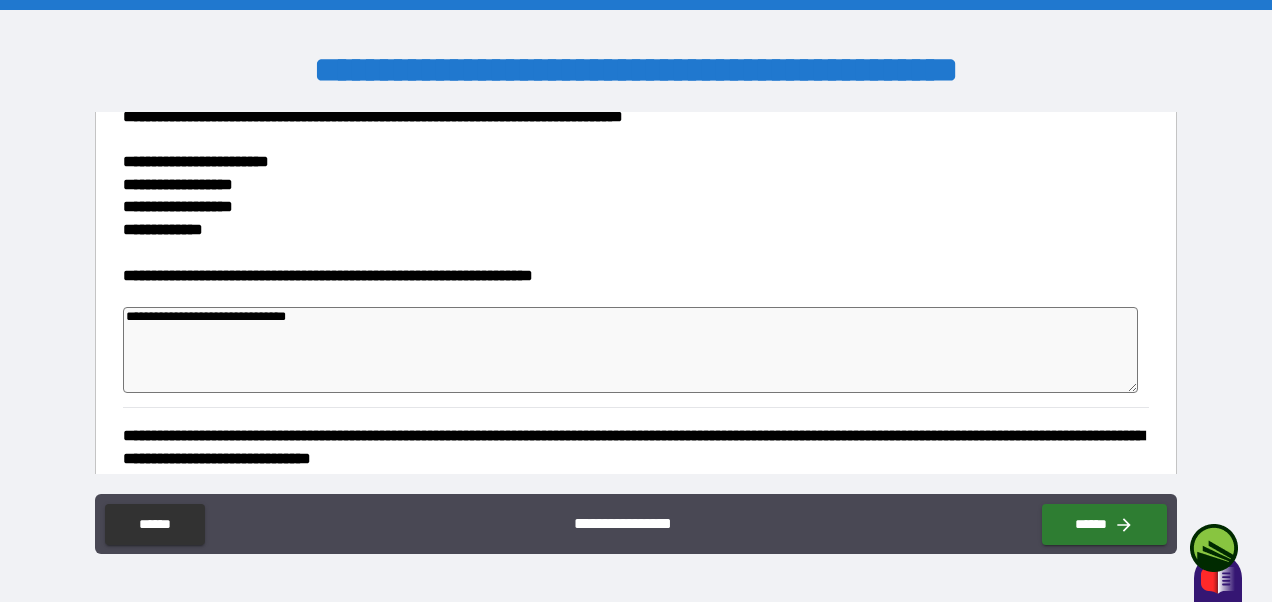 type on "*" 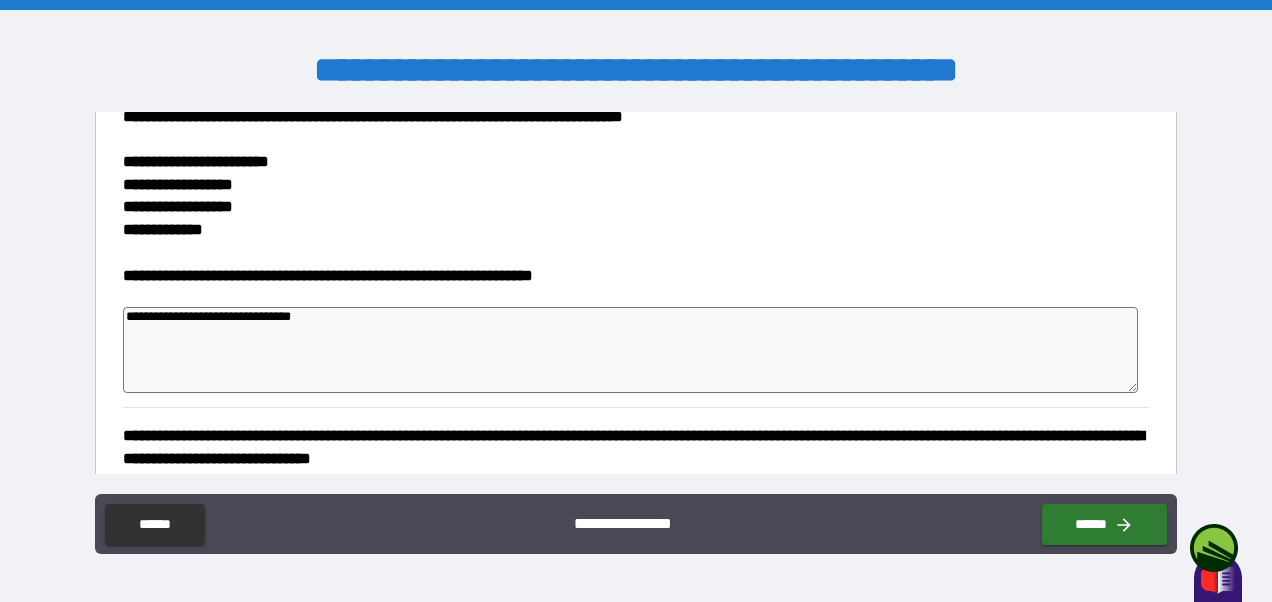 type on "*" 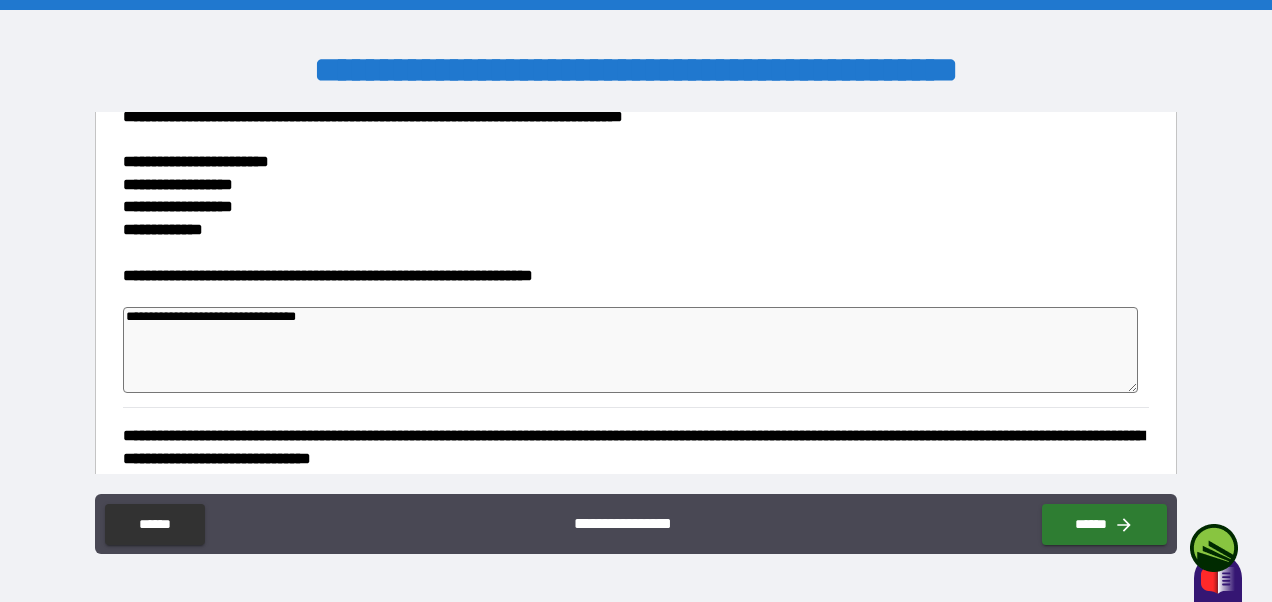 type on "*" 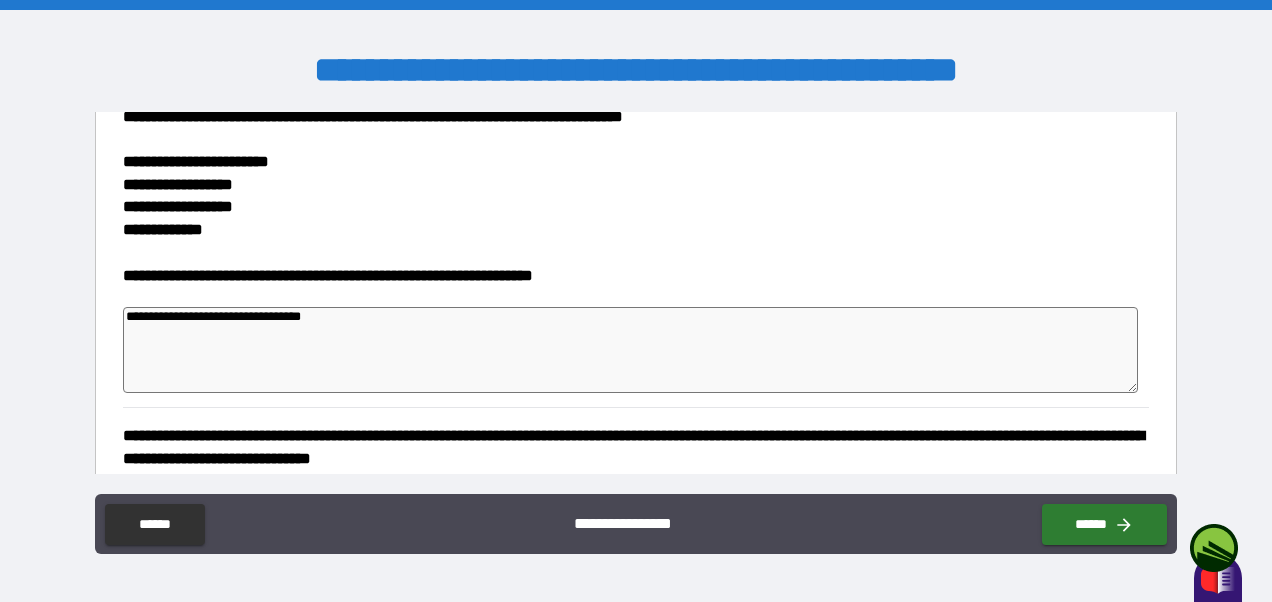 type on "*" 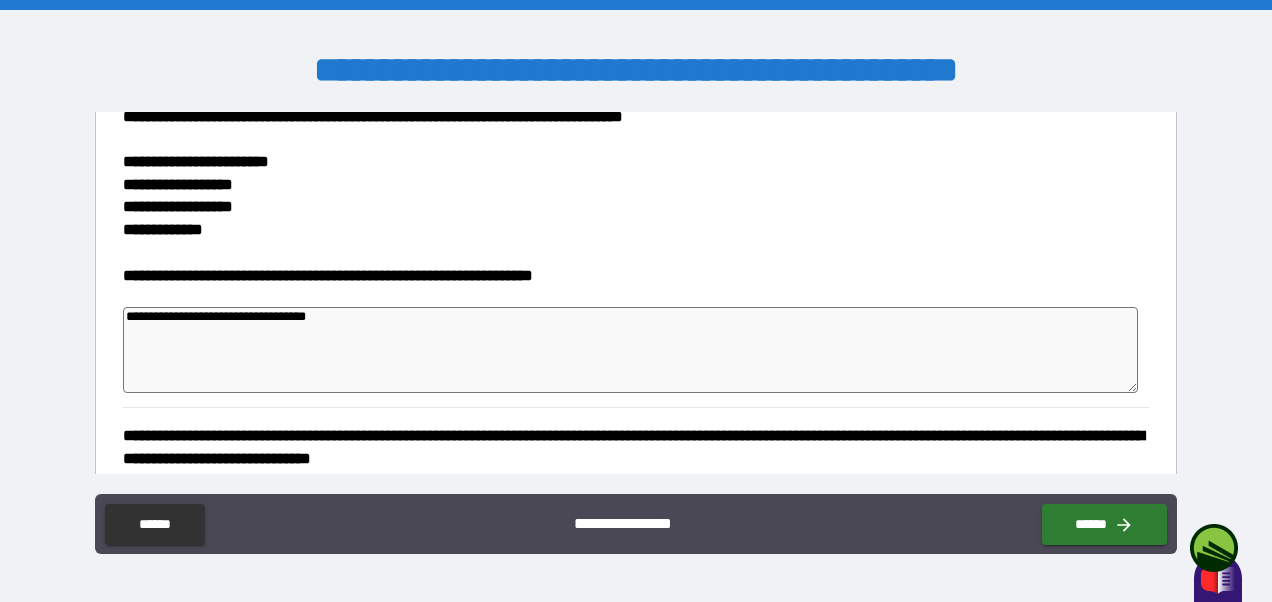 type on "*" 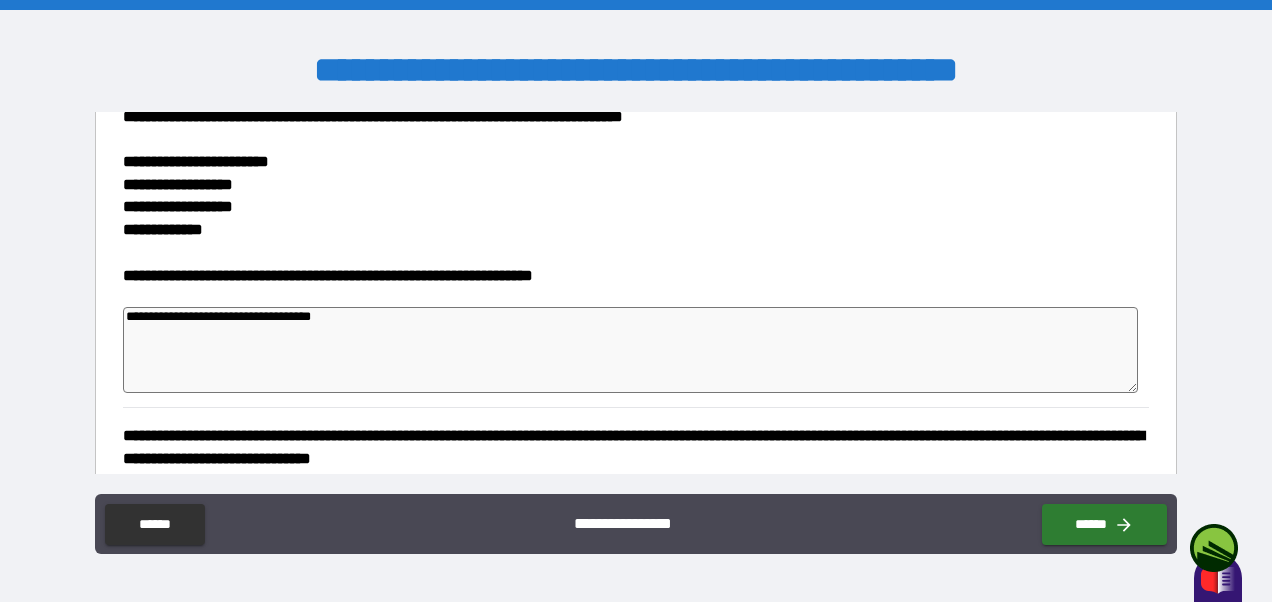 type on "*" 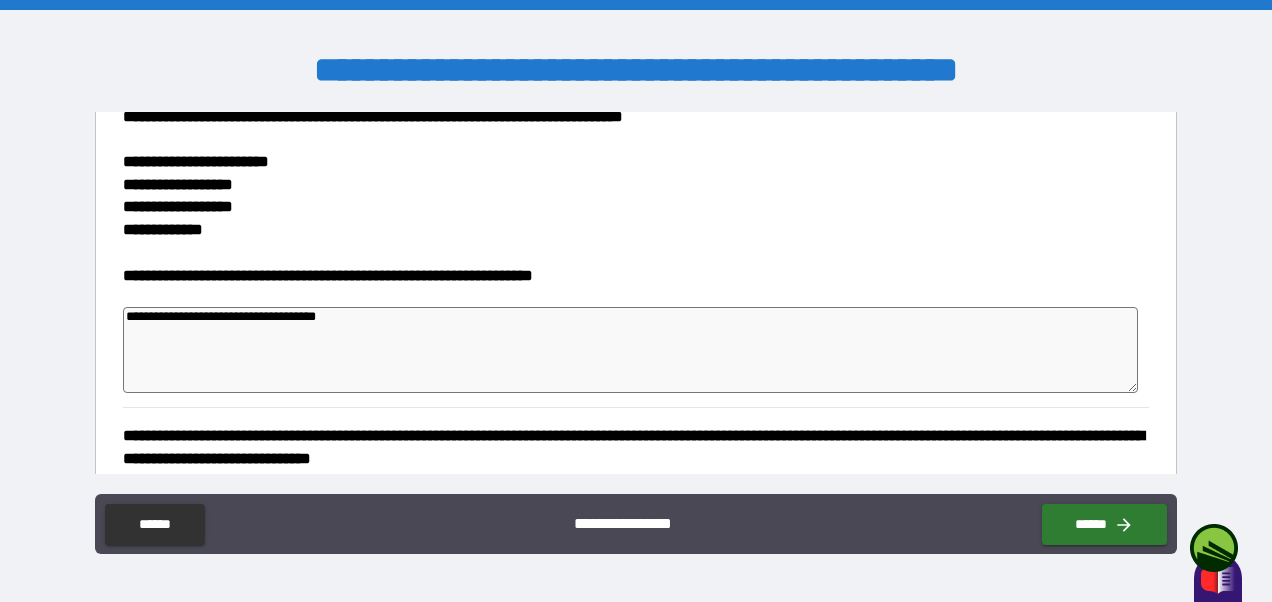 type on "*" 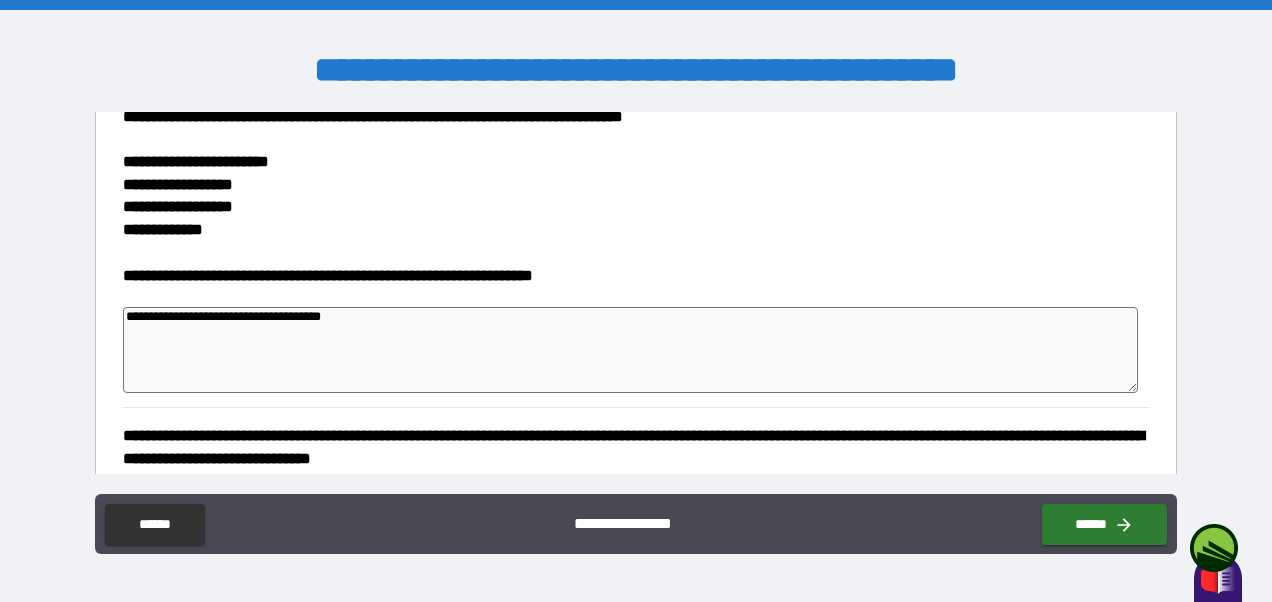 type on "*" 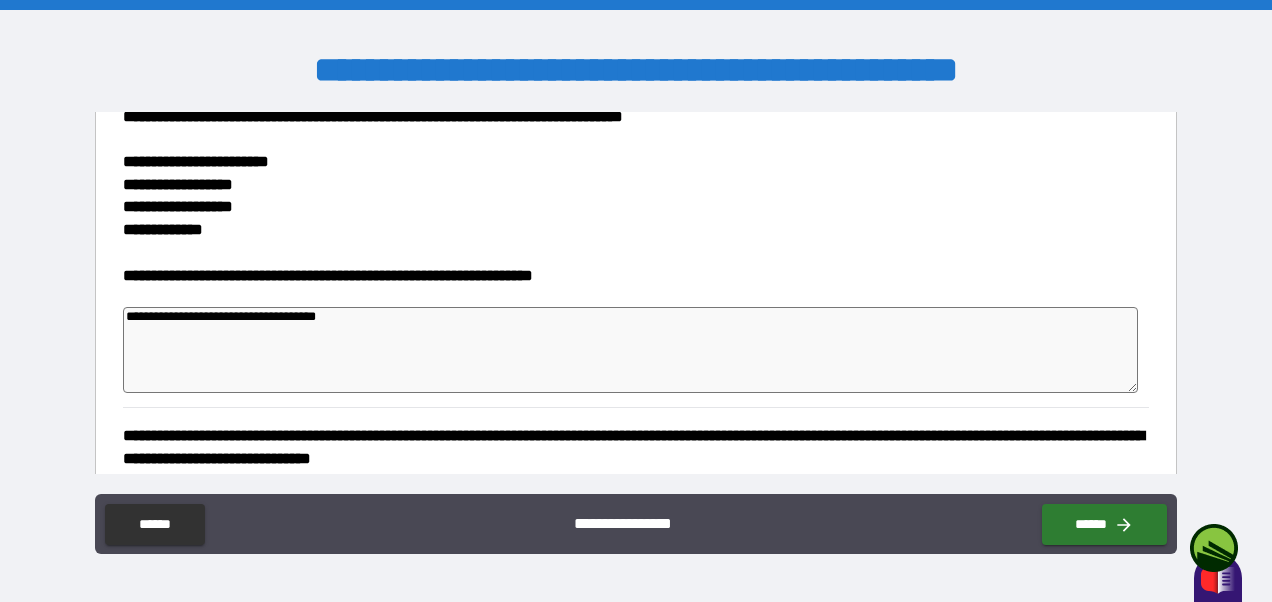 type on "*" 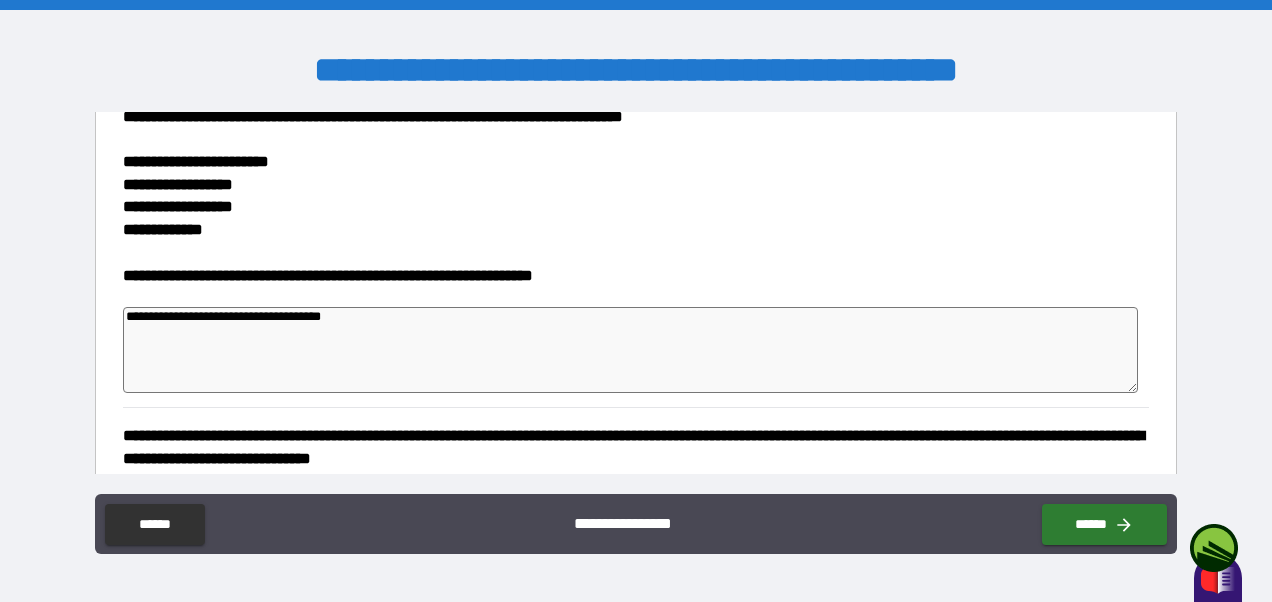 type on "*" 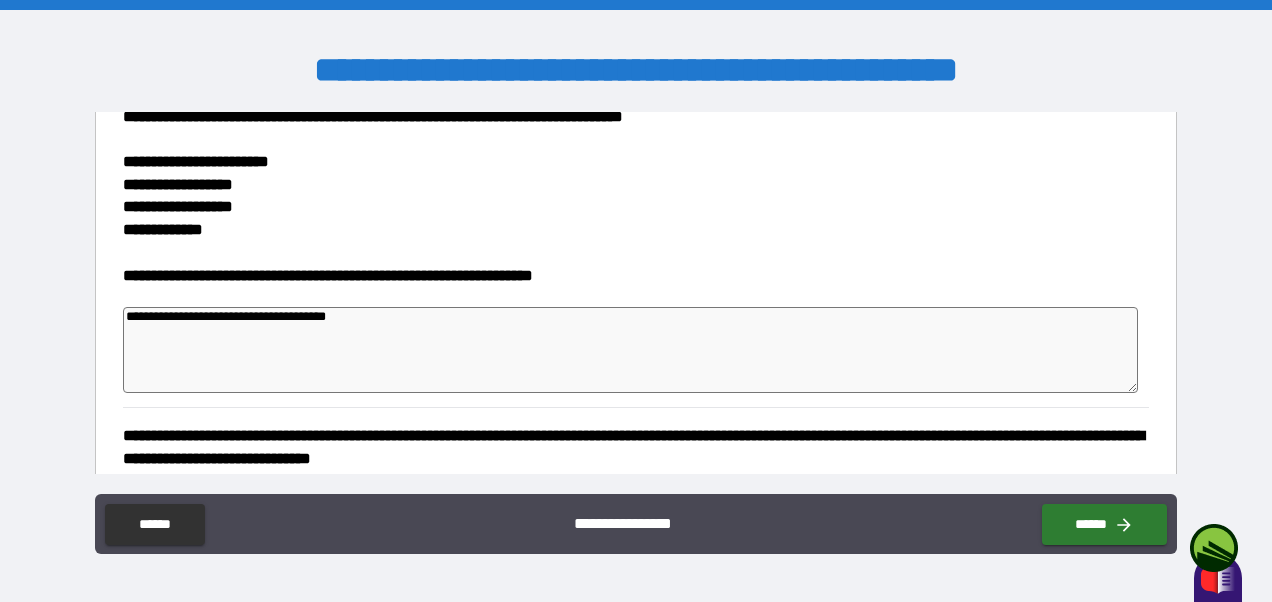 type on "*" 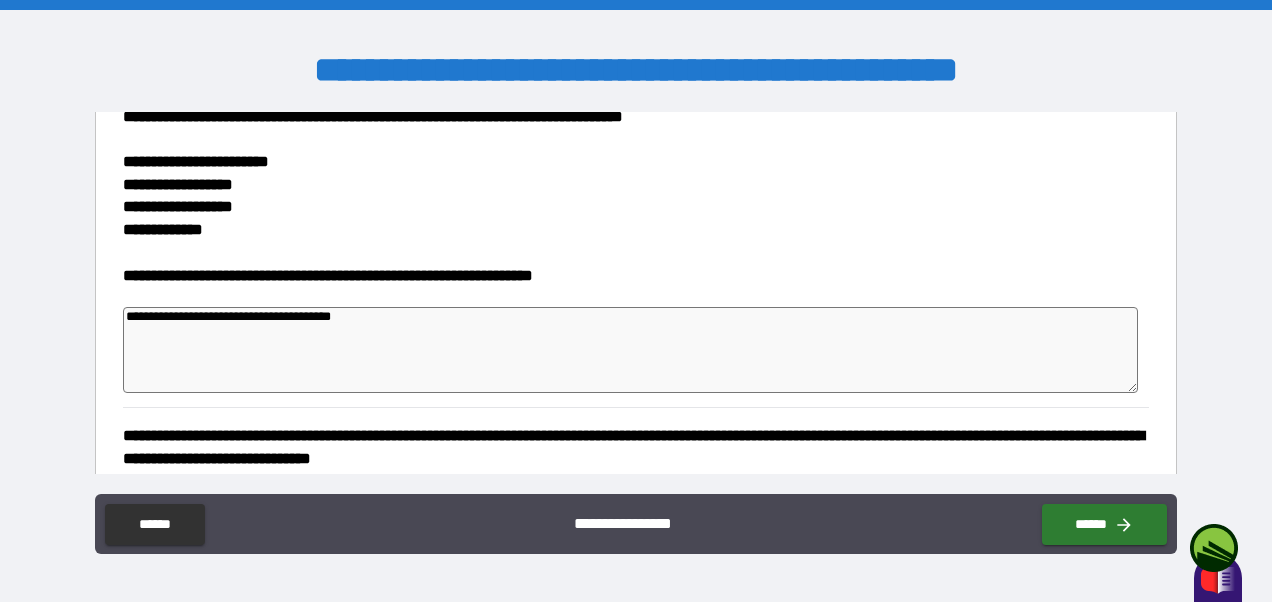type on "*" 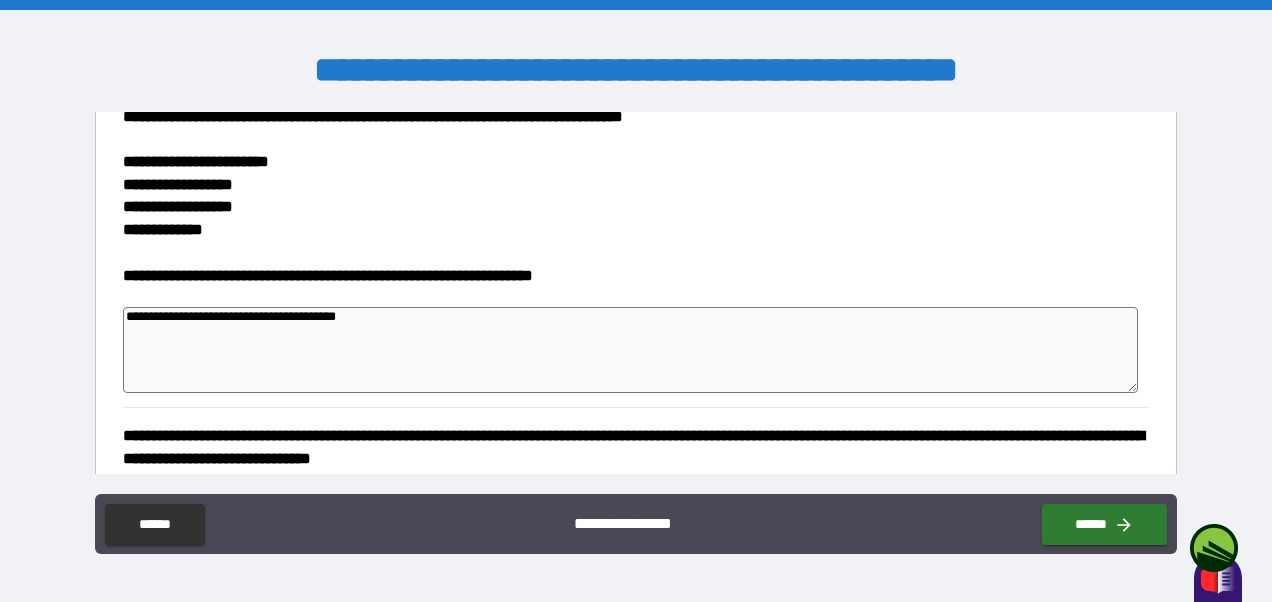 type on "*" 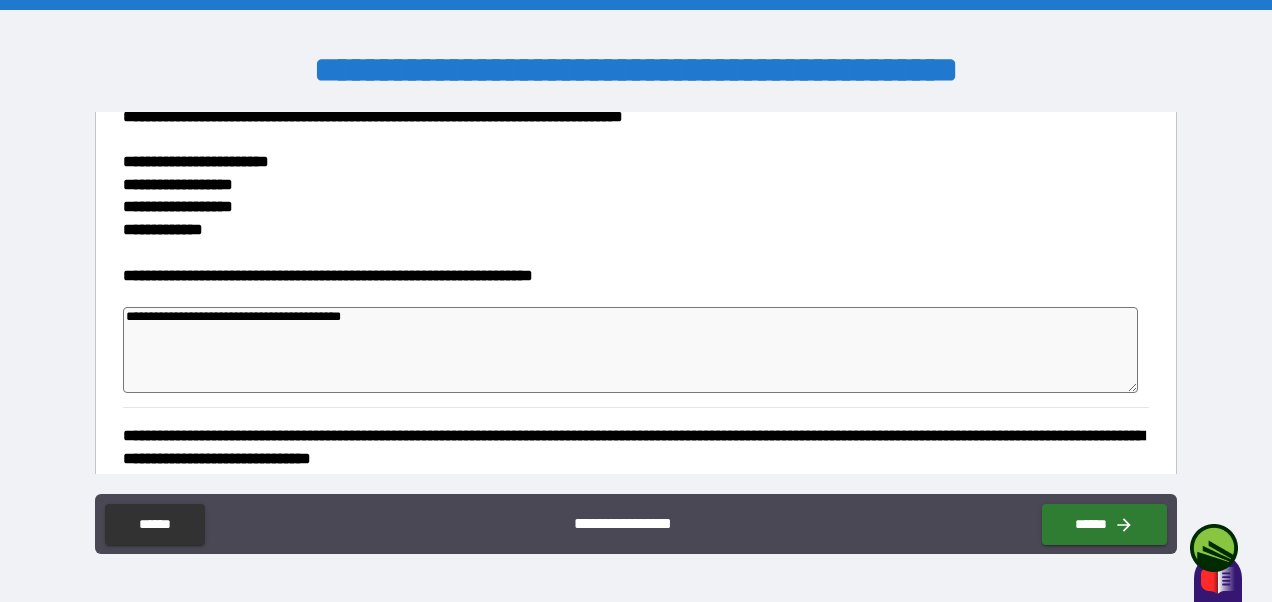 type on "*" 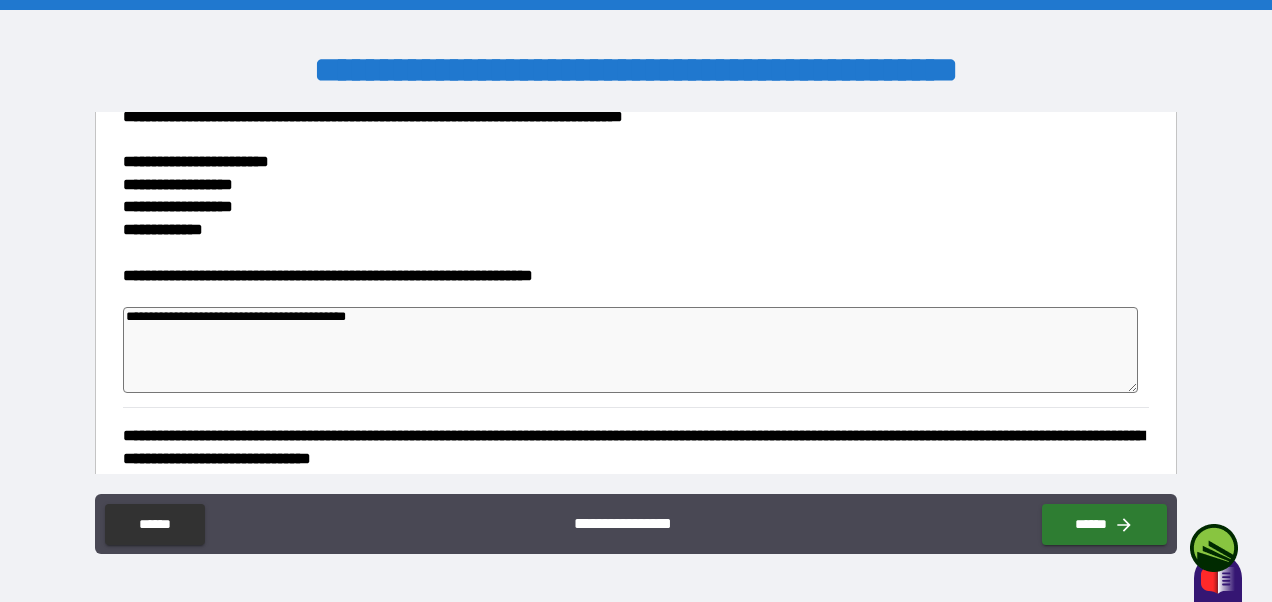type on "*" 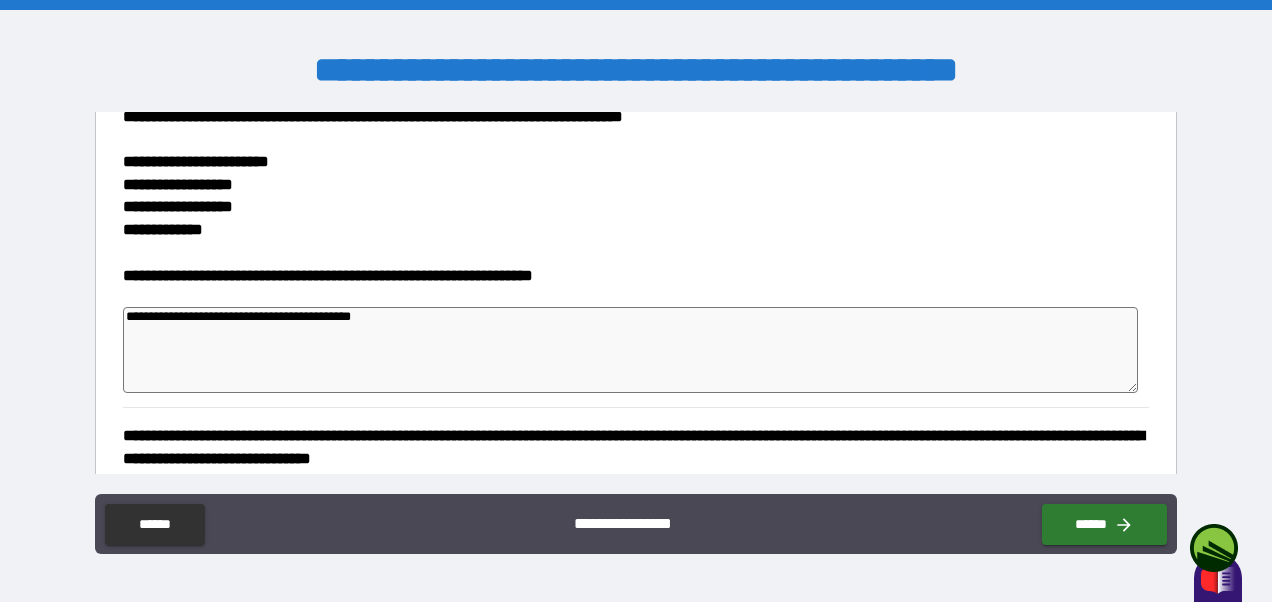 type on "*" 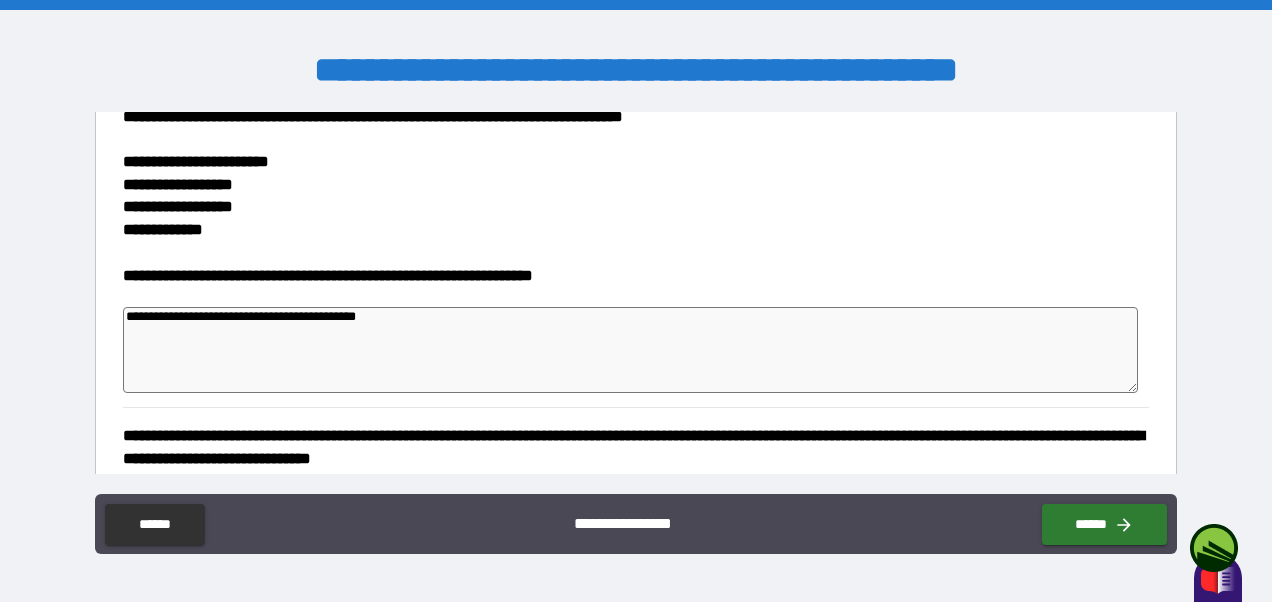 type on "*" 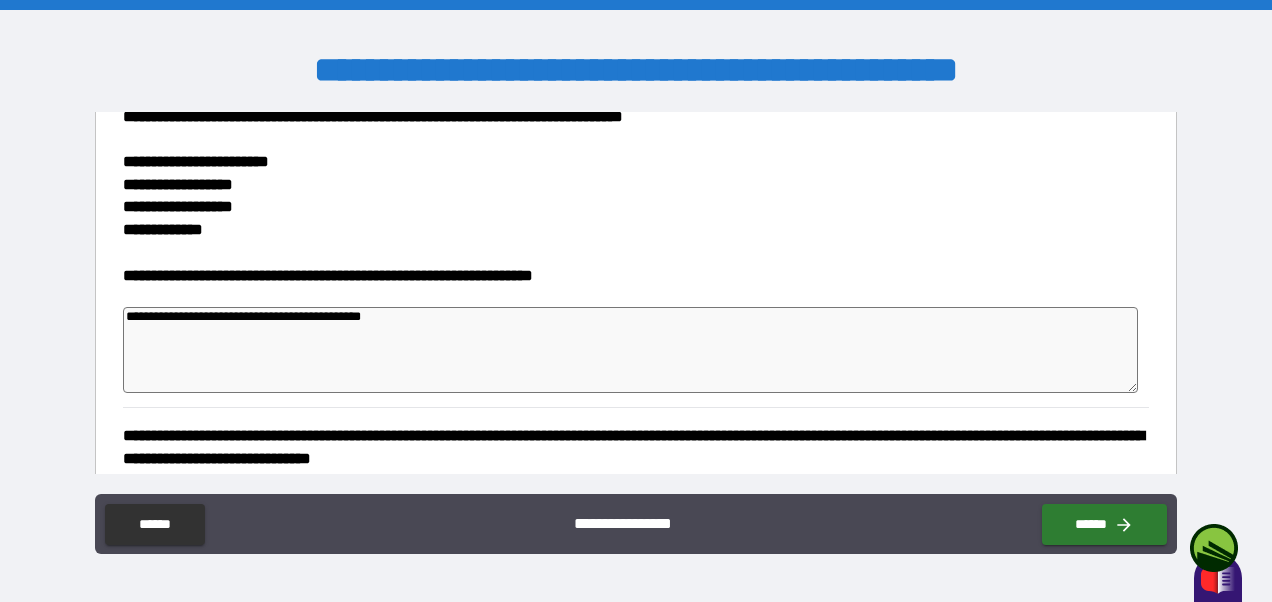 type on "*" 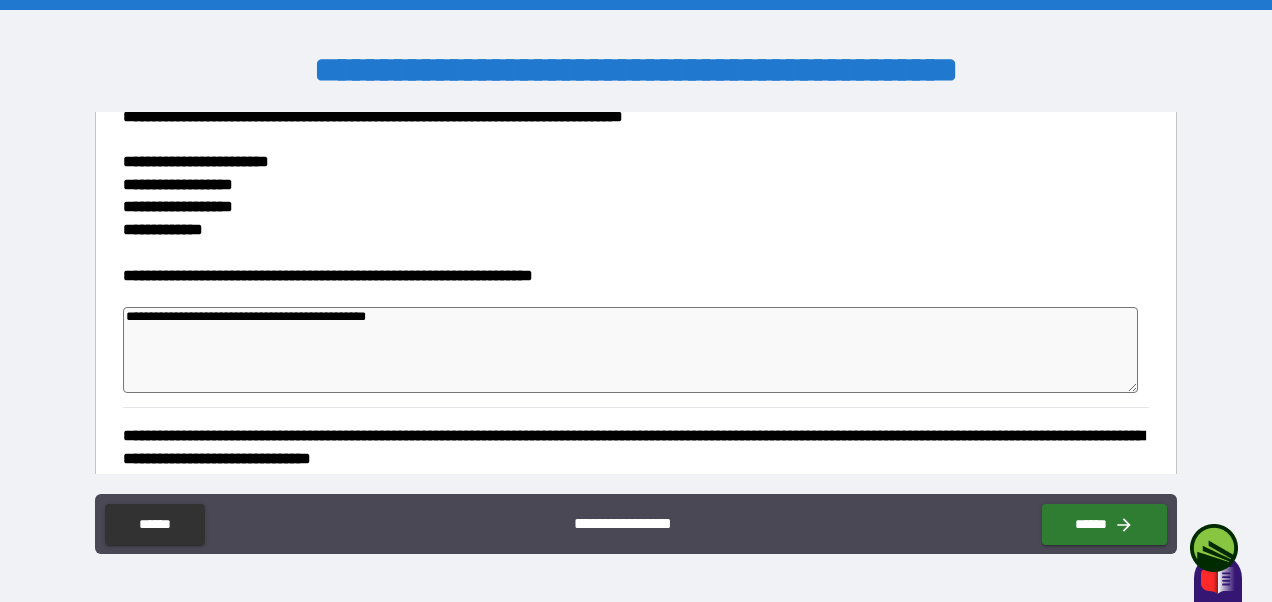 type on "*" 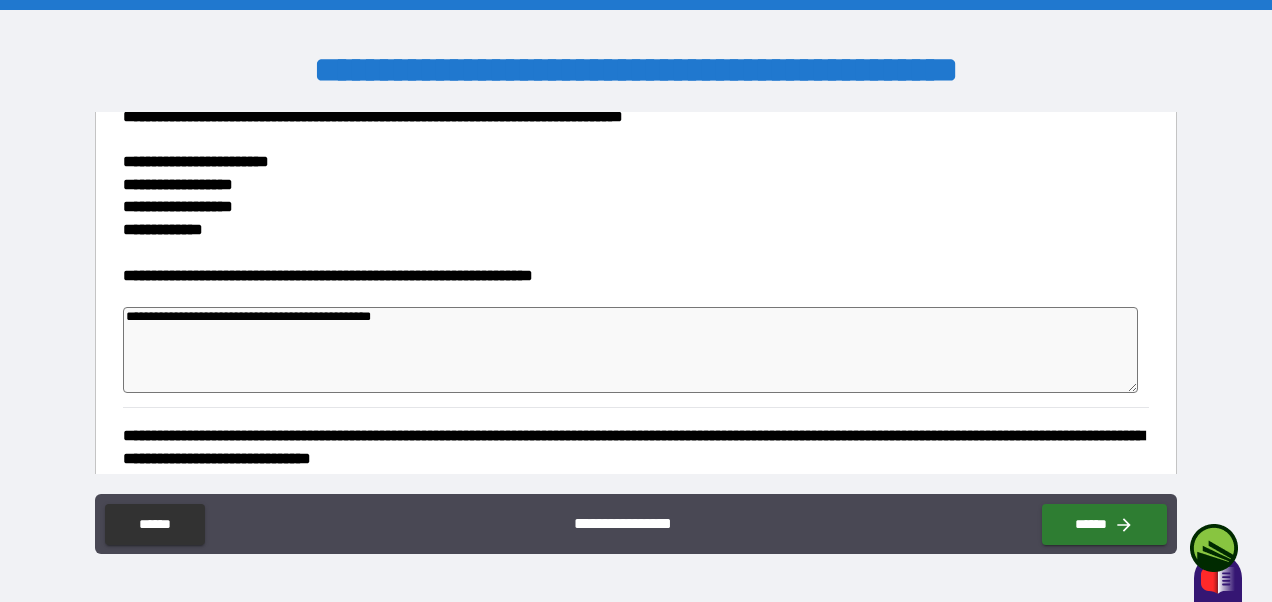 type on "*" 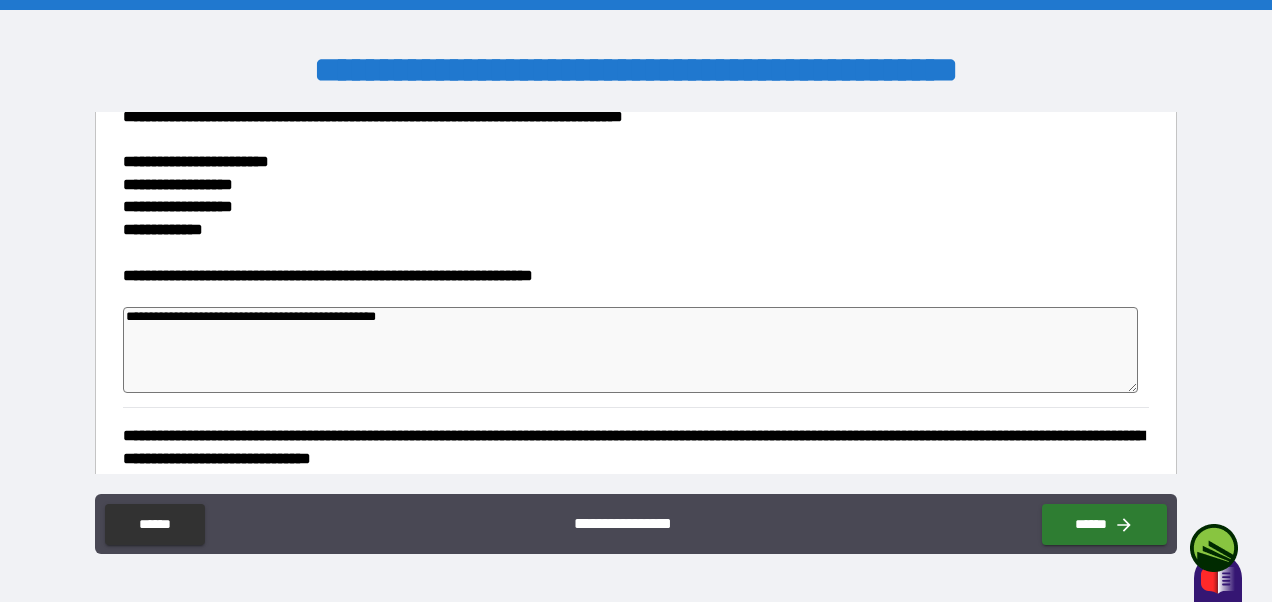 type on "*" 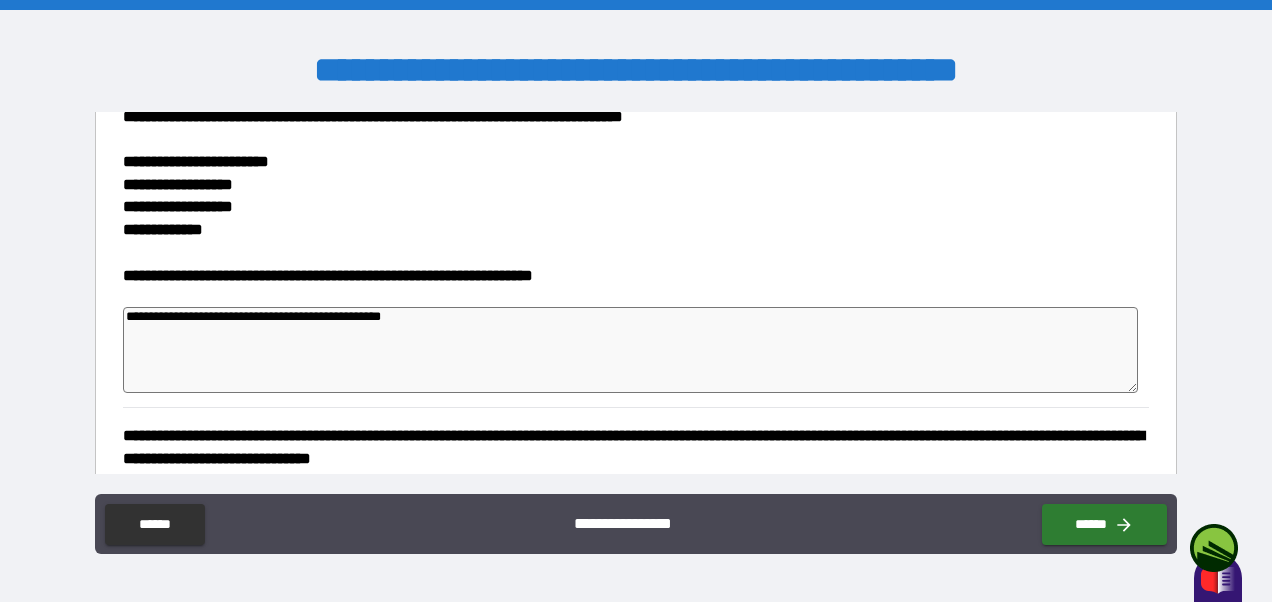 type on "*" 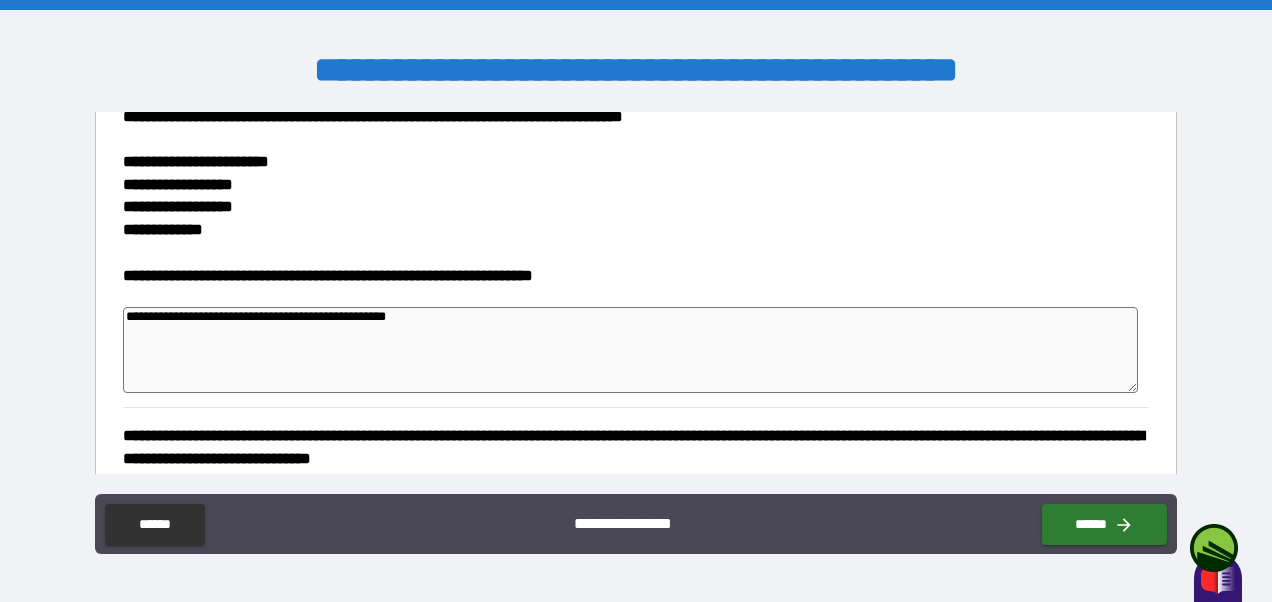 type on "*" 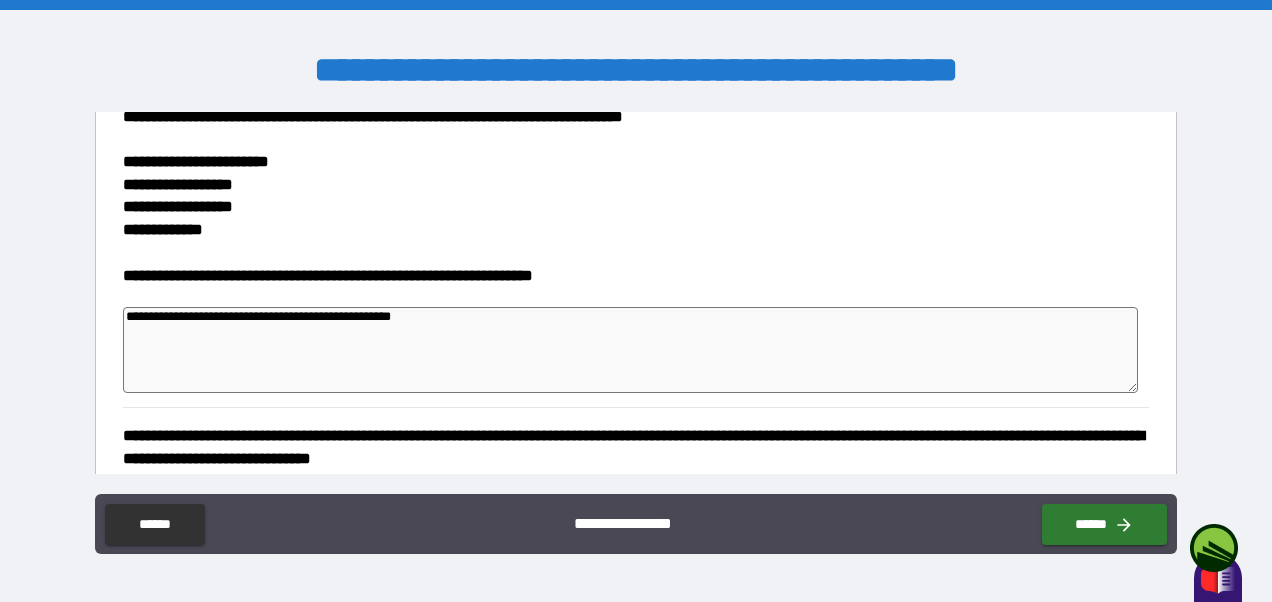 type on "*" 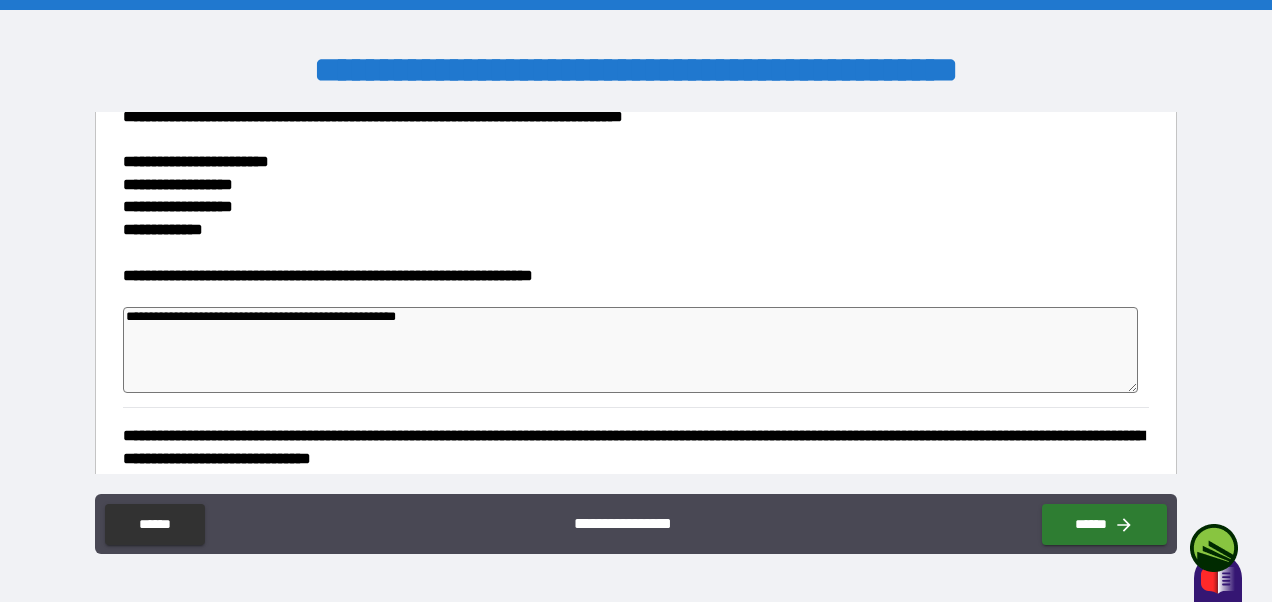 type on "*" 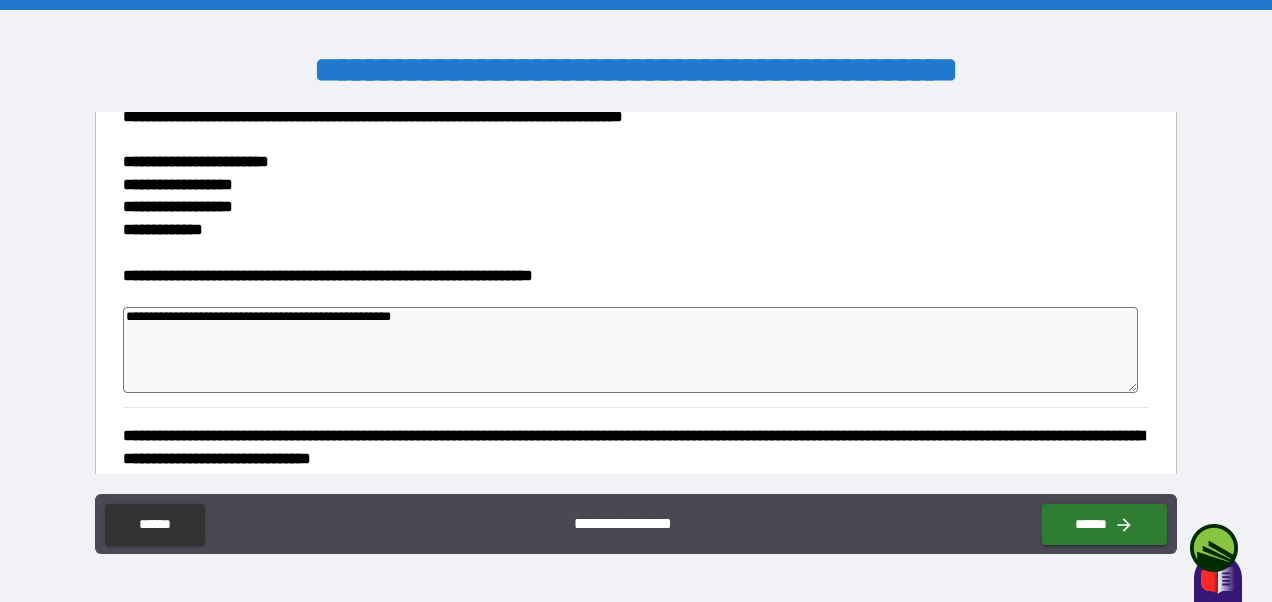 type 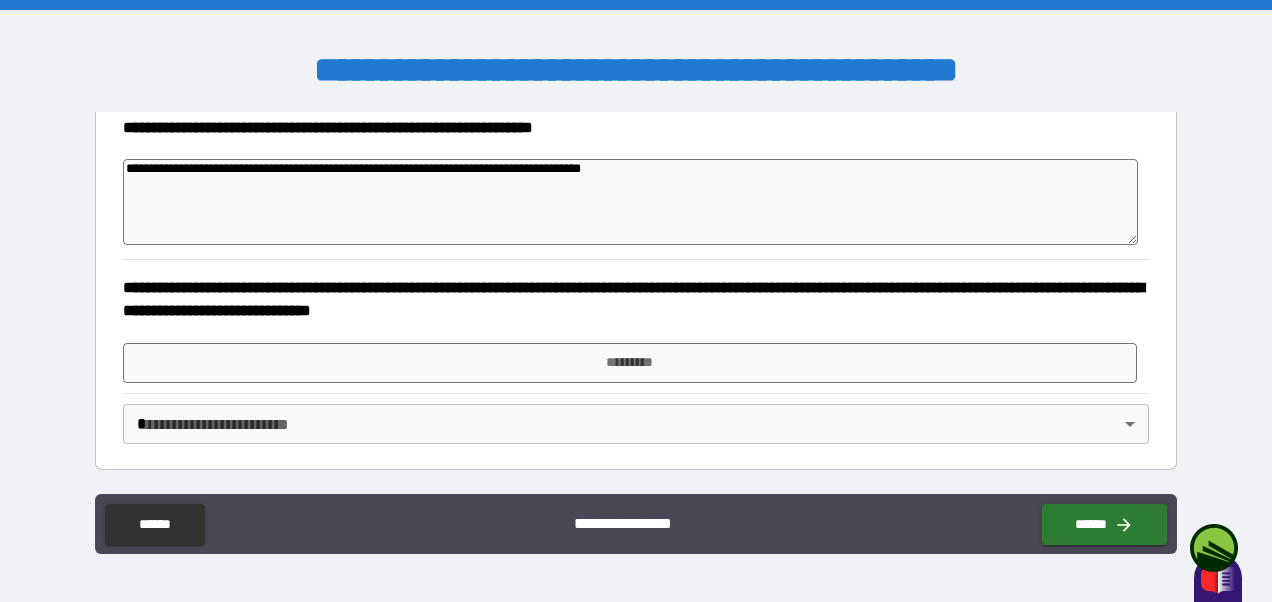 scroll, scrollTop: 446, scrollLeft: 0, axis: vertical 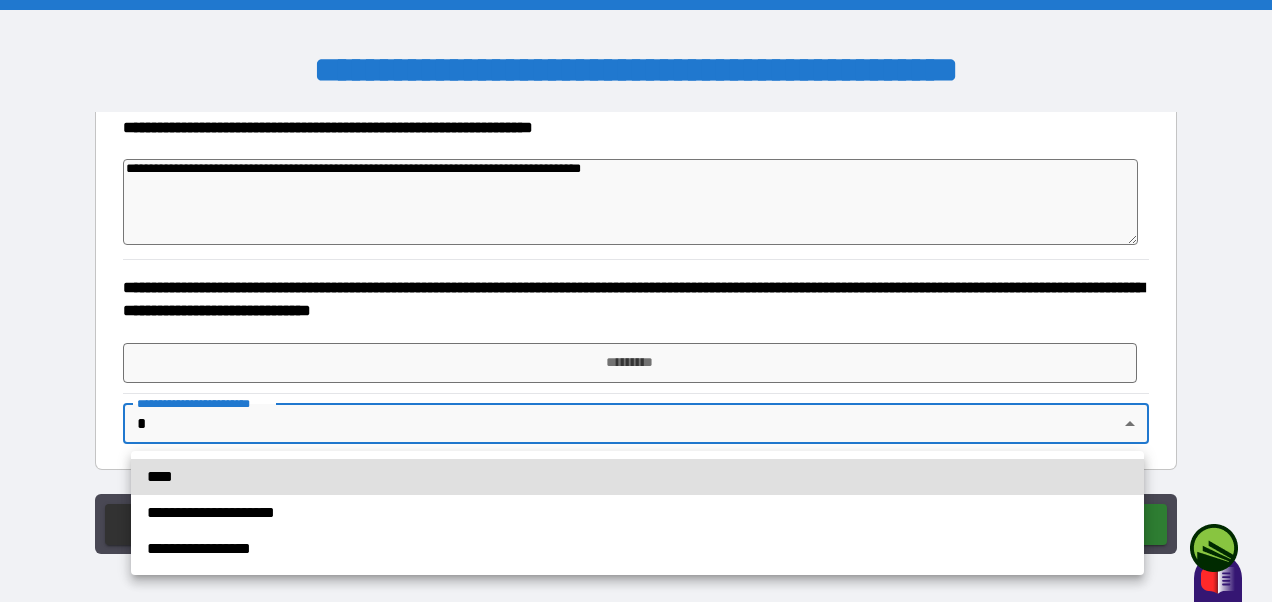 click on "**********" at bounding box center [636, 301] 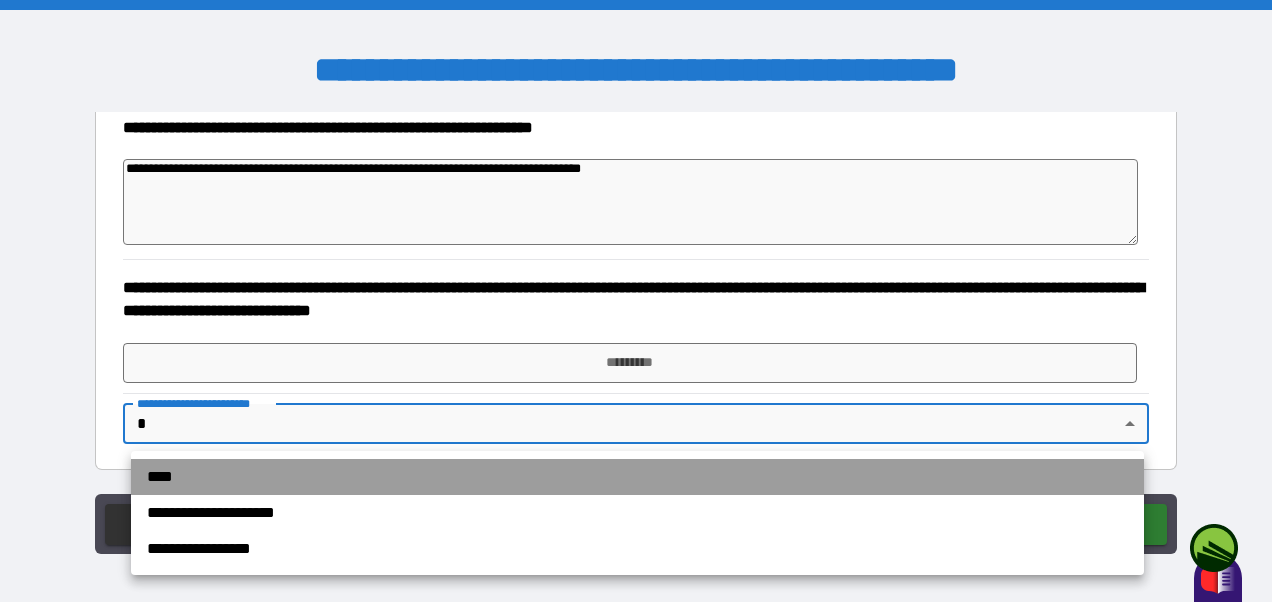 click on "****" at bounding box center (637, 477) 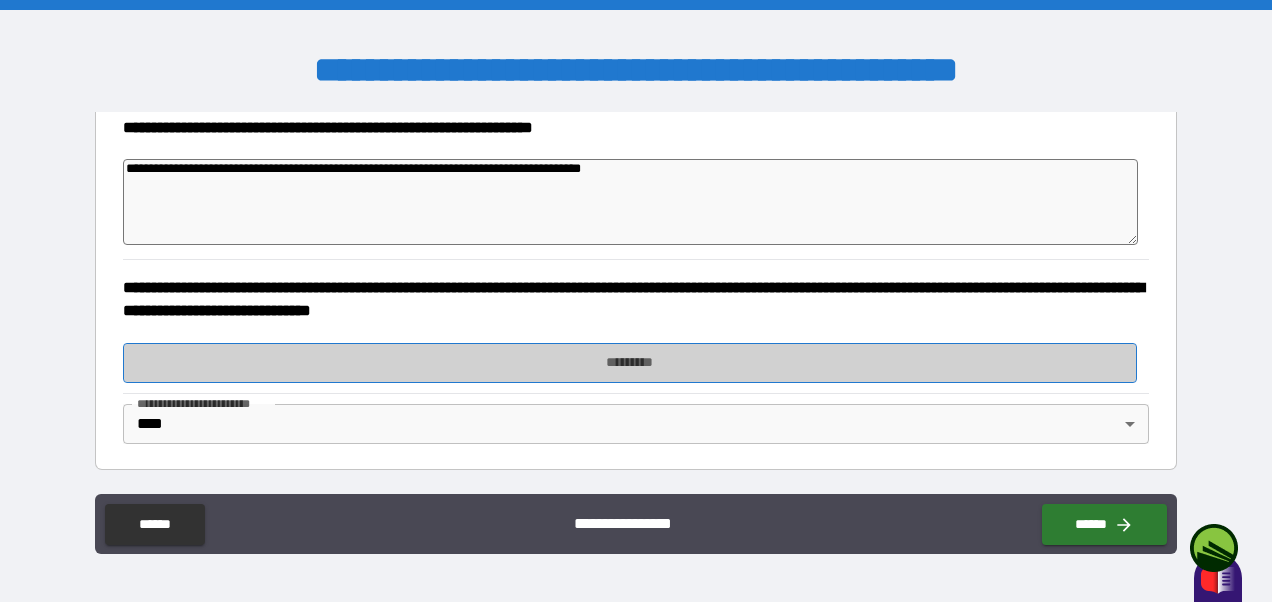 click on "*********" at bounding box center (629, 363) 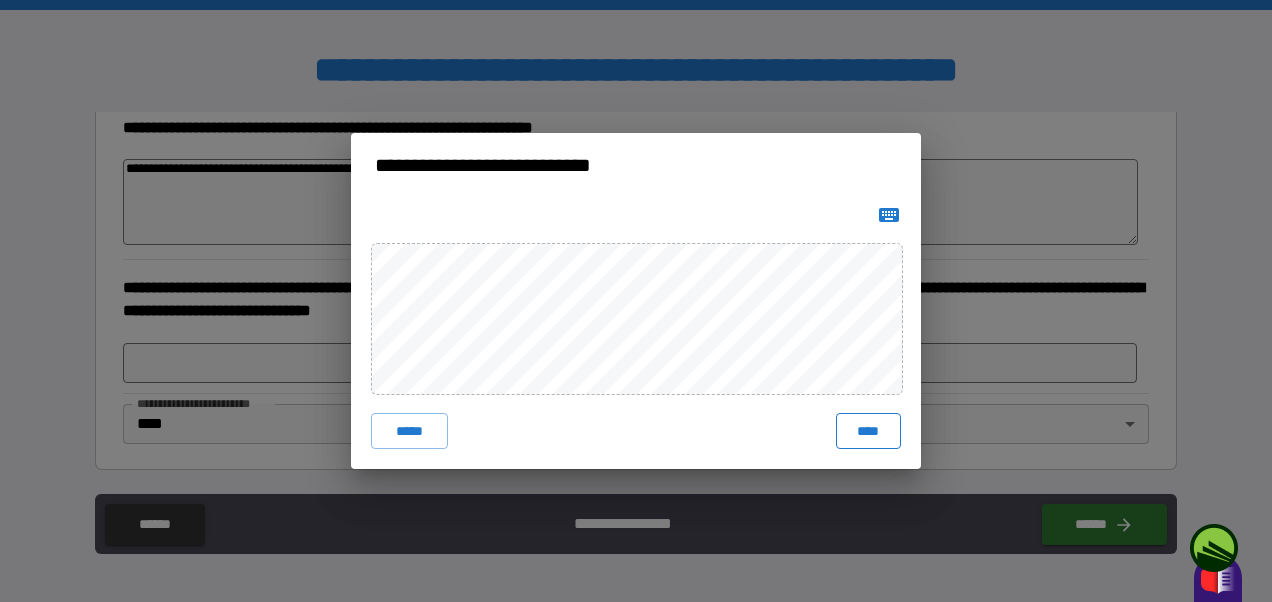 click on "****" at bounding box center (869, 431) 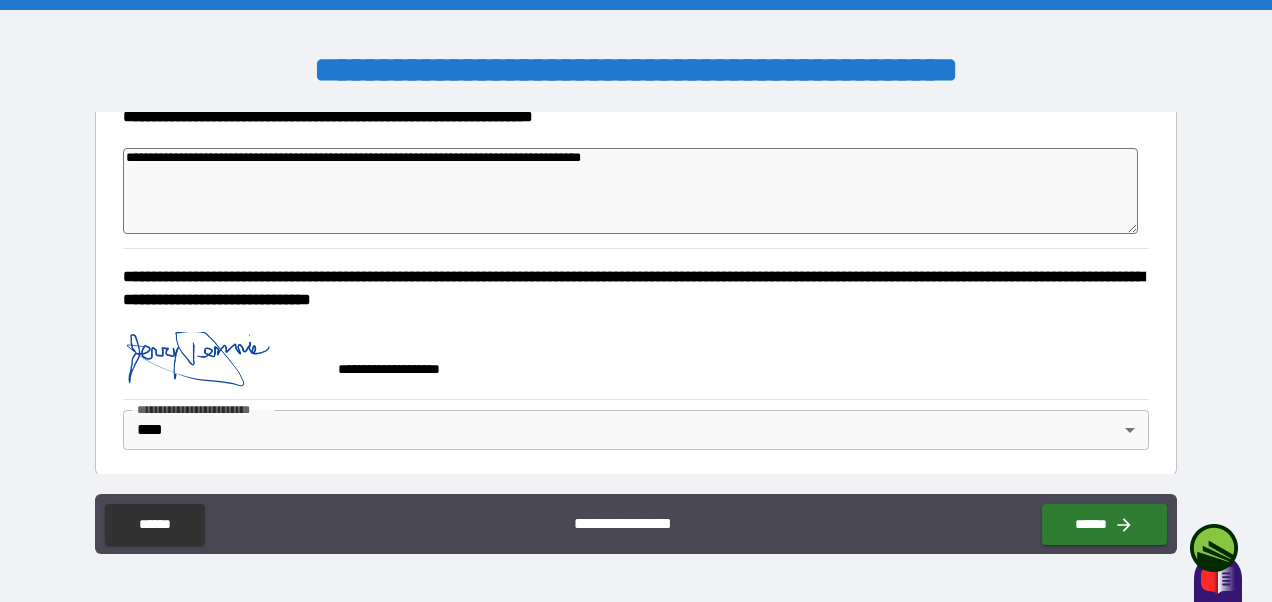 scroll, scrollTop: 463, scrollLeft: 0, axis: vertical 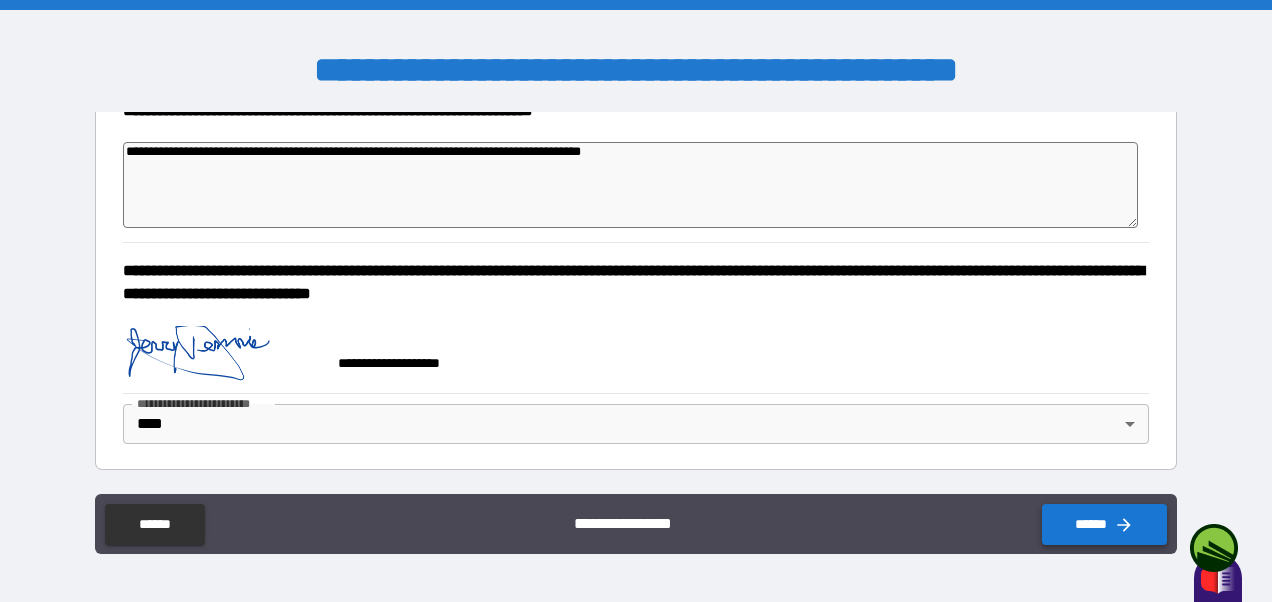 click on "******" at bounding box center [1104, 524] 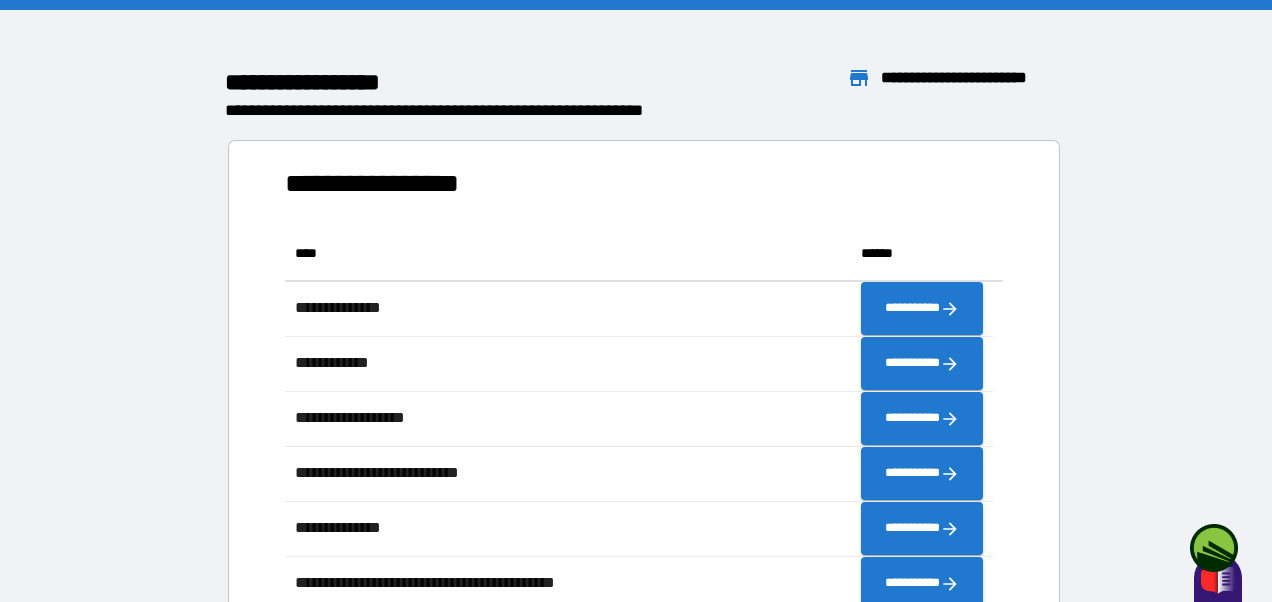 scroll, scrollTop: 16, scrollLeft: 16, axis: both 